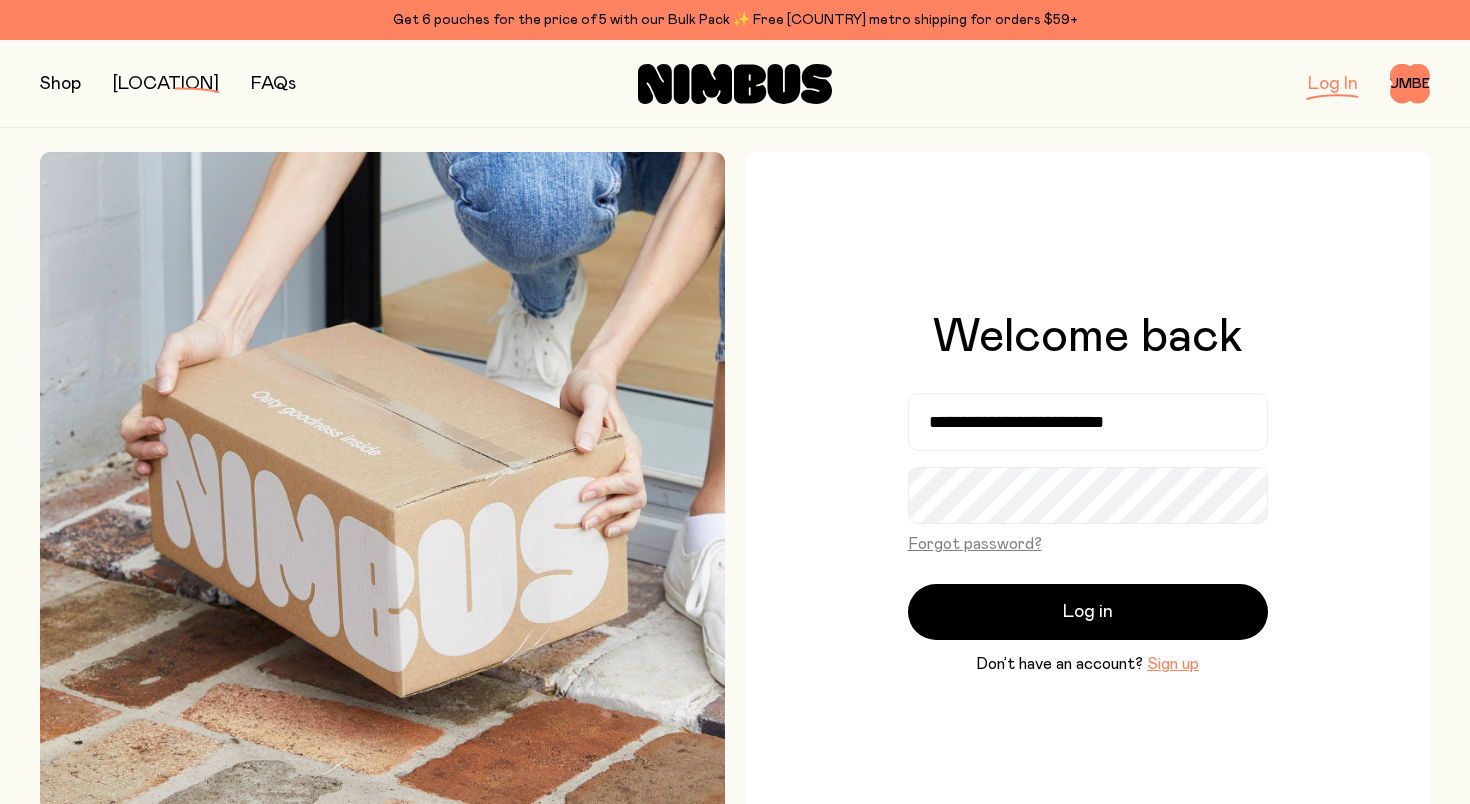 scroll, scrollTop: 0, scrollLeft: 0, axis: both 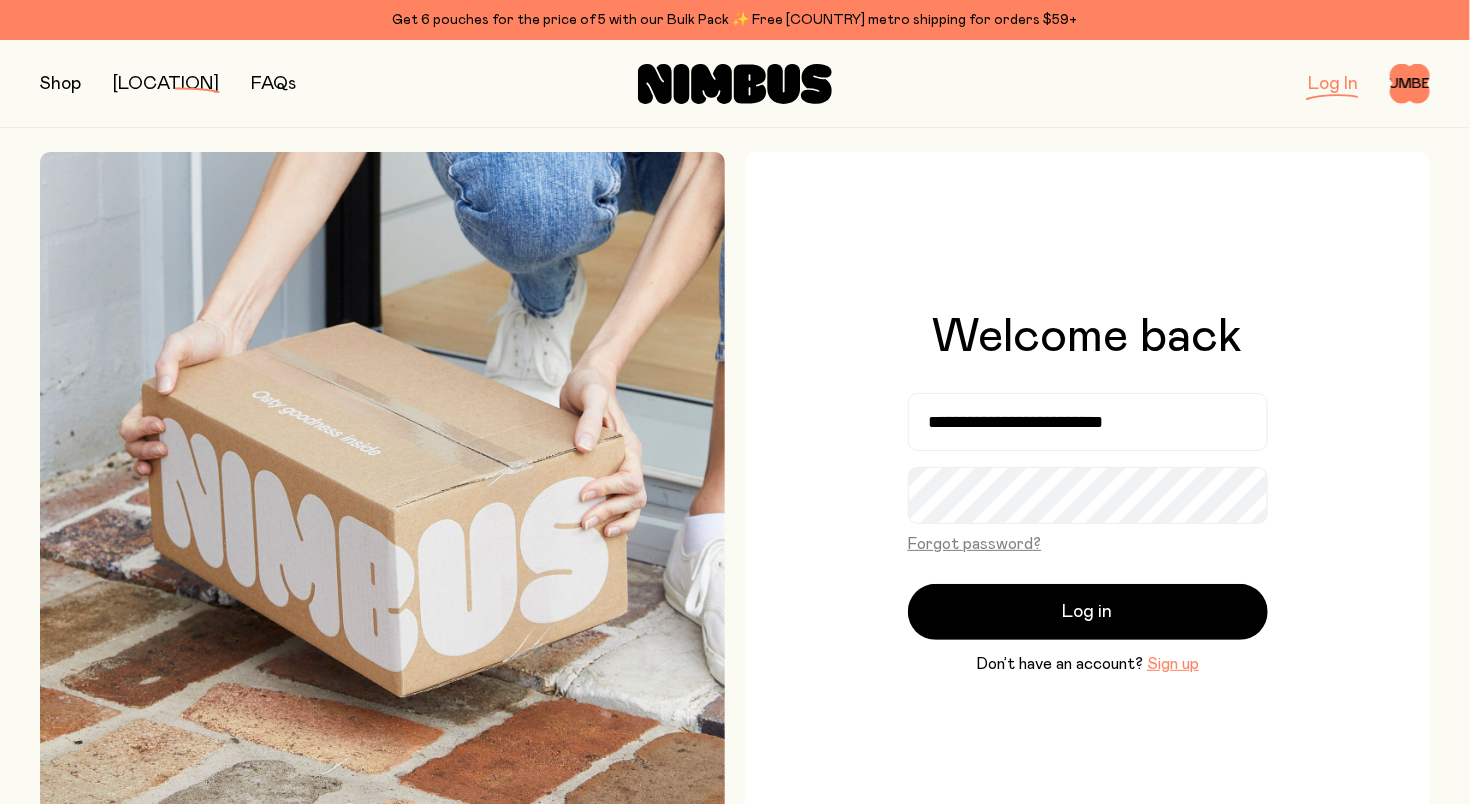 type on "**********" 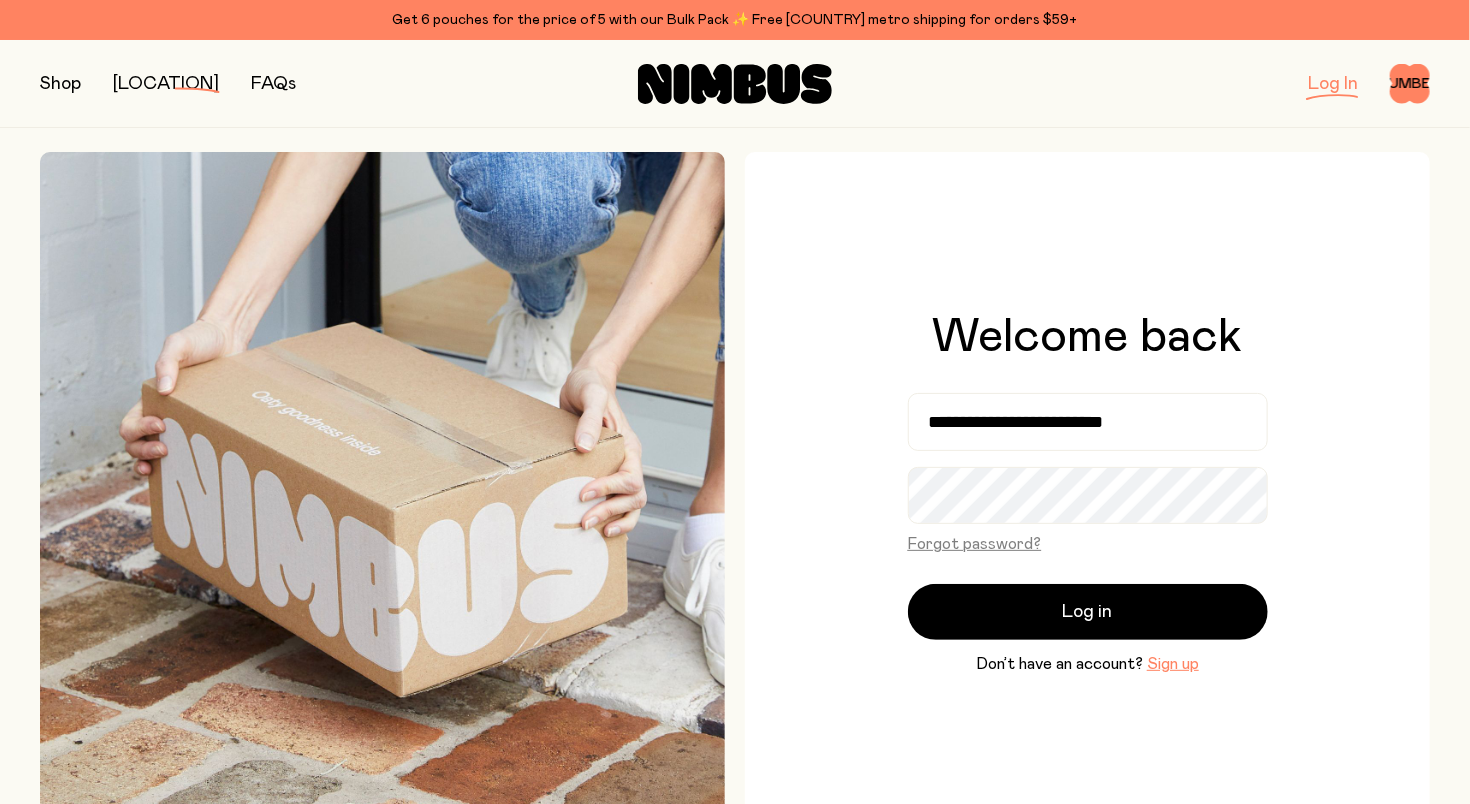 click on "**********" at bounding box center (1087, 494) 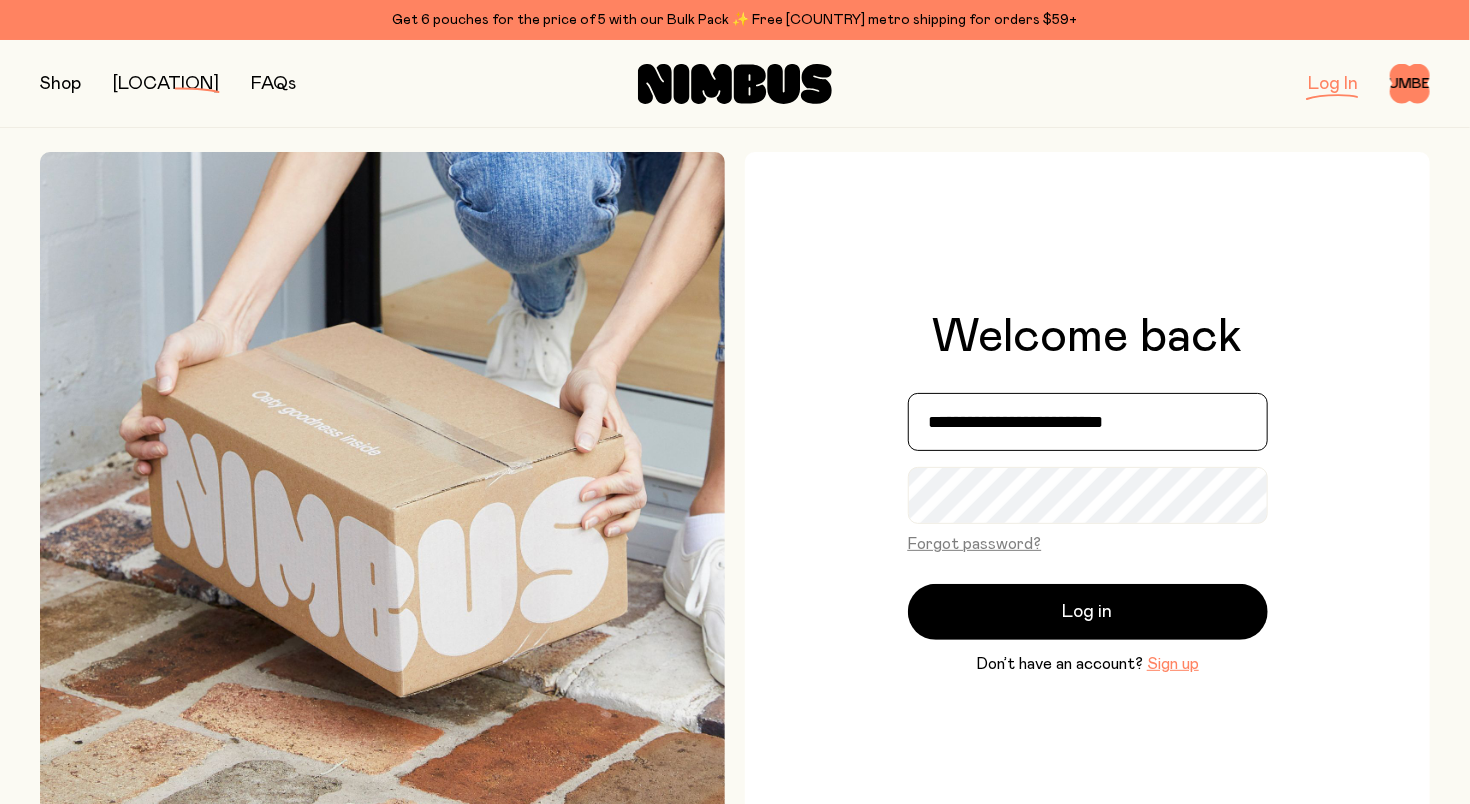 drag, startPoint x: 1160, startPoint y: 417, endPoint x: 890, endPoint y: 423, distance: 270.06665 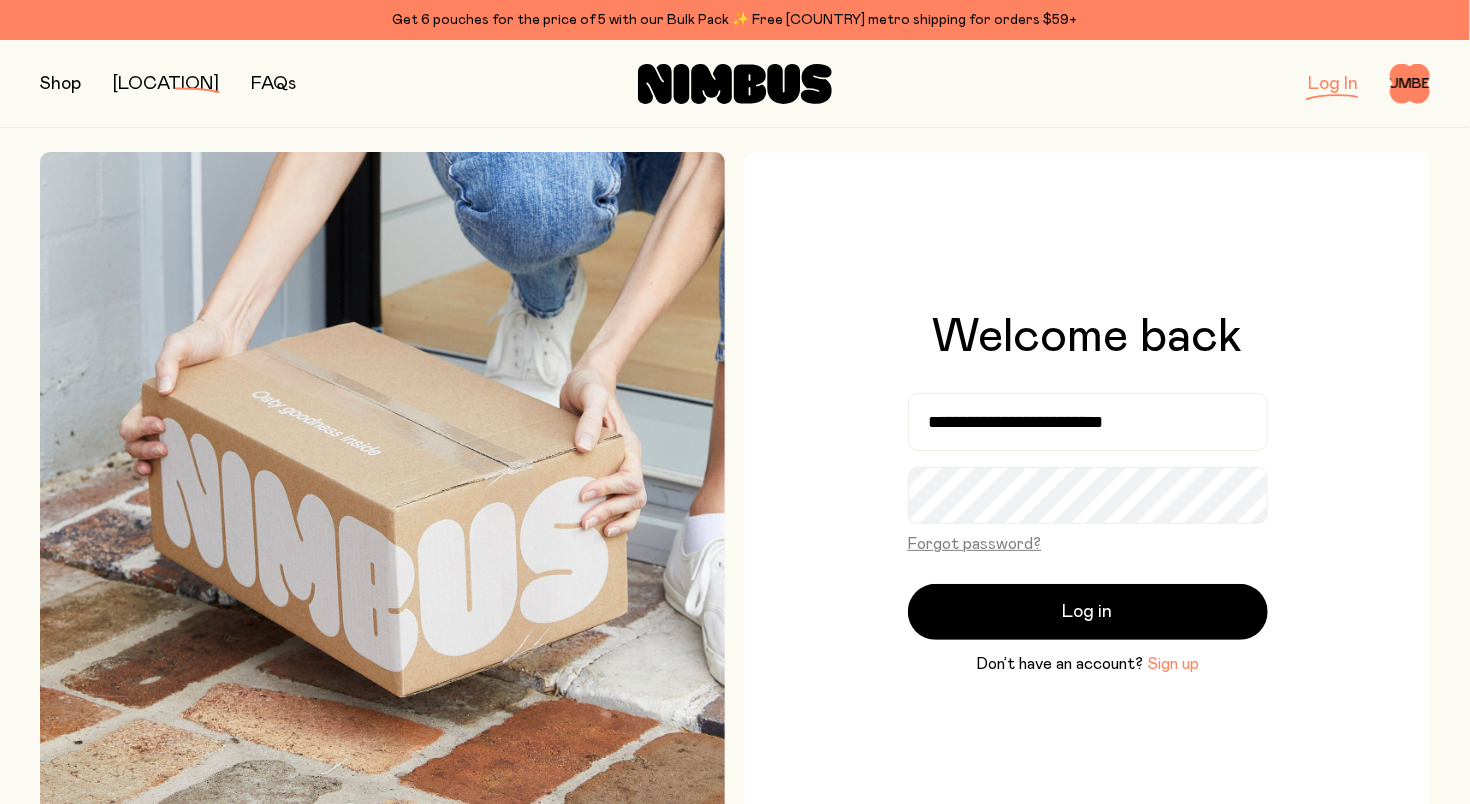 click on "Sign up" at bounding box center [1173, 664] 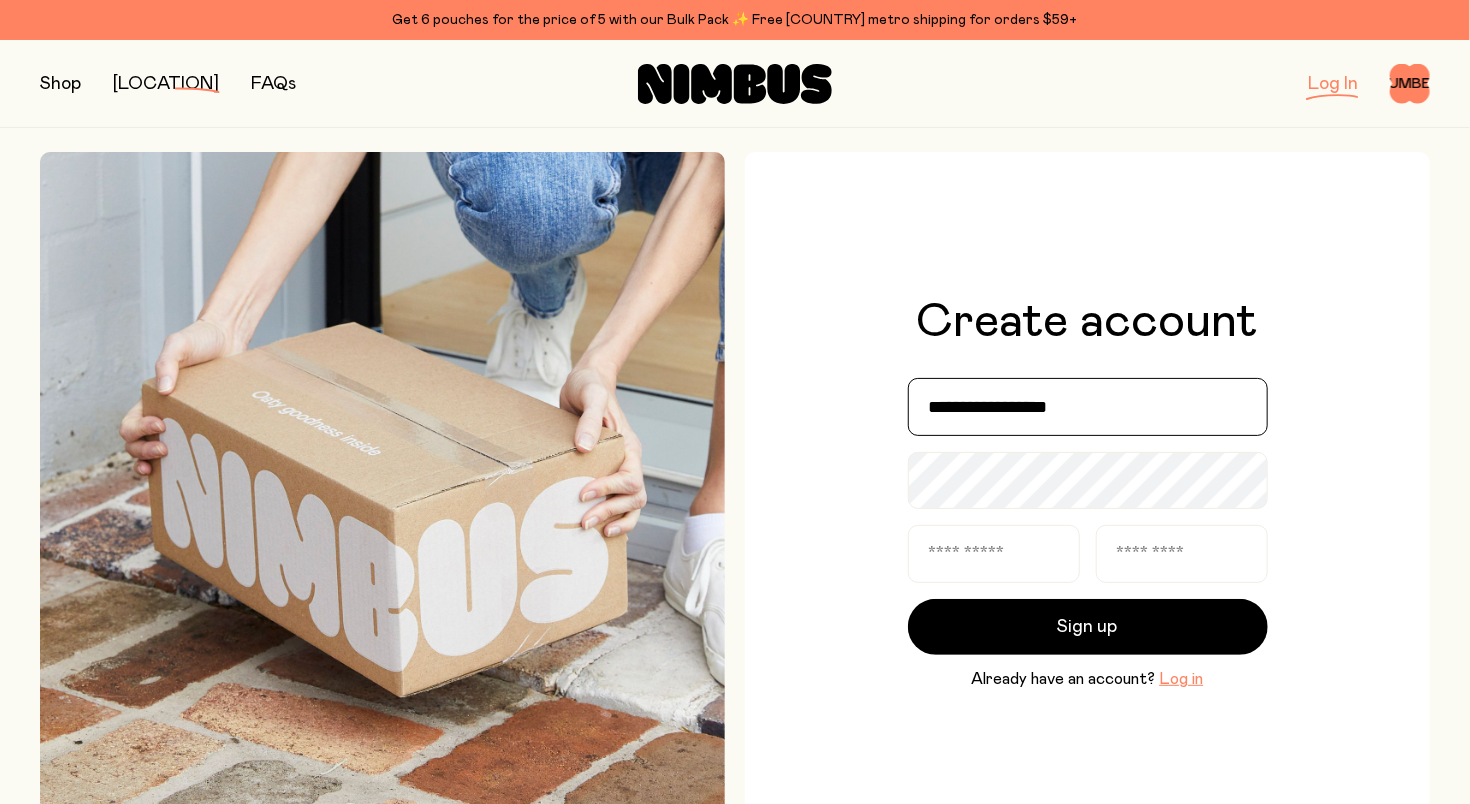 type on "**********" 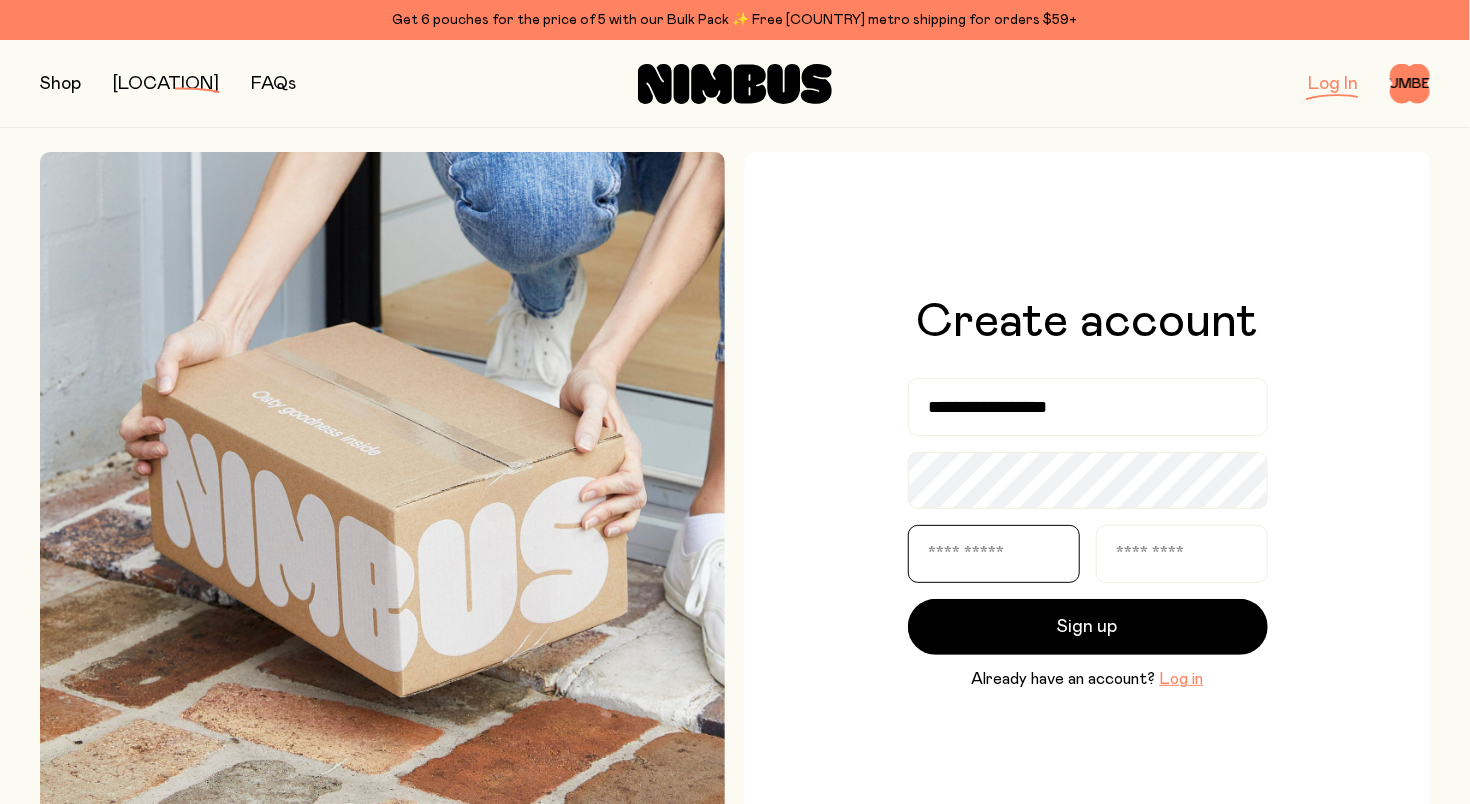 click at bounding box center [994, 554] 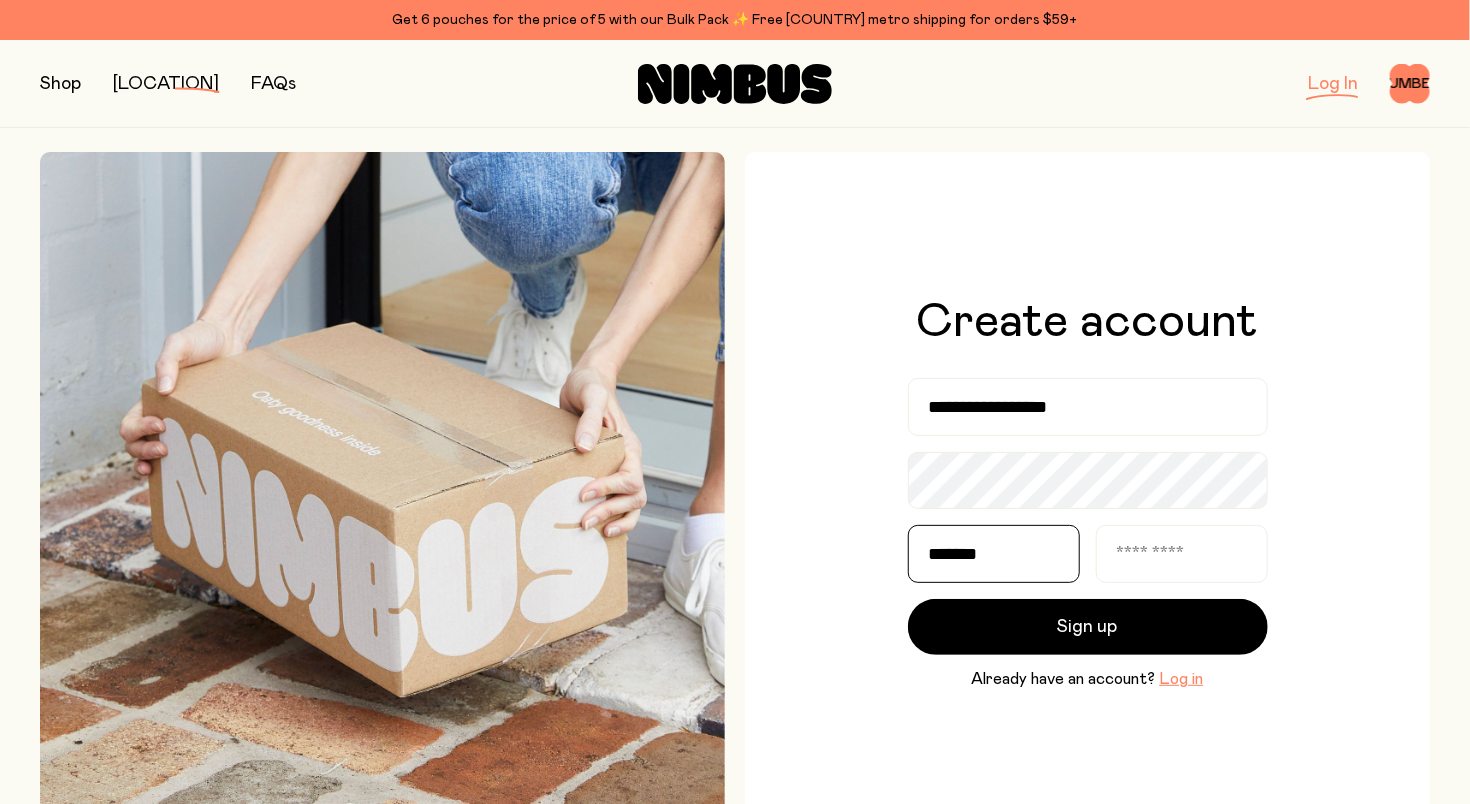 type on "*********" 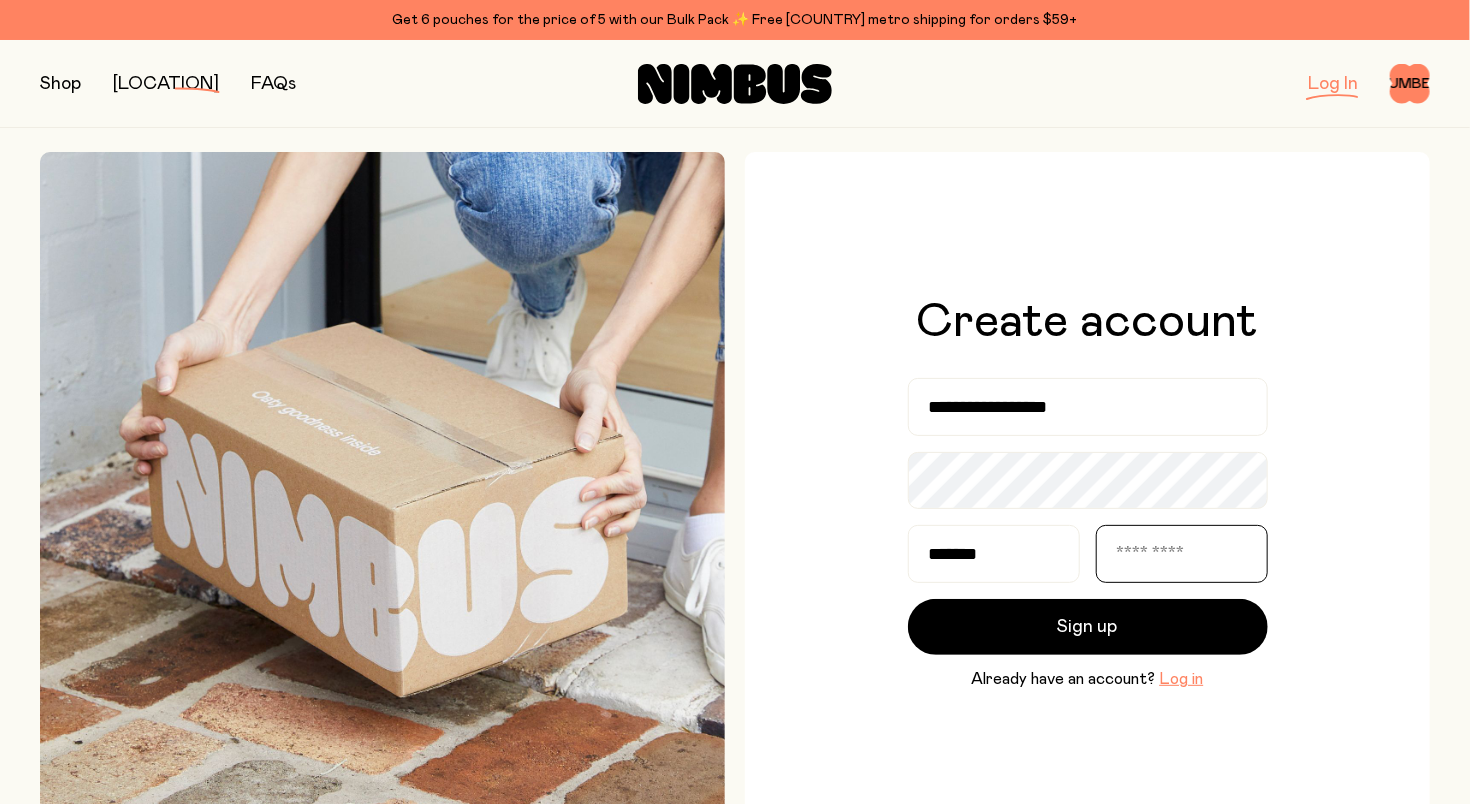click at bounding box center [1182, 554] 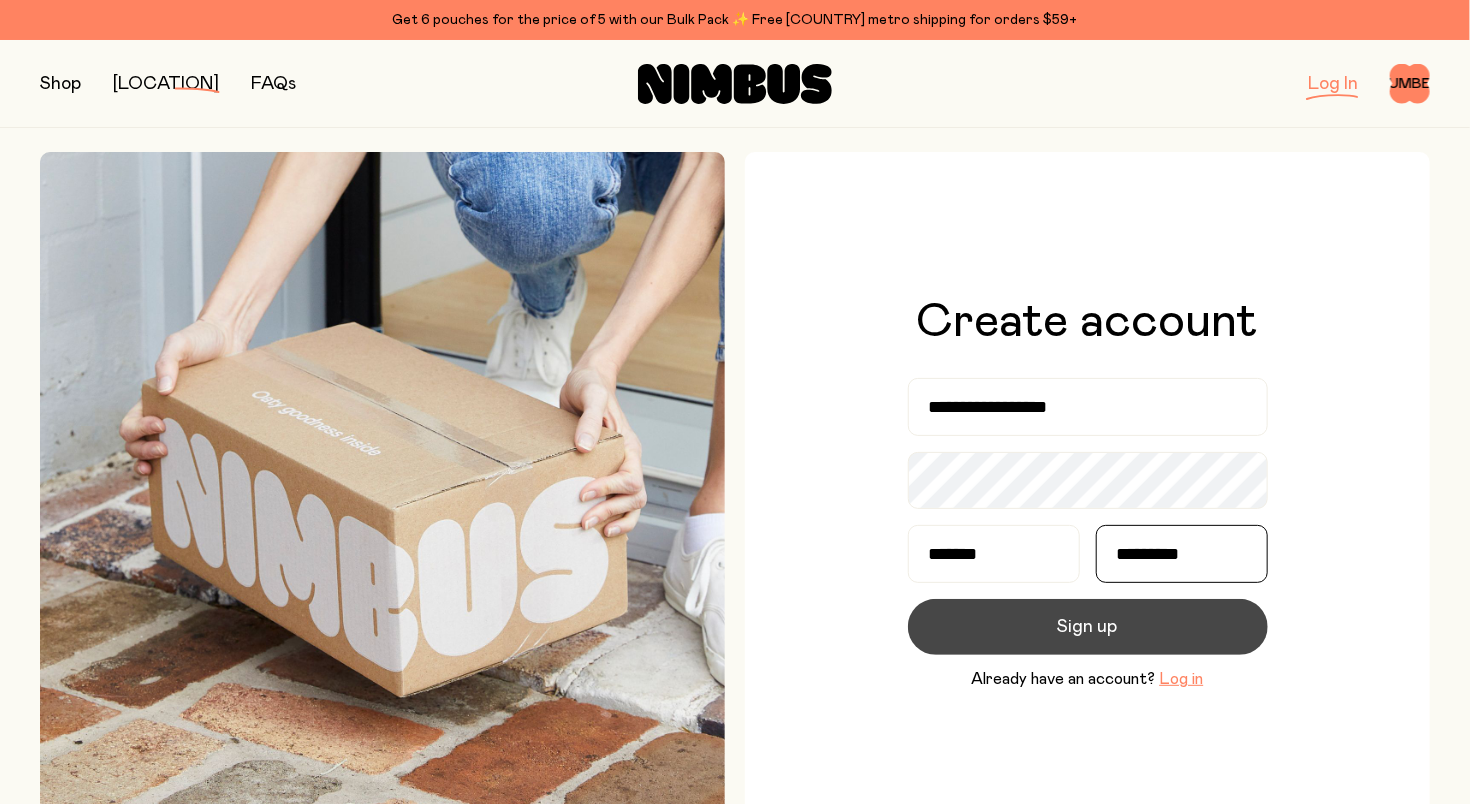 type on "*********" 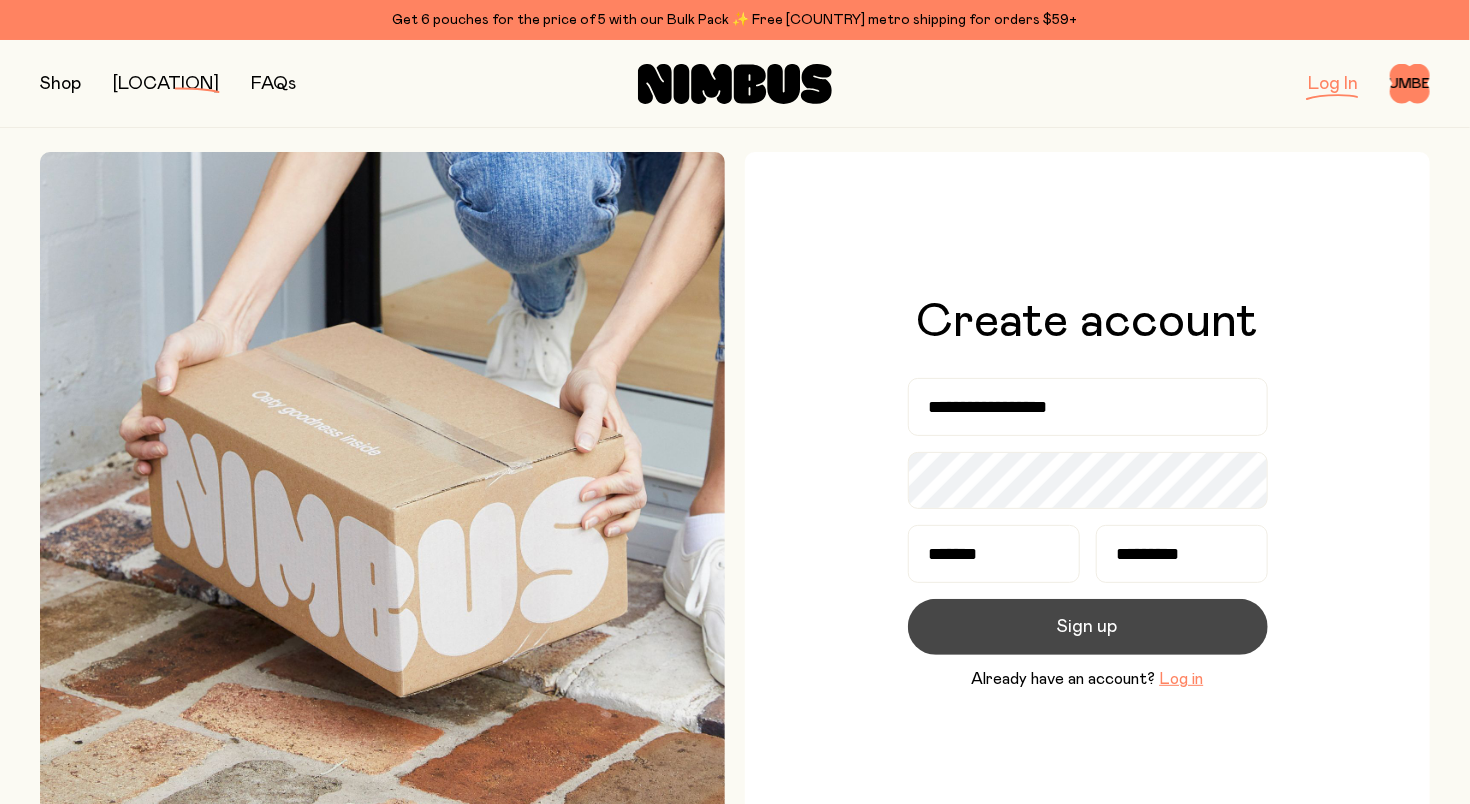 click on "Sign up" at bounding box center (1088, 627) 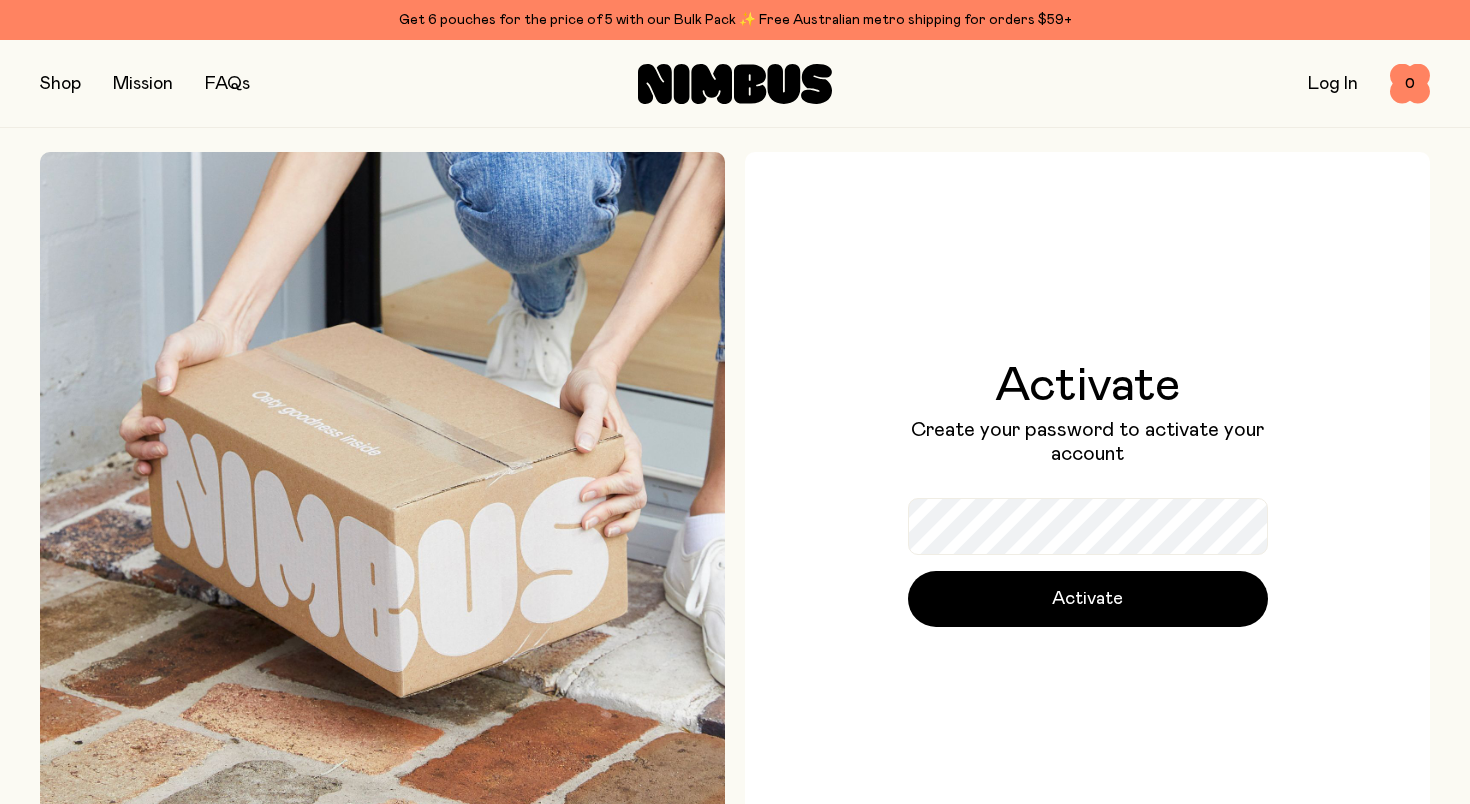 scroll, scrollTop: 0, scrollLeft: 0, axis: both 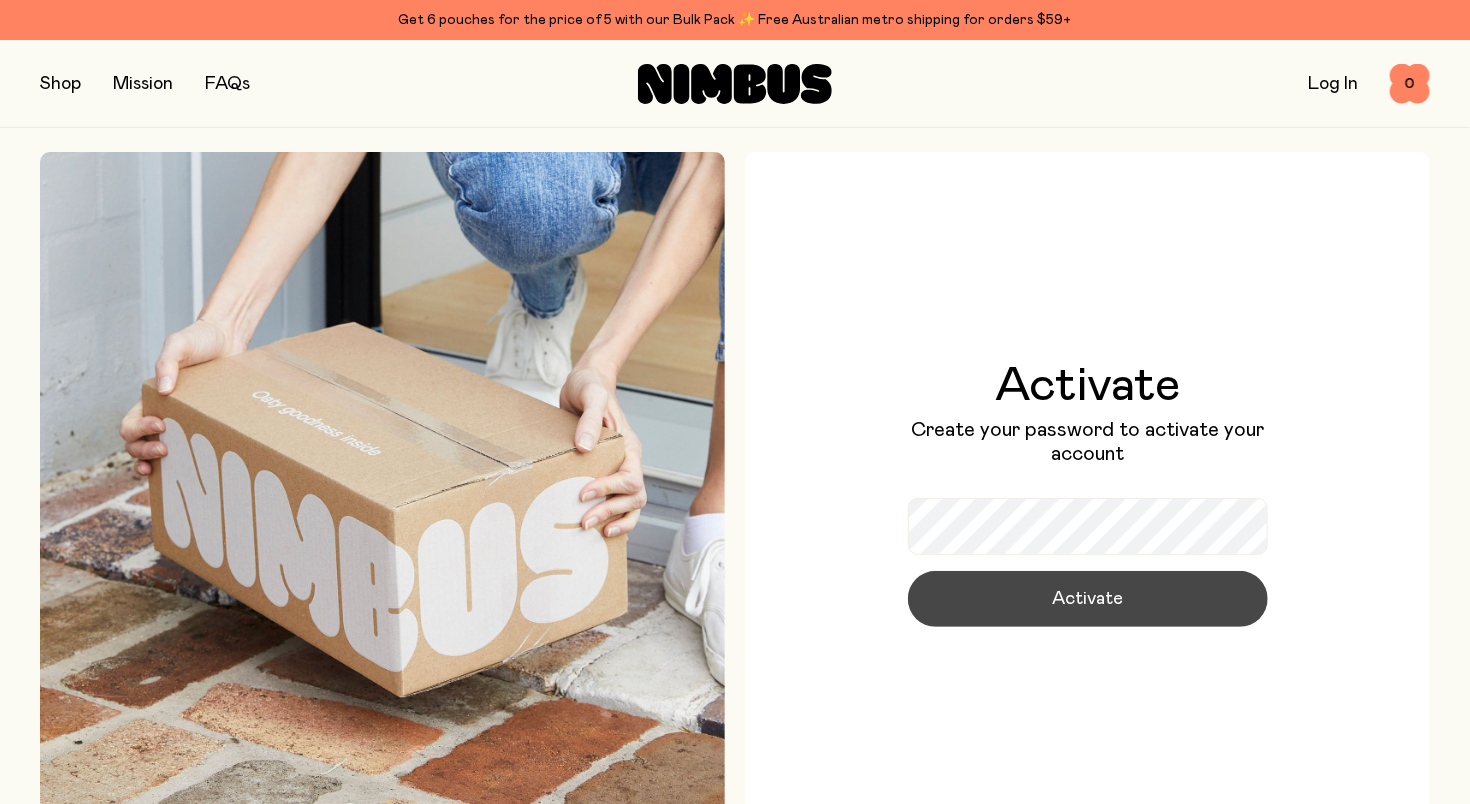 click on "Activate" at bounding box center (1087, 599) 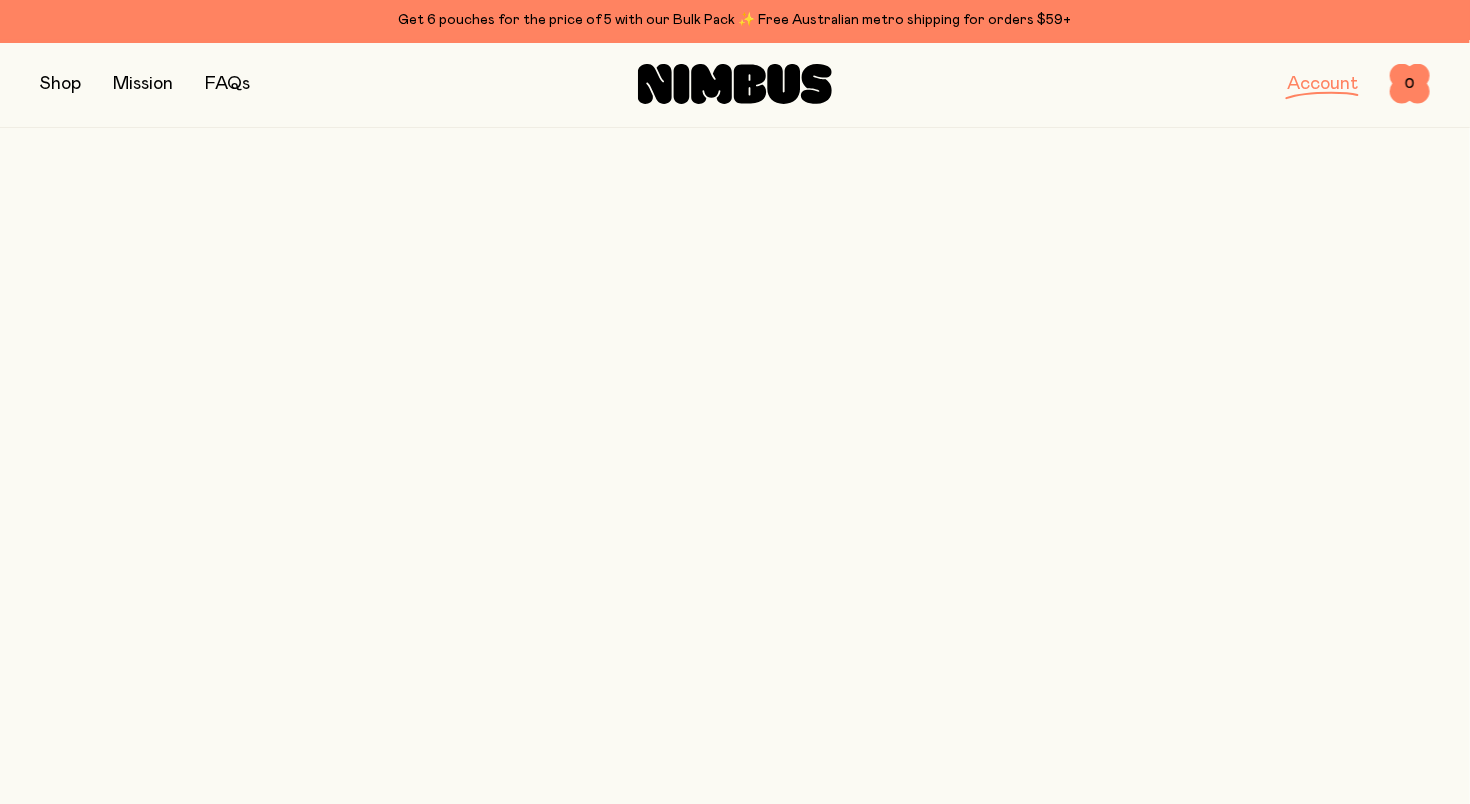 click at bounding box center [0, 1664] 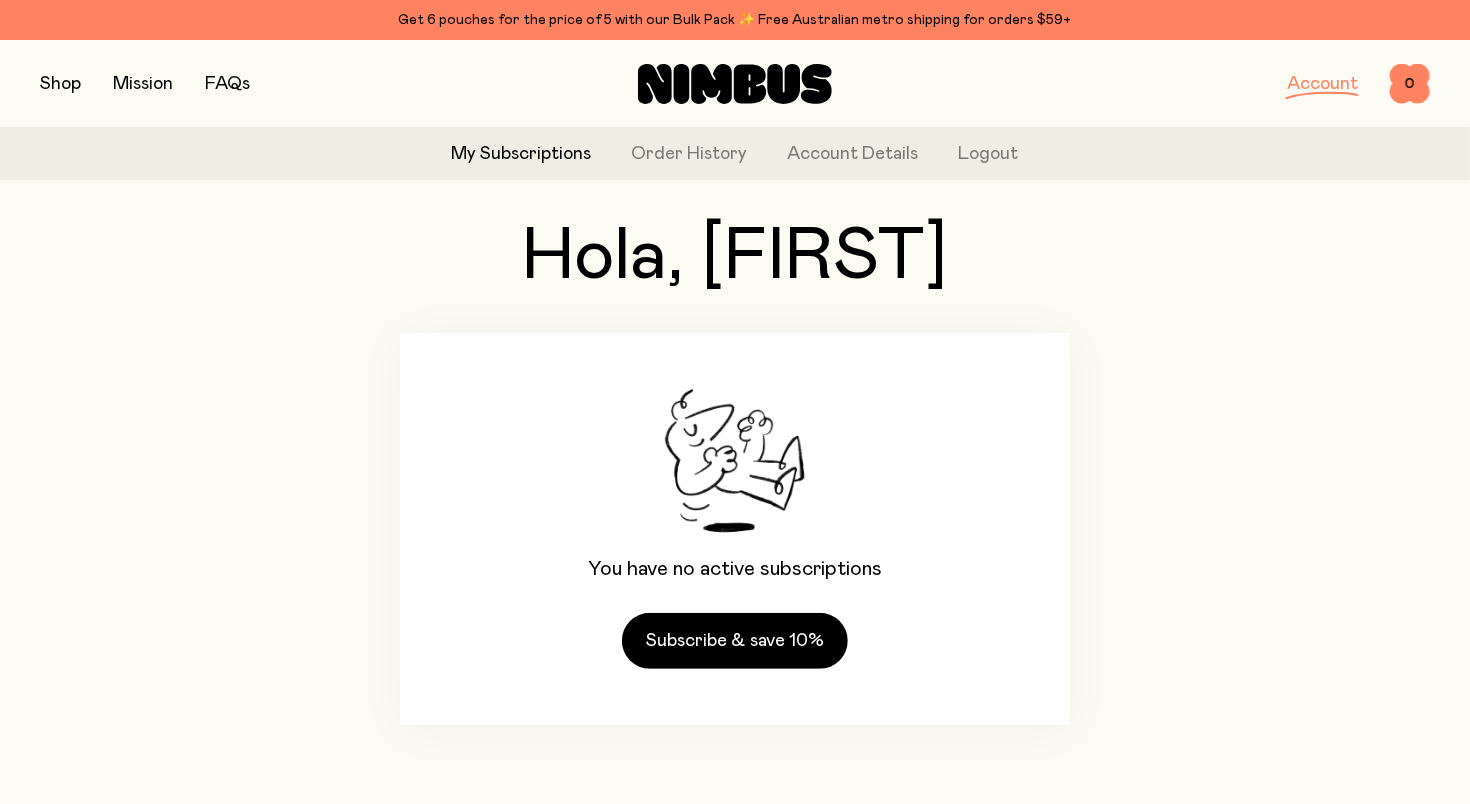 scroll, scrollTop: 56, scrollLeft: 0, axis: vertical 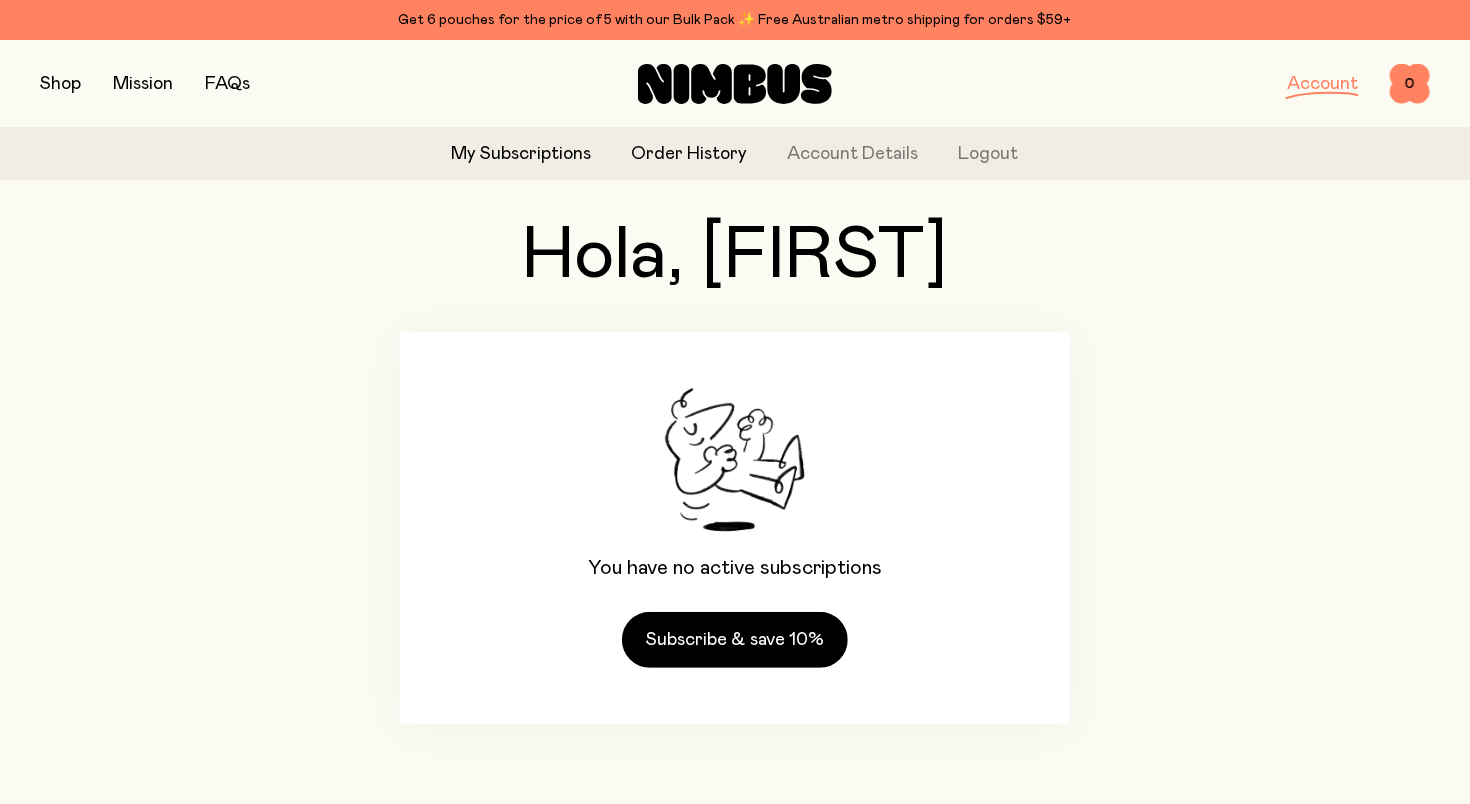 click on "Order History" 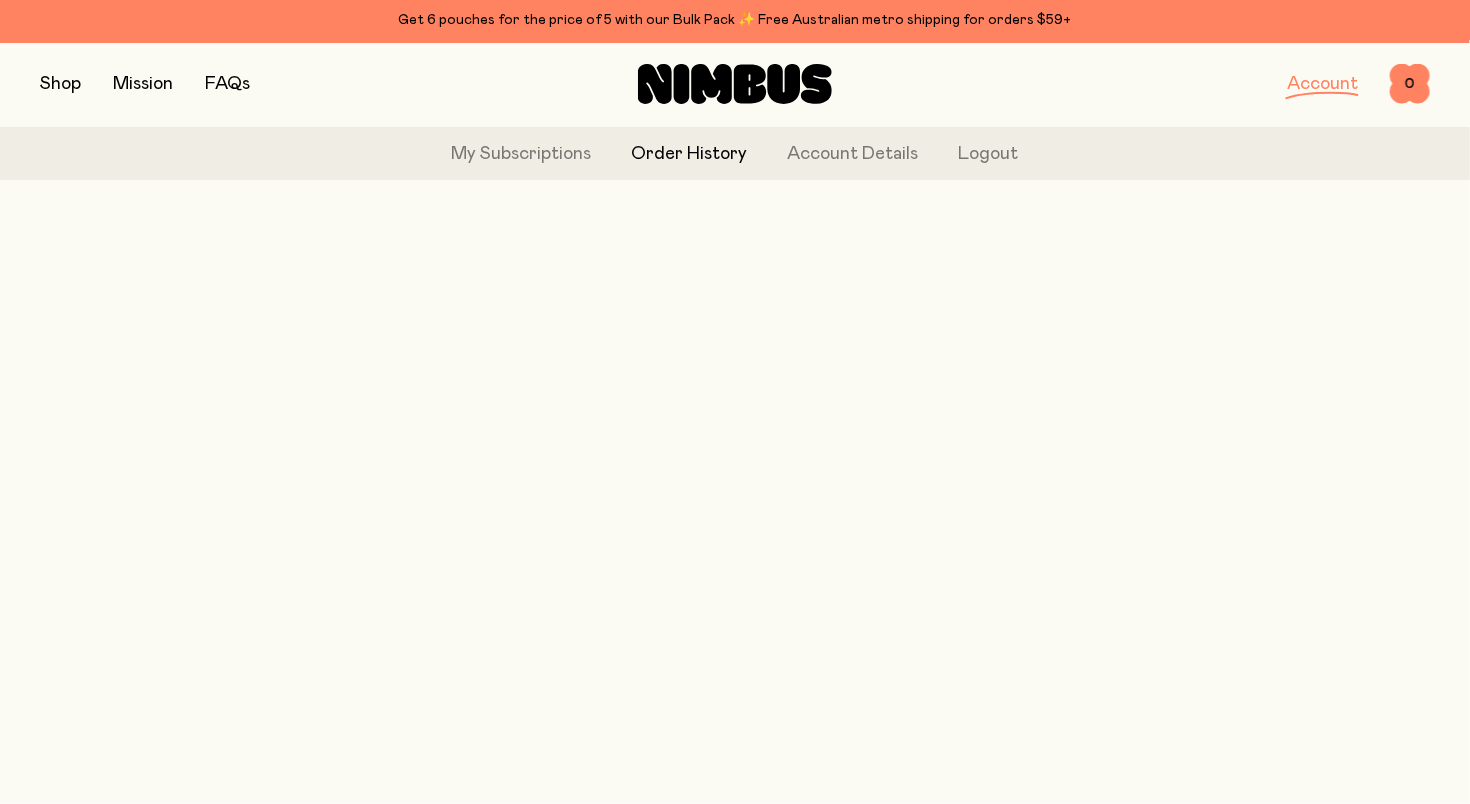 scroll, scrollTop: 0, scrollLeft: 0, axis: both 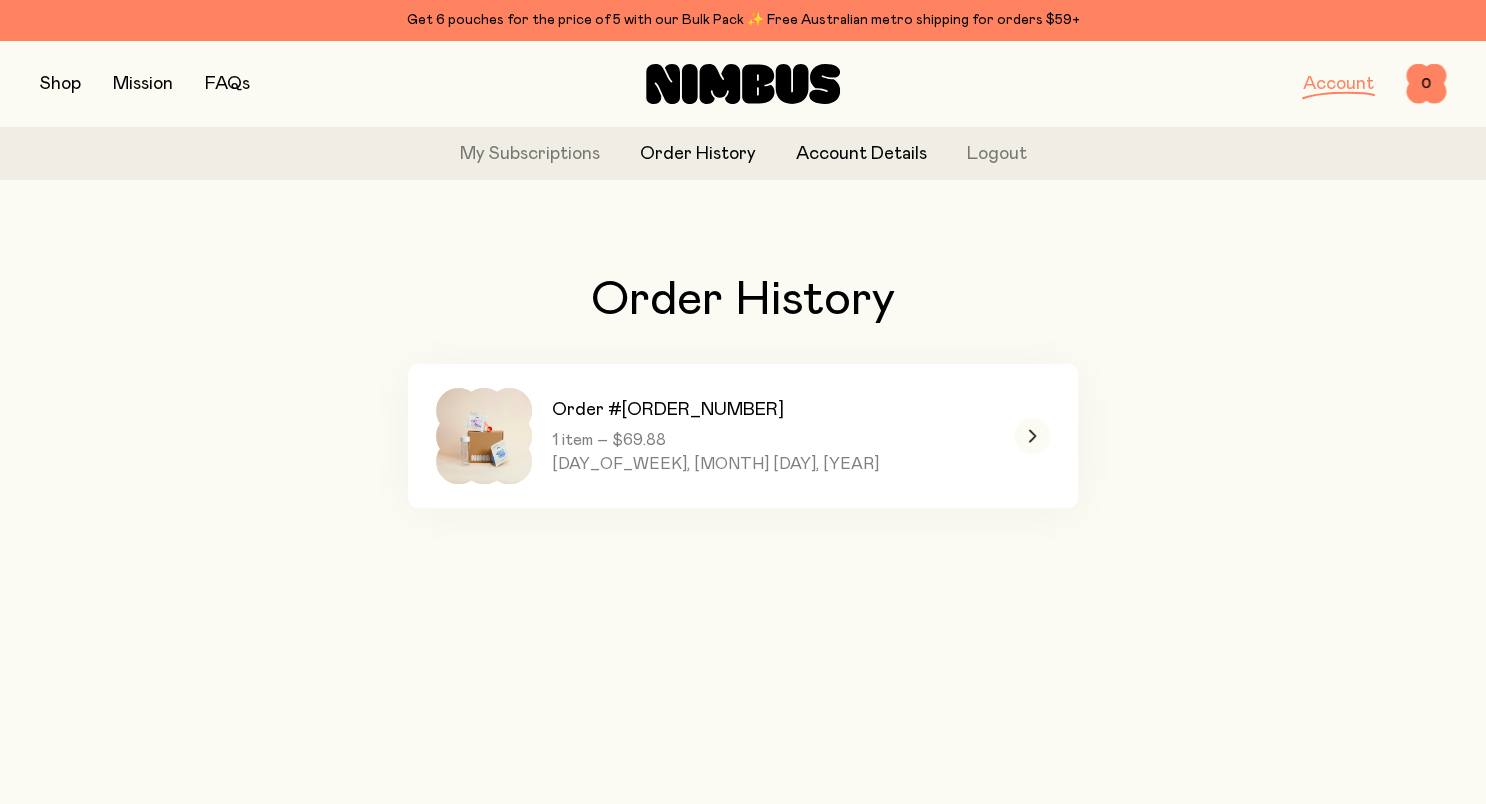 click on "Account Details" 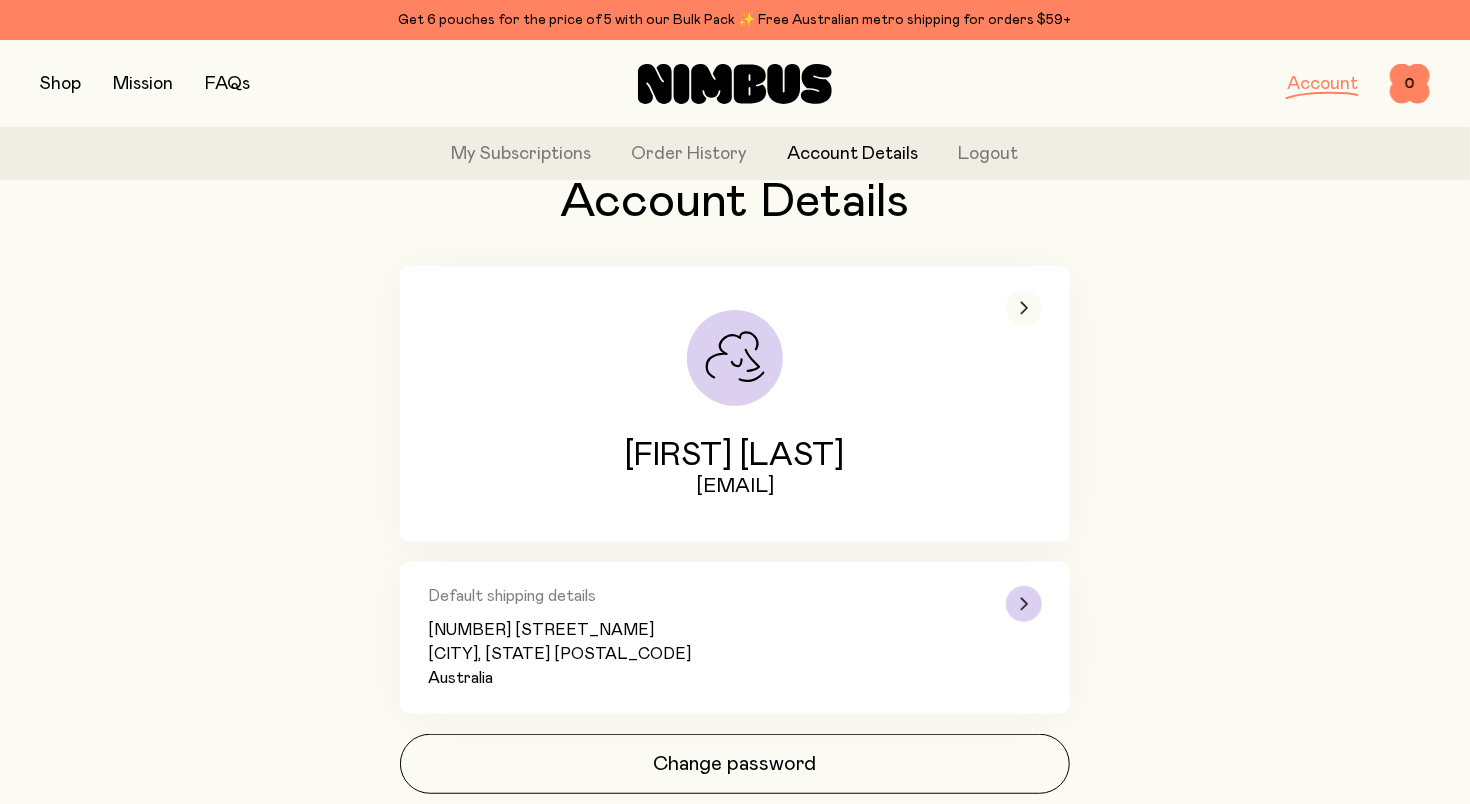 scroll, scrollTop: 99, scrollLeft: 0, axis: vertical 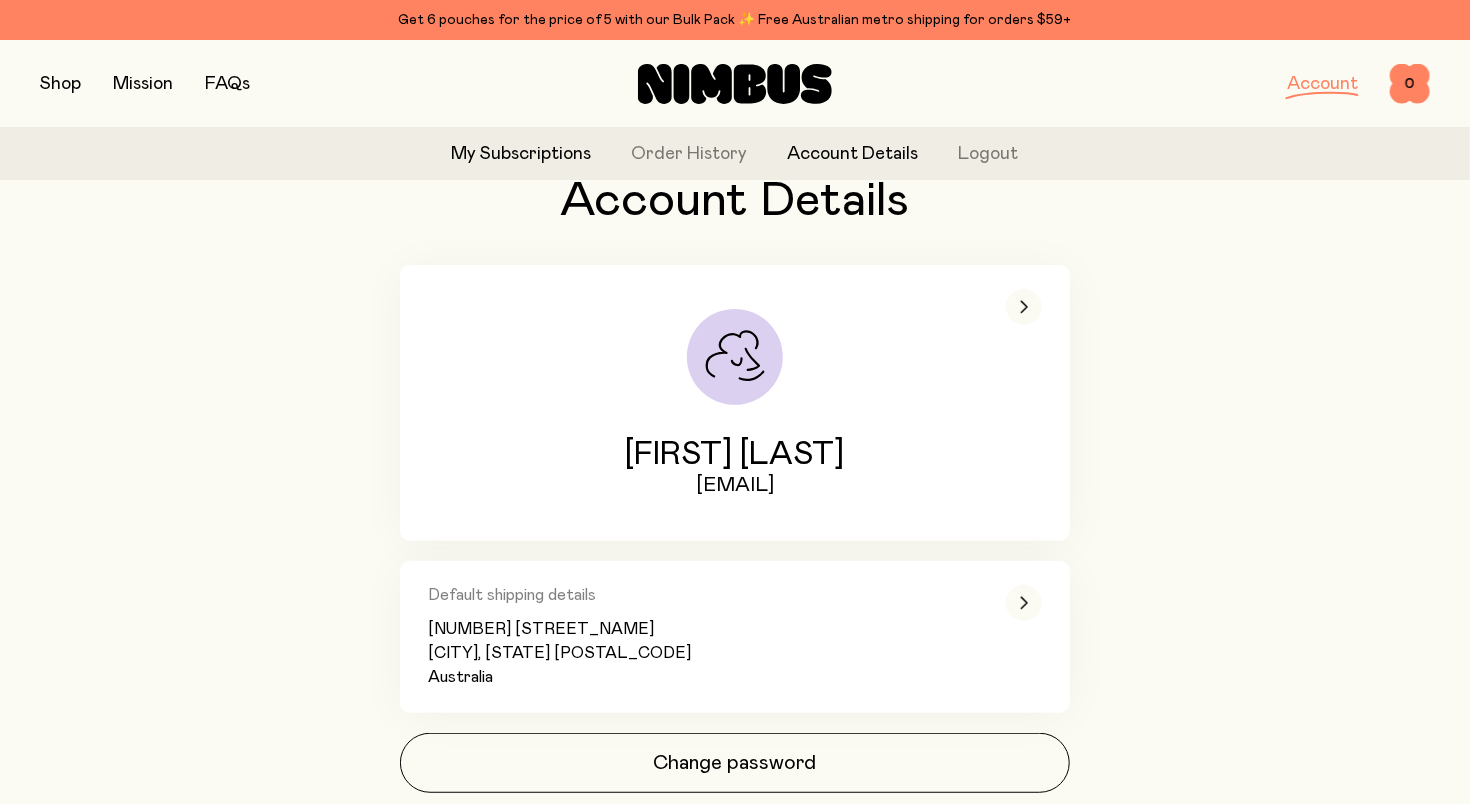 click on "My Subscriptions" 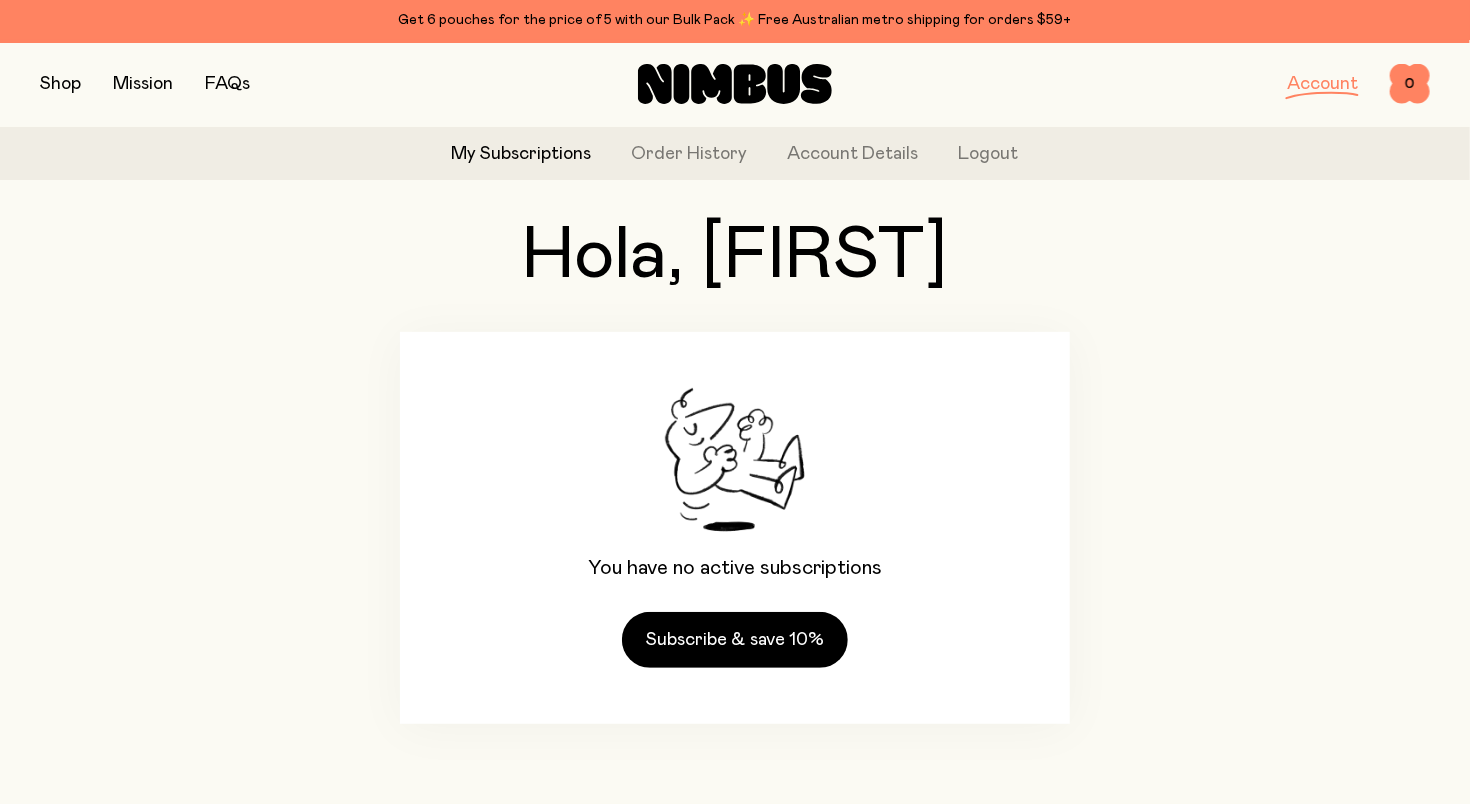 scroll, scrollTop: 0, scrollLeft: 0, axis: both 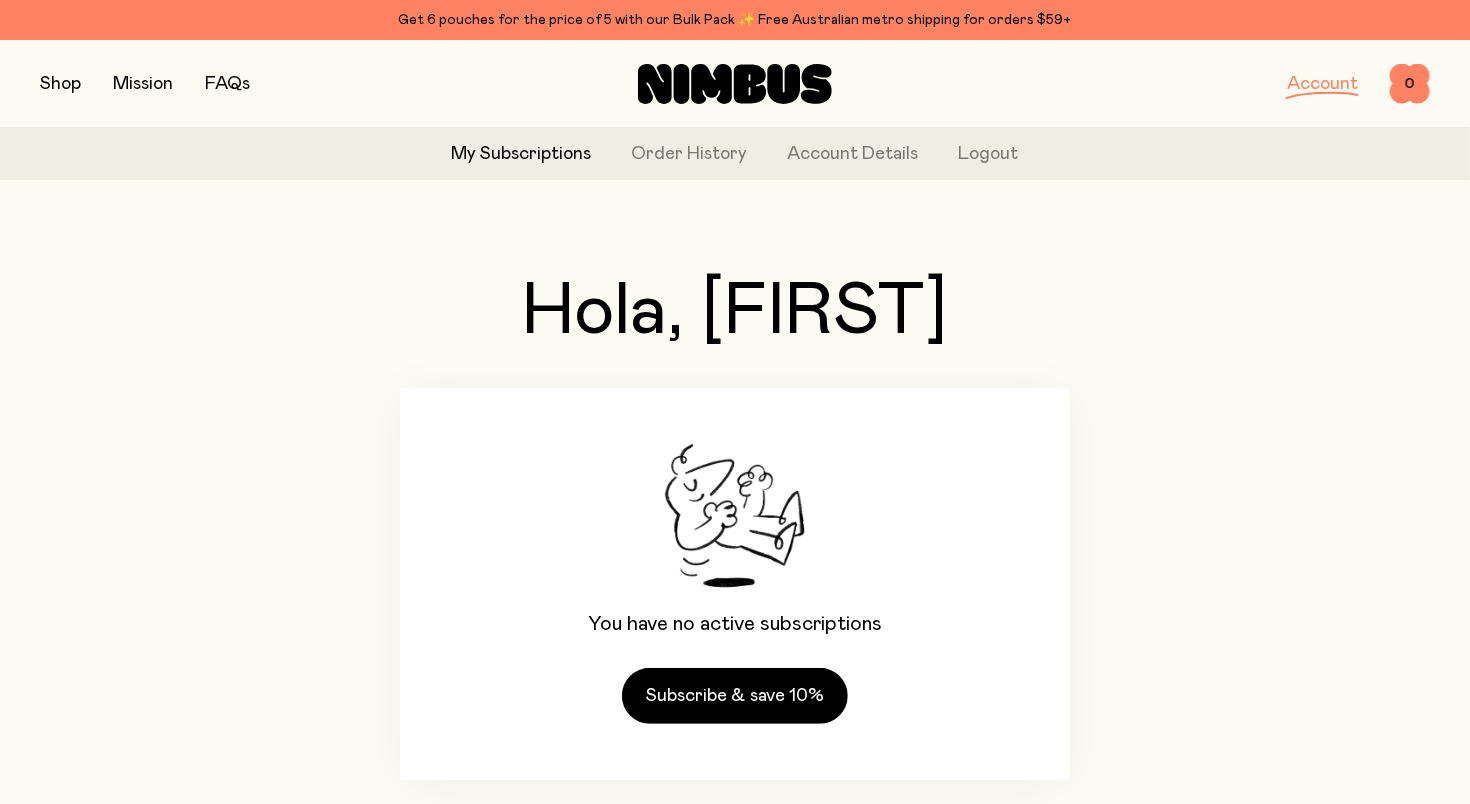 click at bounding box center [60, 84] 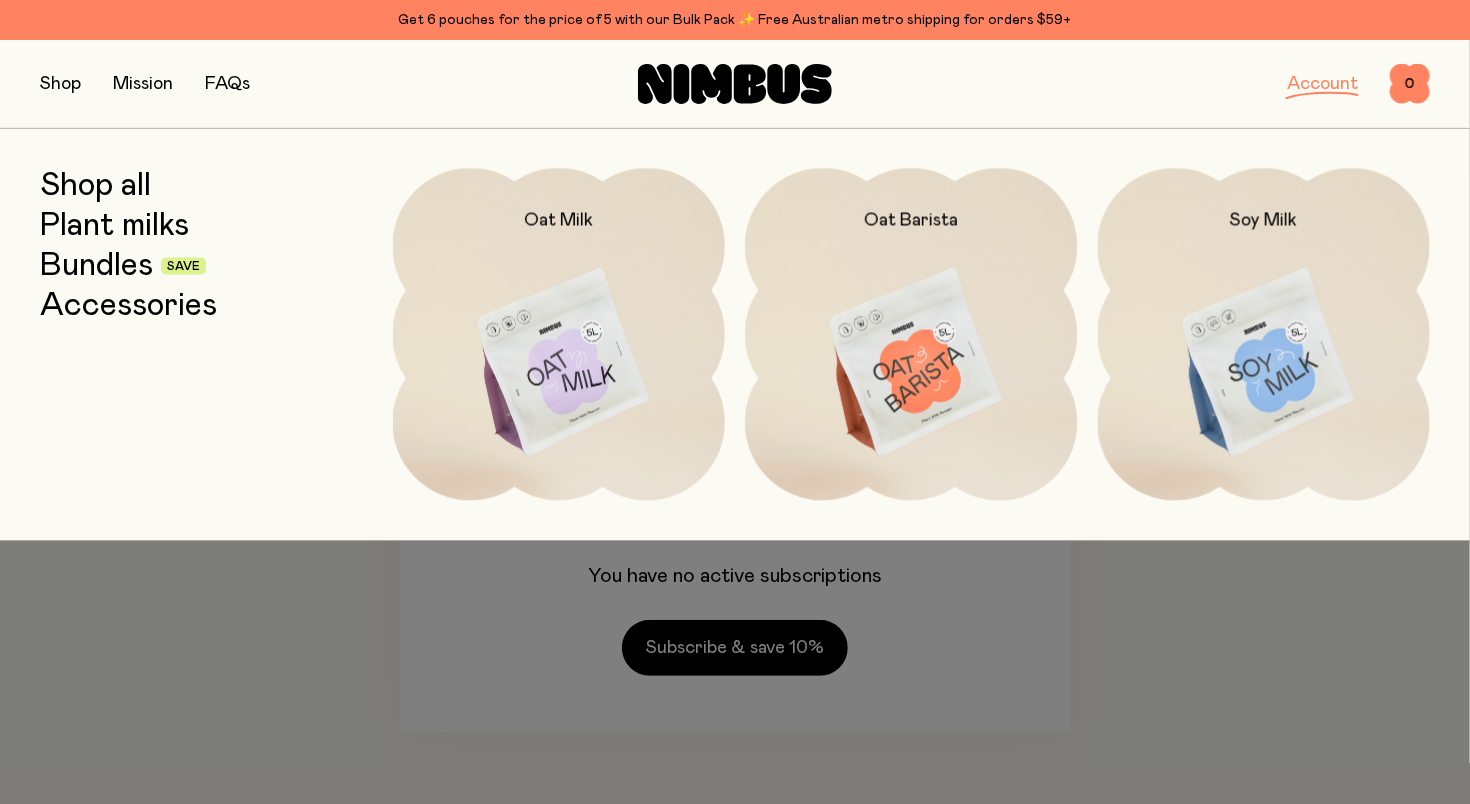 scroll, scrollTop: 56, scrollLeft: 0, axis: vertical 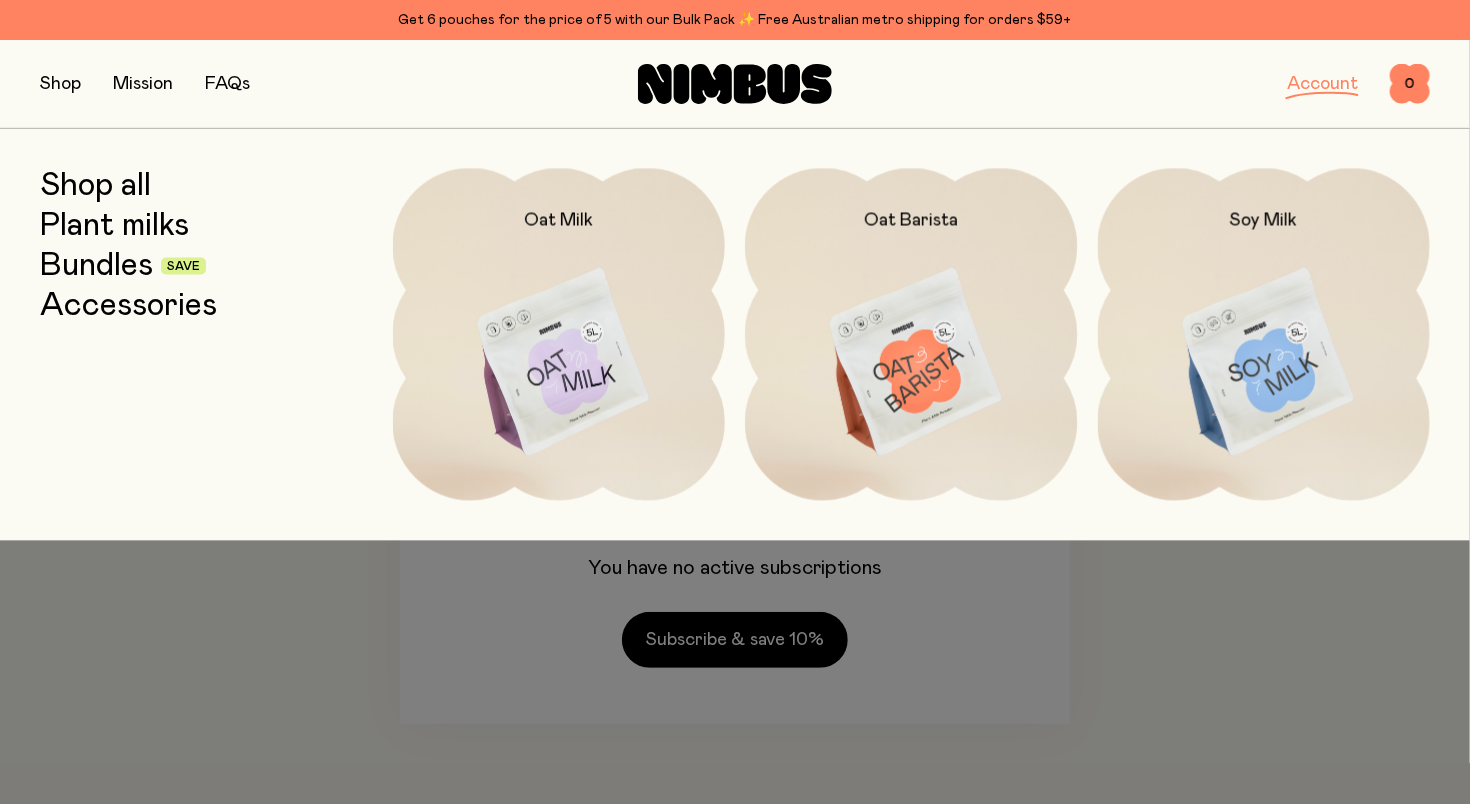click on "Bundles" at bounding box center [96, 266] 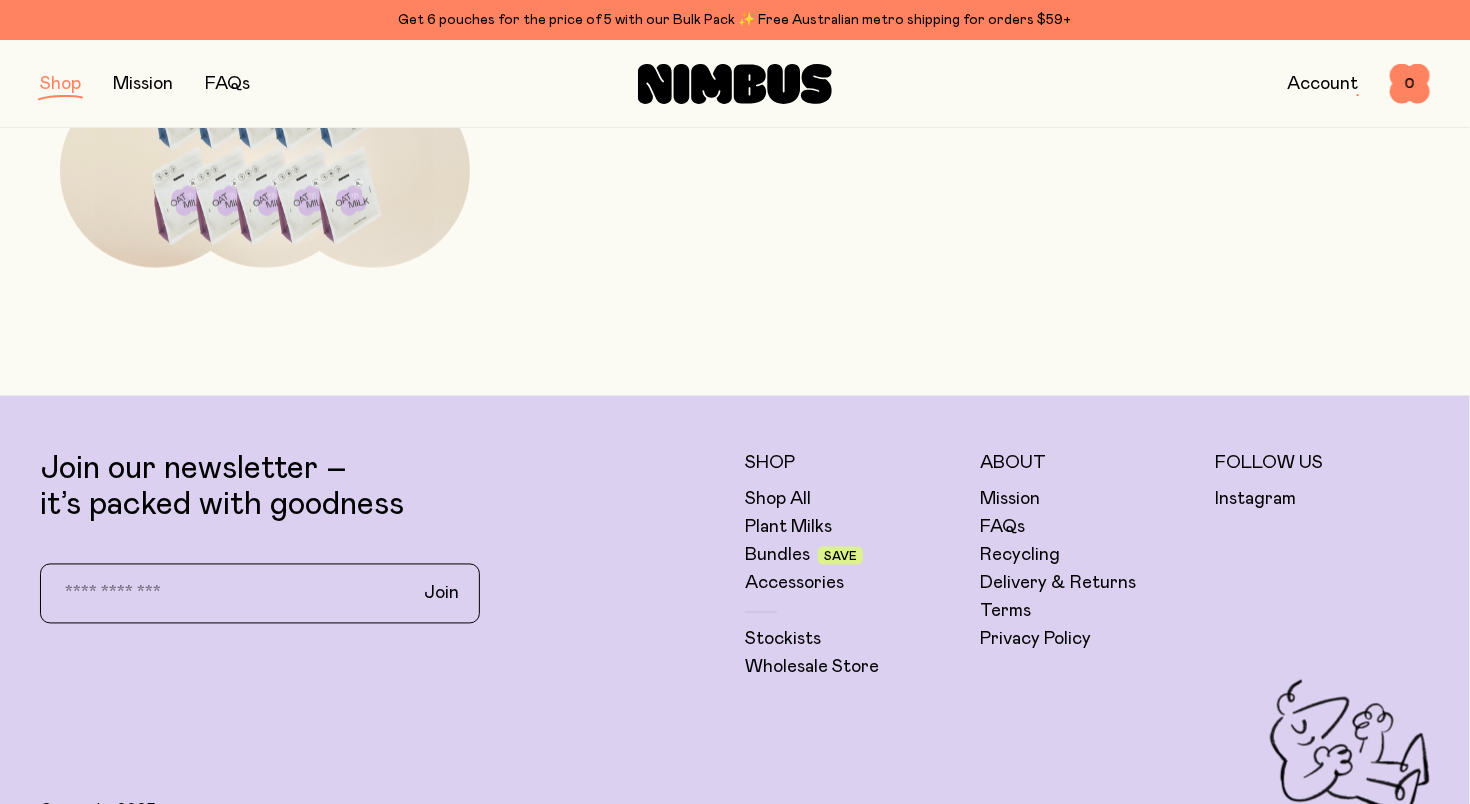 scroll, scrollTop: 1499, scrollLeft: 0, axis: vertical 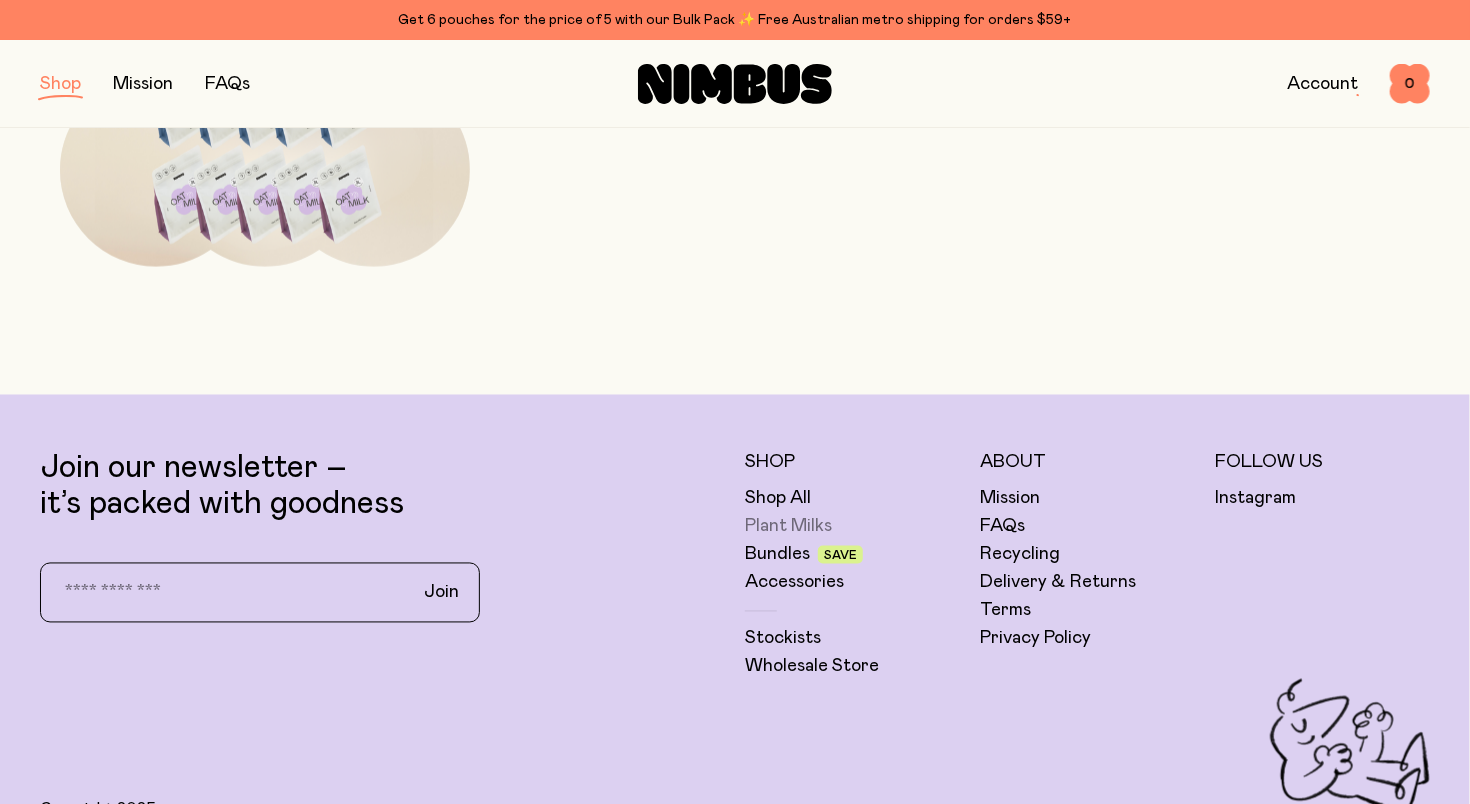 click on "Plant Milks" at bounding box center [788, 527] 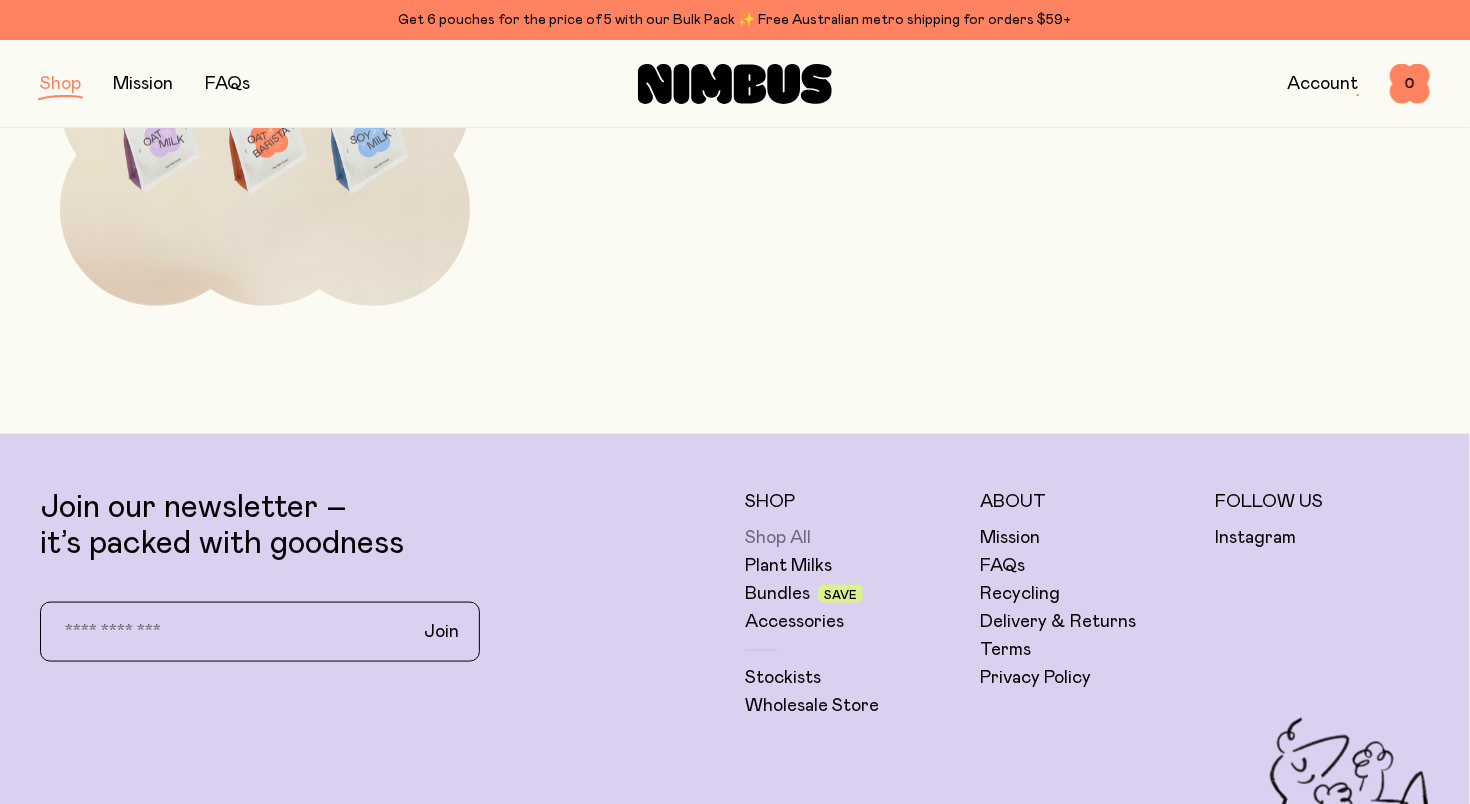 scroll, scrollTop: 995, scrollLeft: 0, axis: vertical 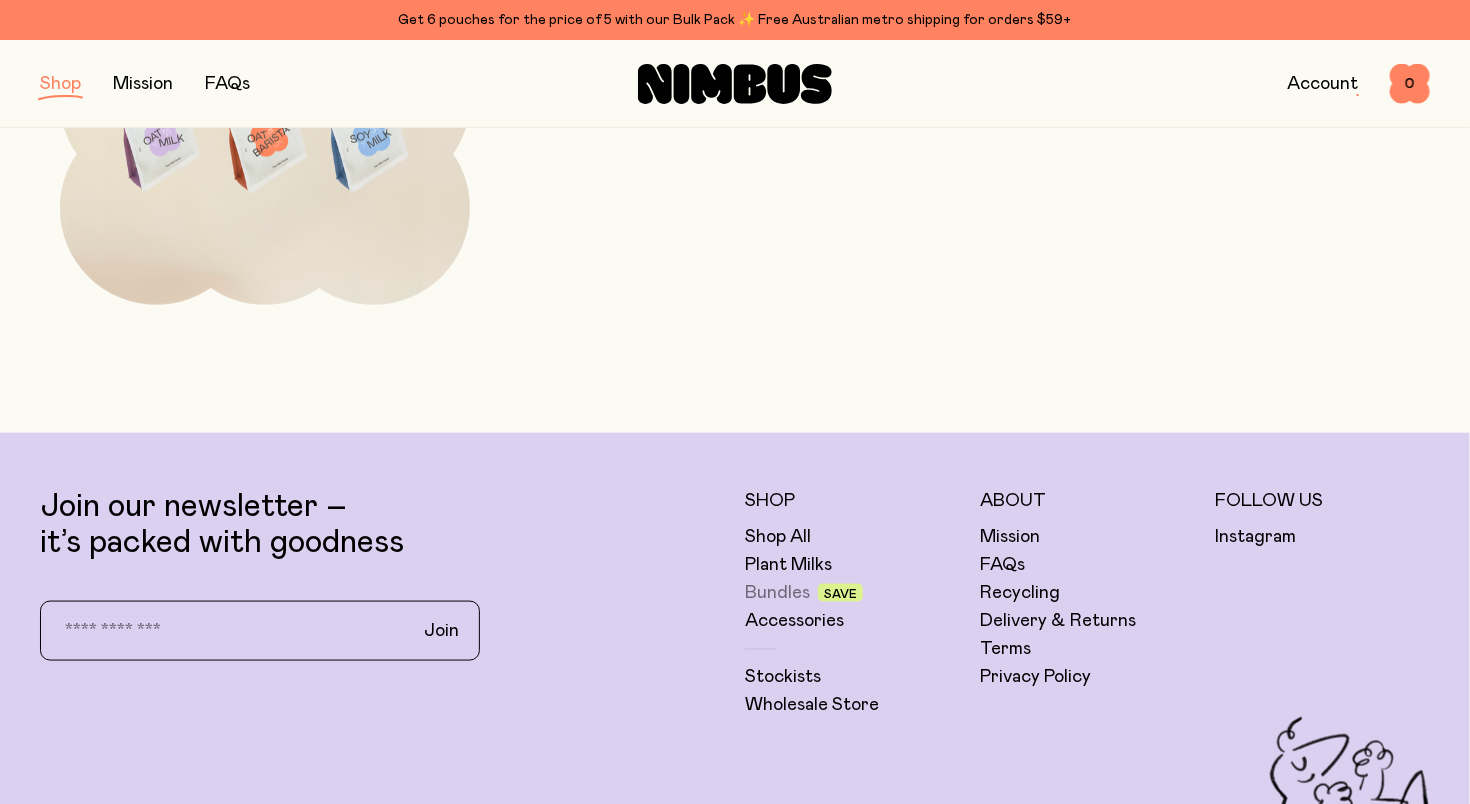 click on "Bundles" at bounding box center [777, 593] 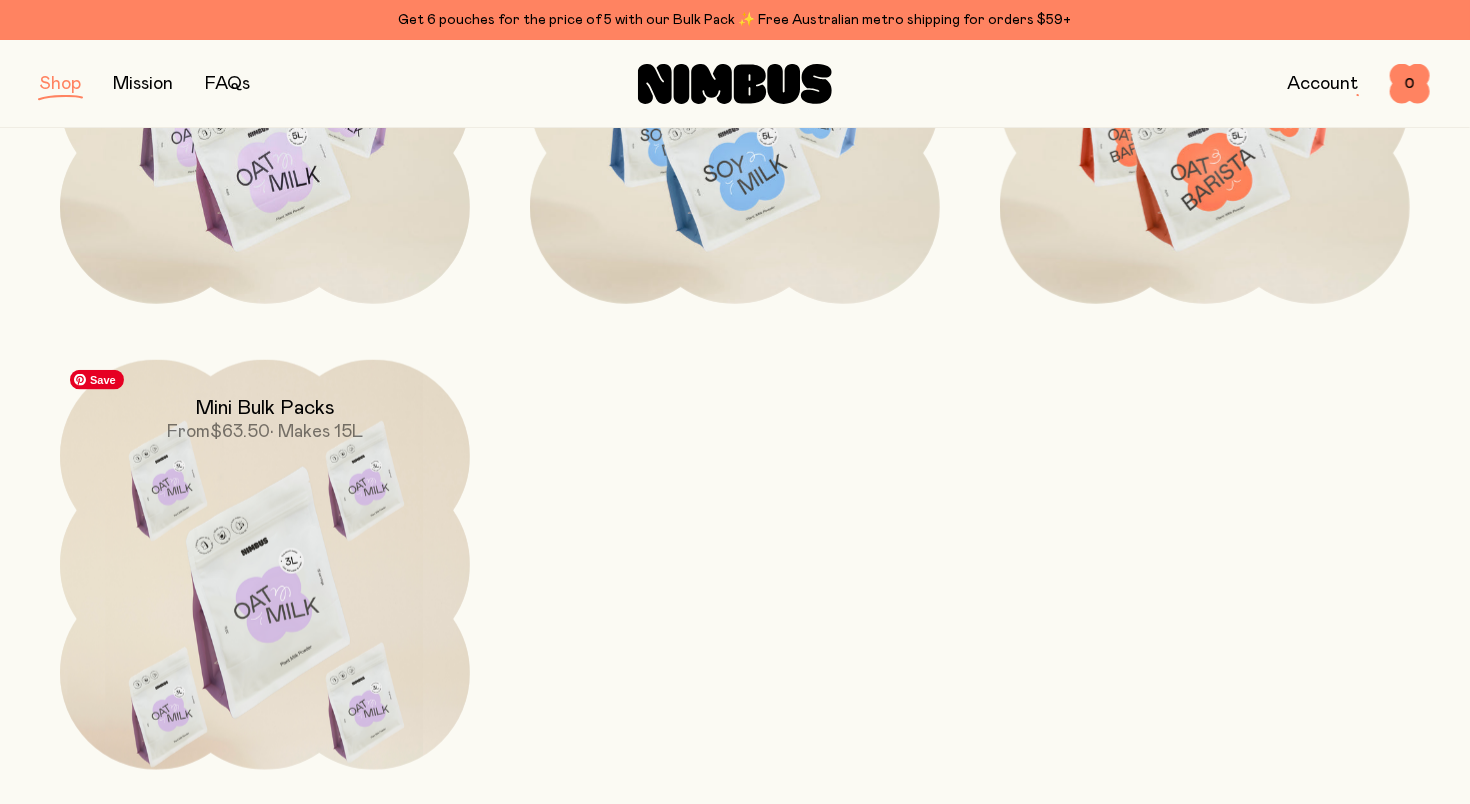 scroll, scrollTop: 997, scrollLeft: 0, axis: vertical 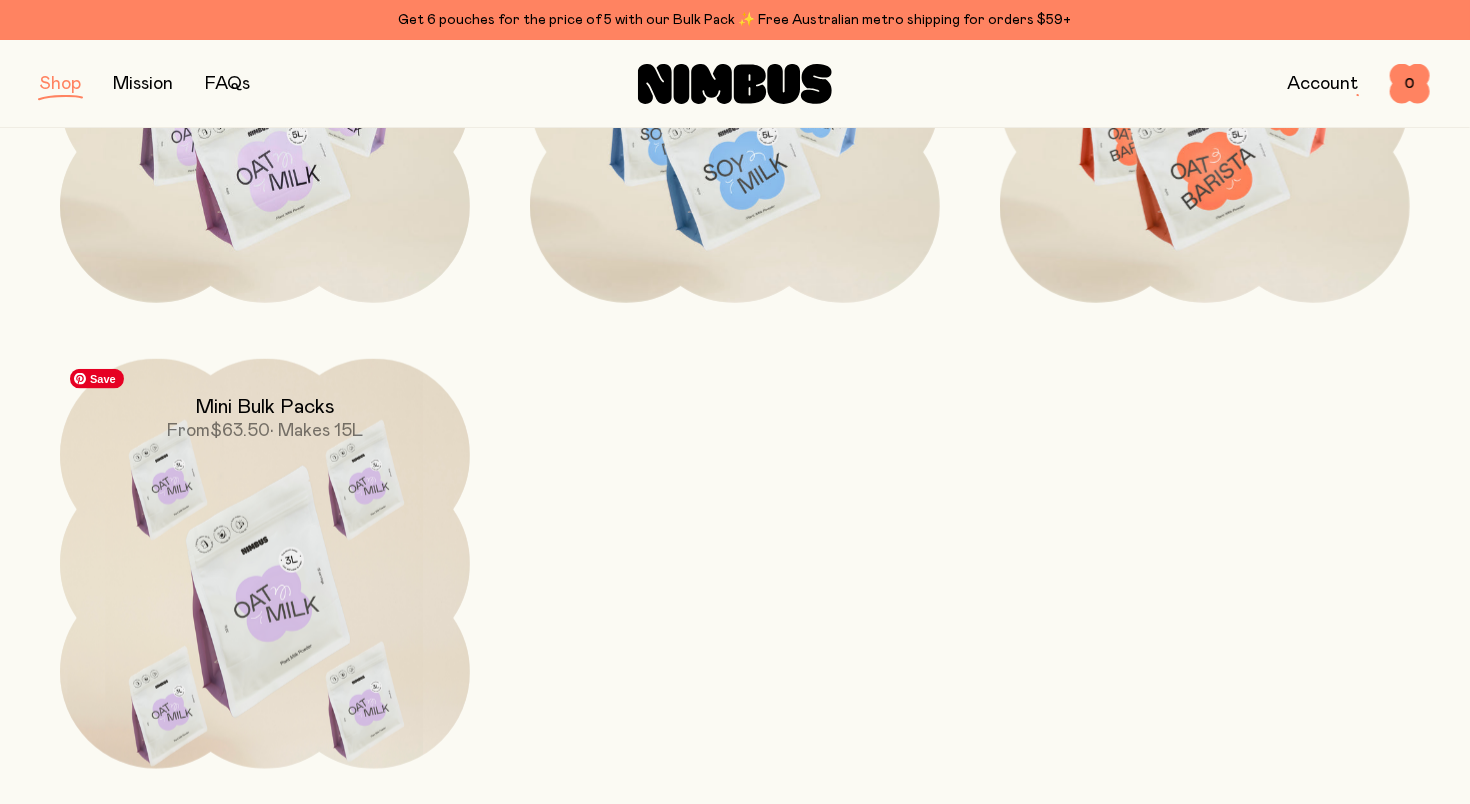 click at bounding box center (265, 600) 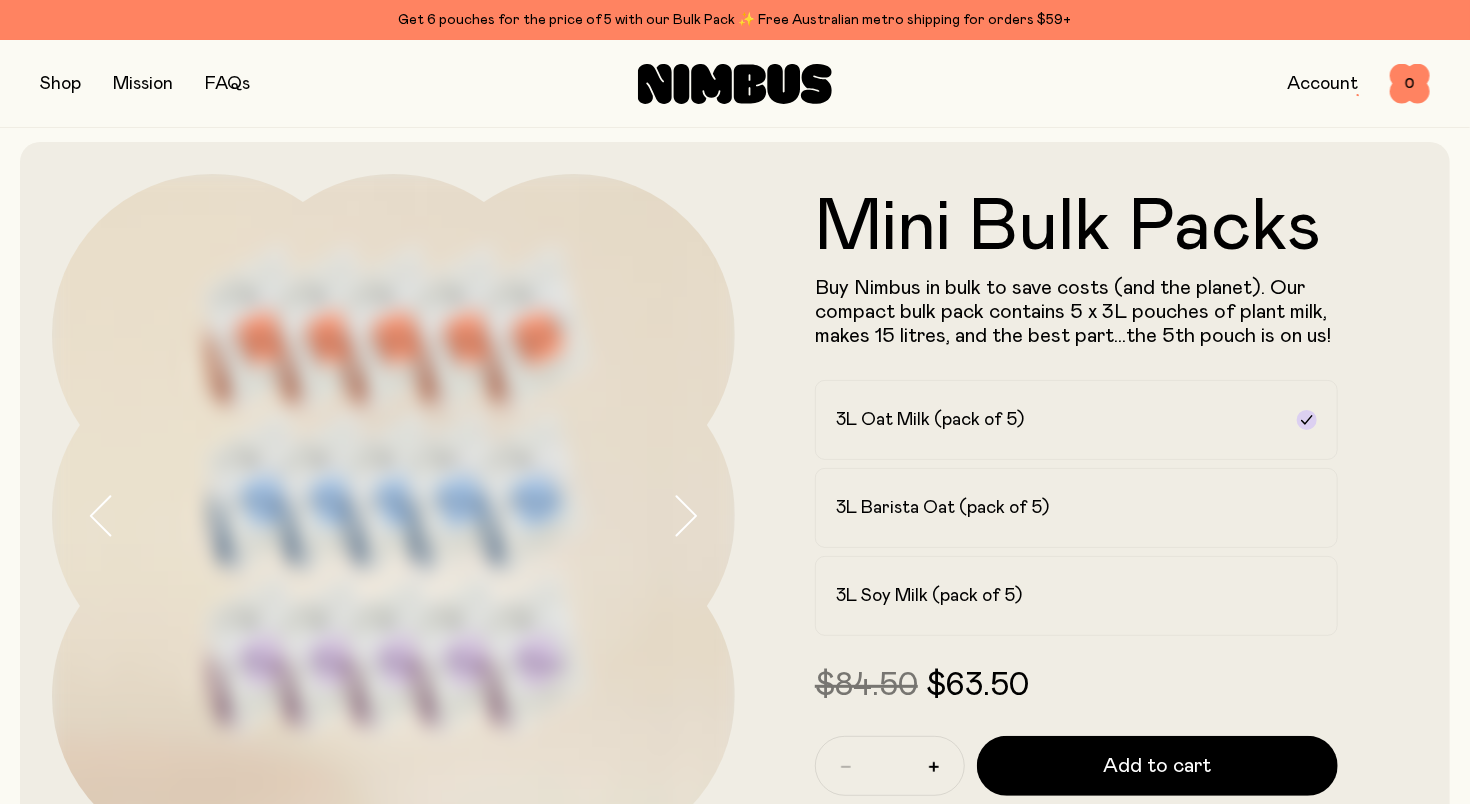 scroll, scrollTop: 0, scrollLeft: 0, axis: both 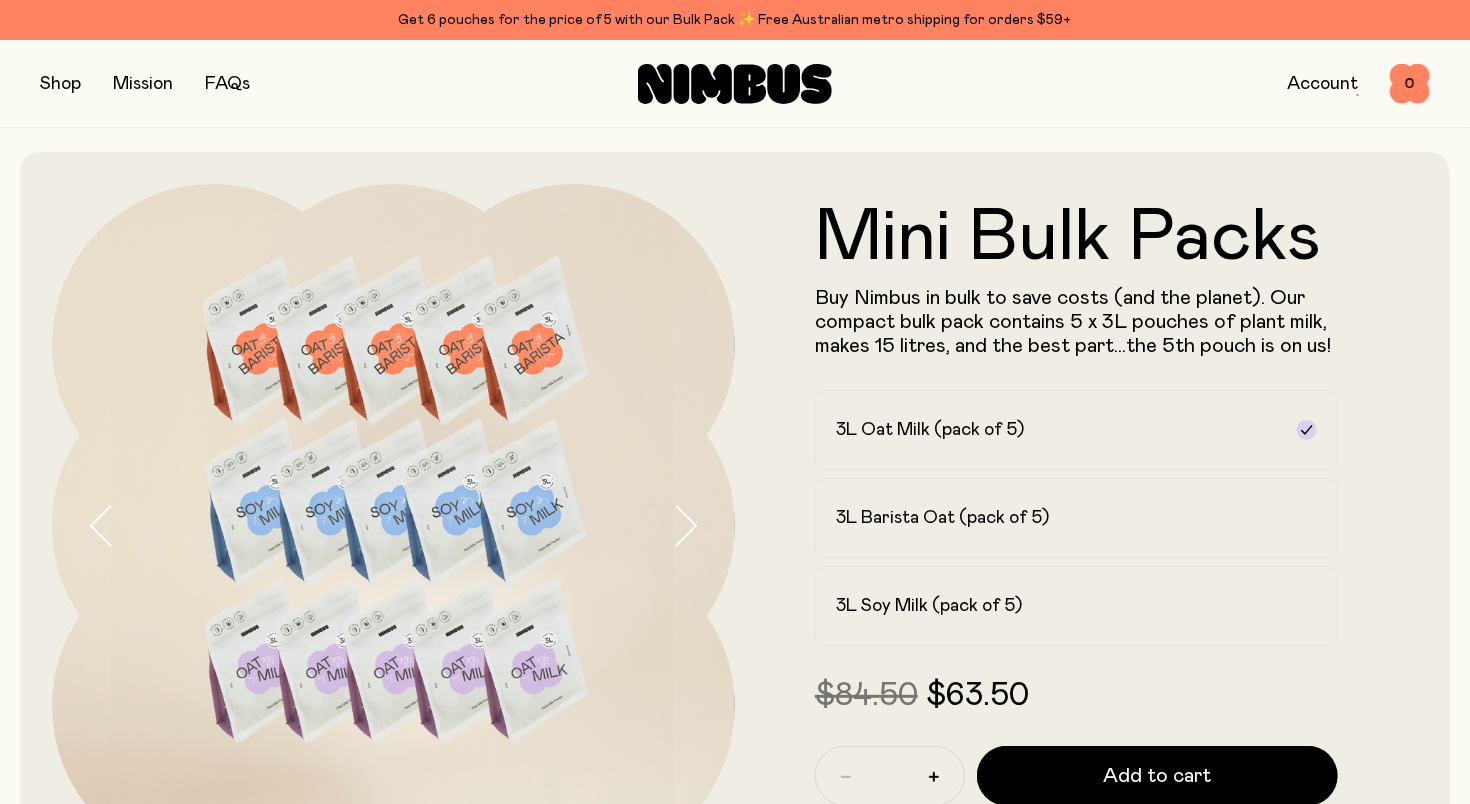 click 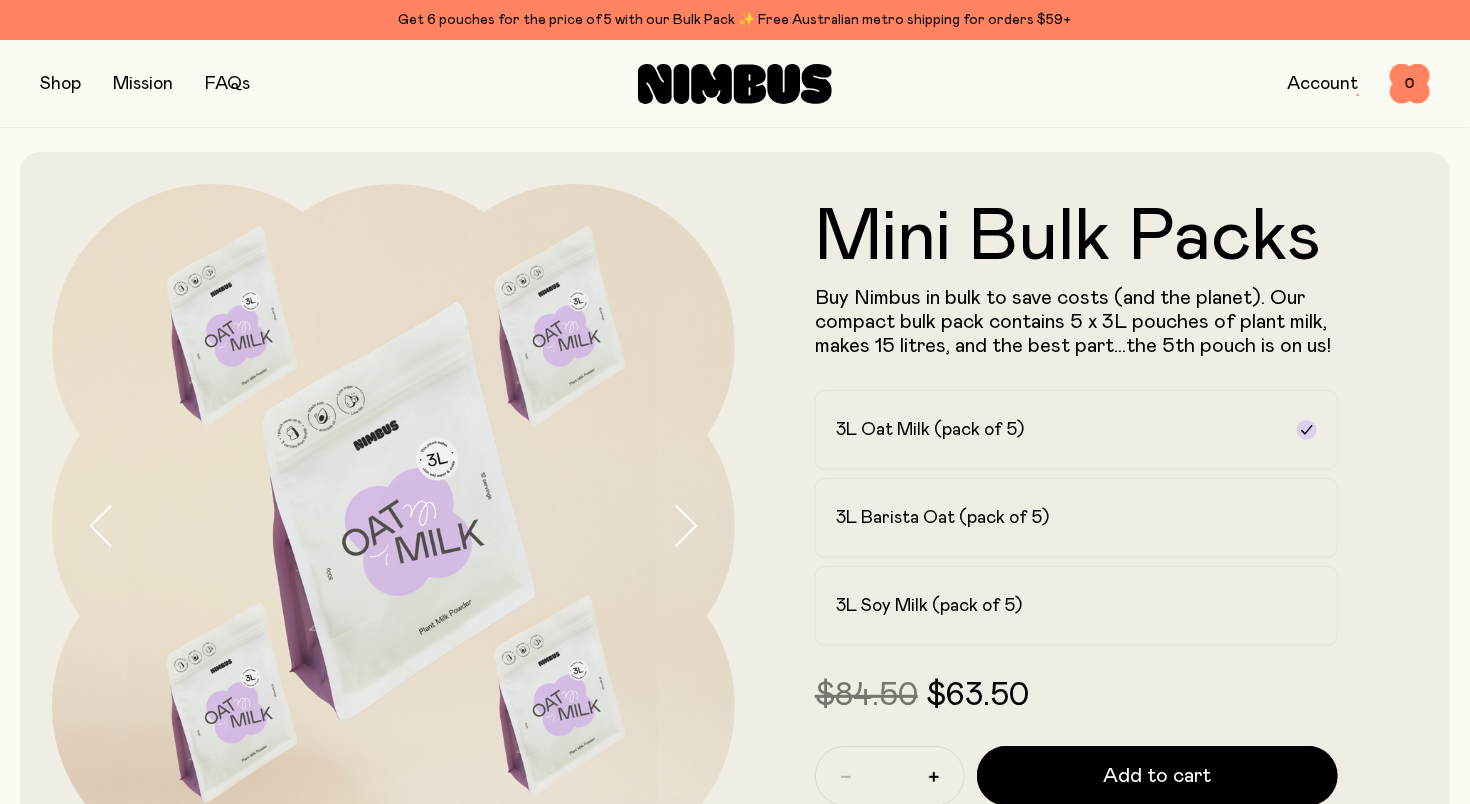 click 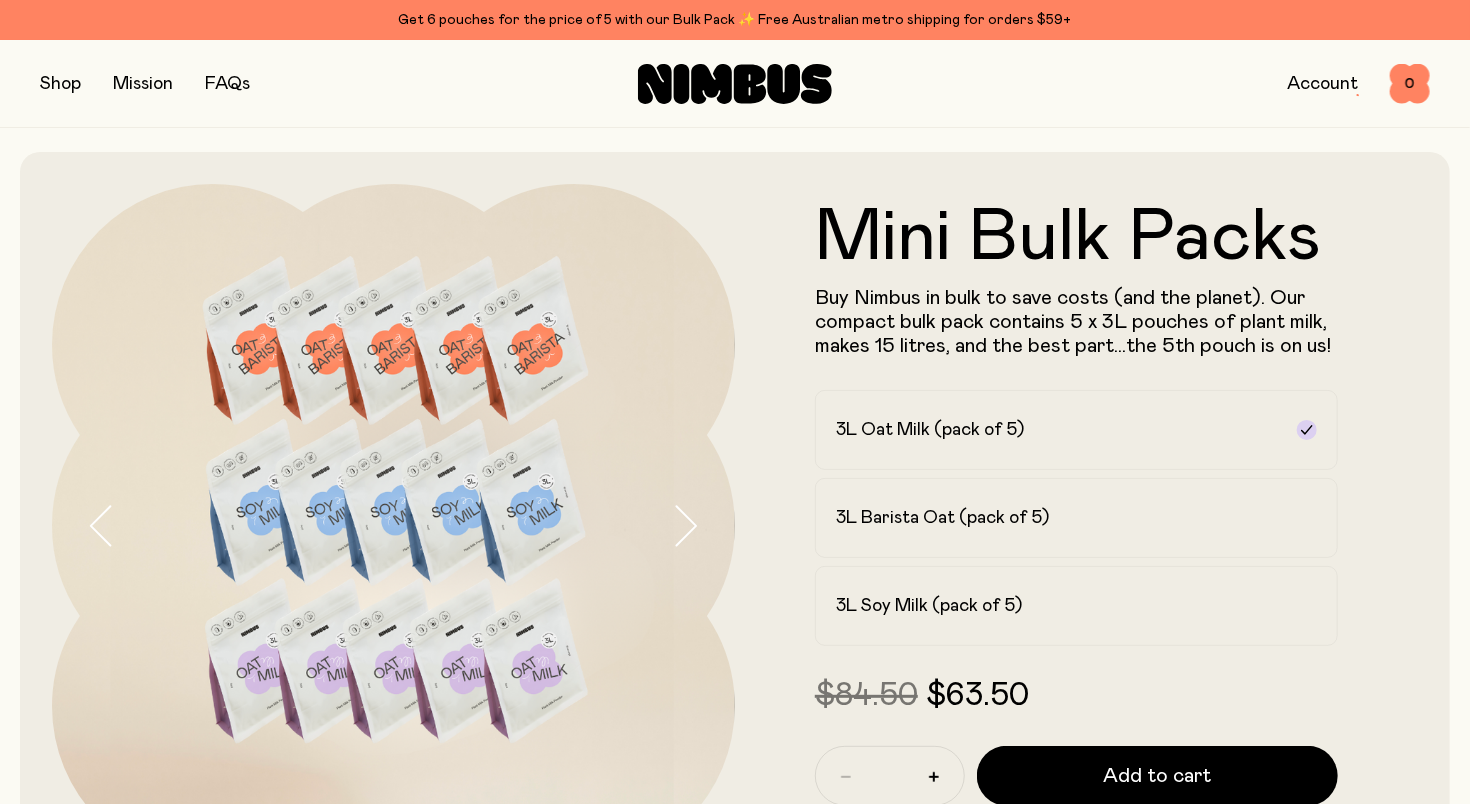 click 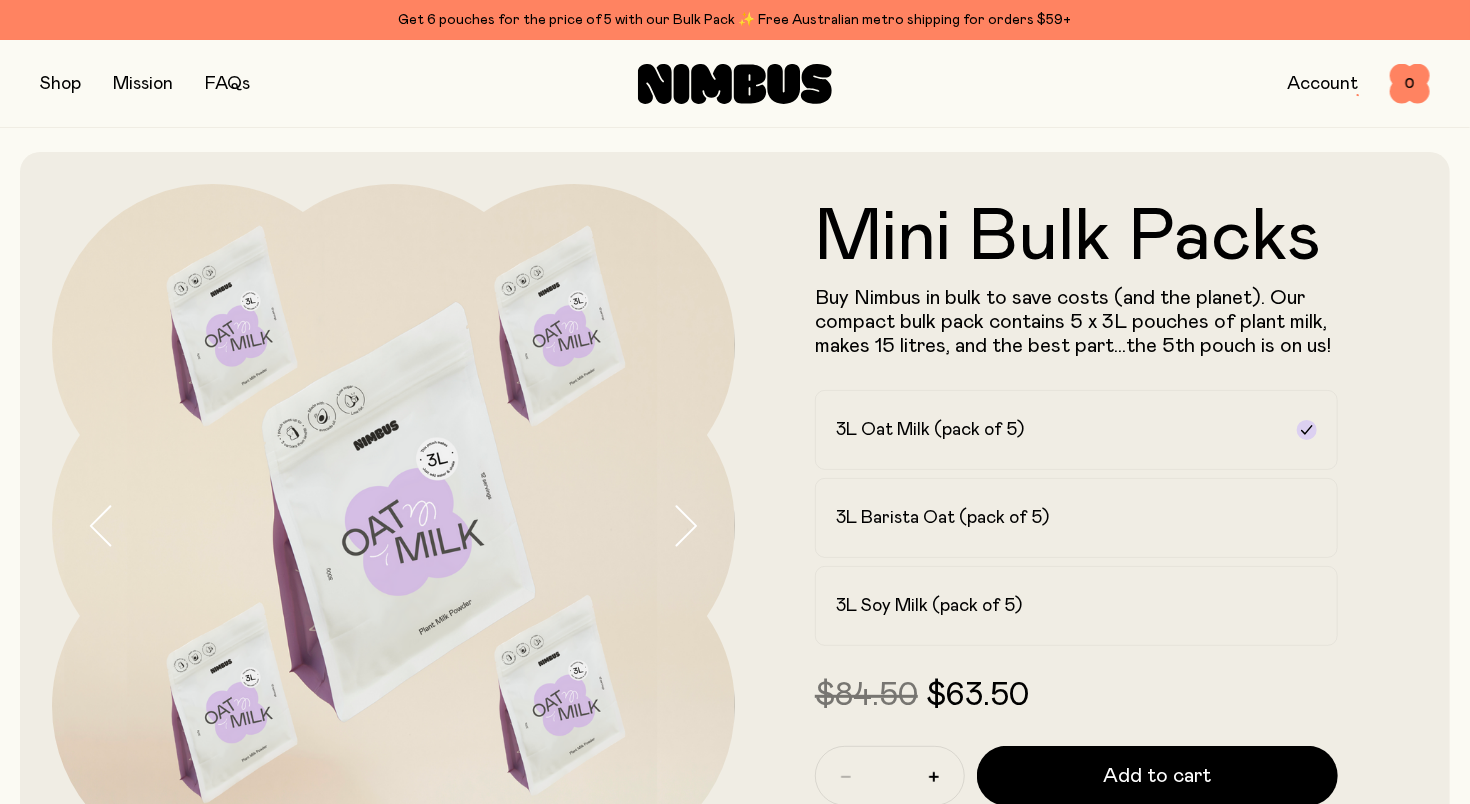 click at bounding box center [60, 84] 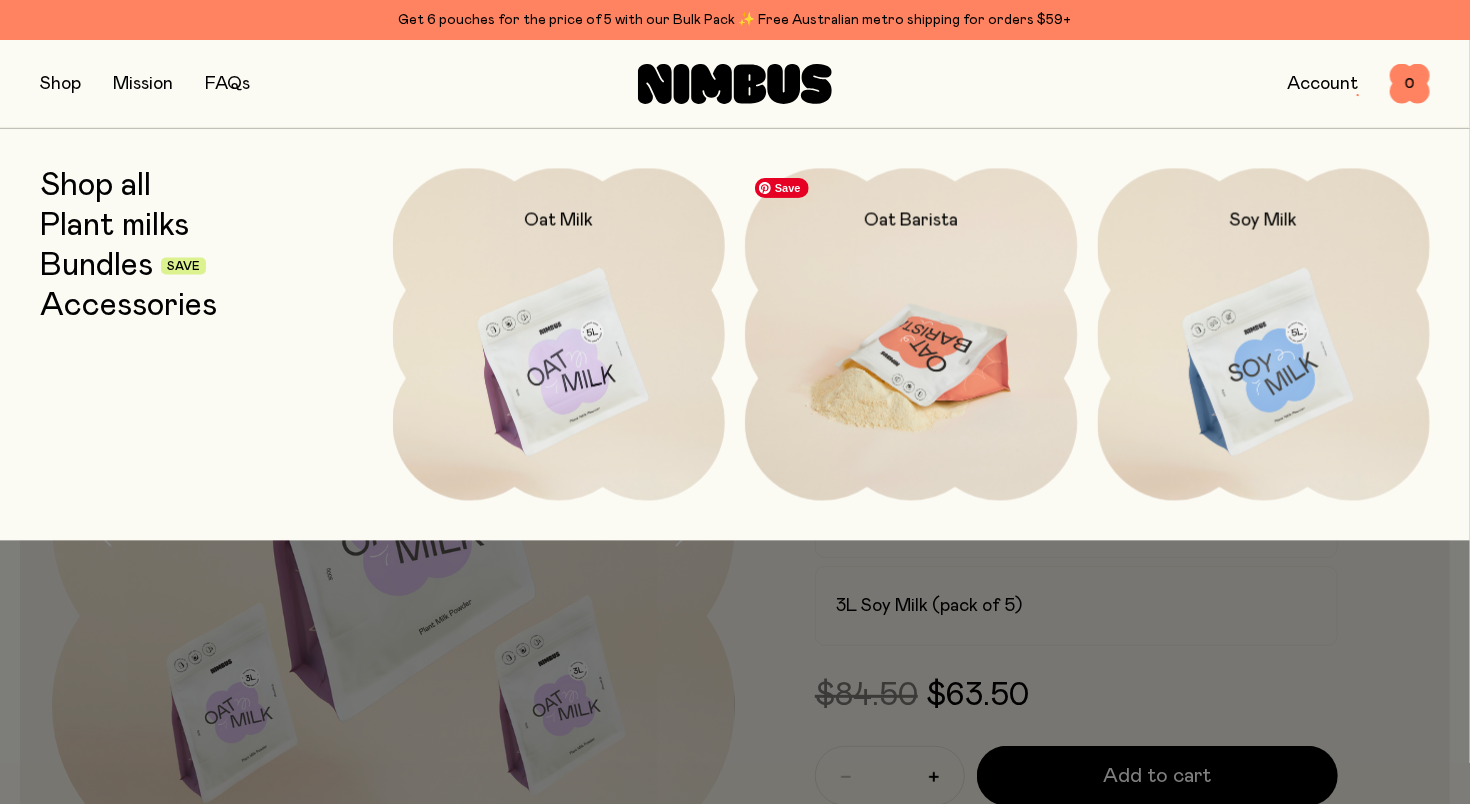 click at bounding box center [911, 363] 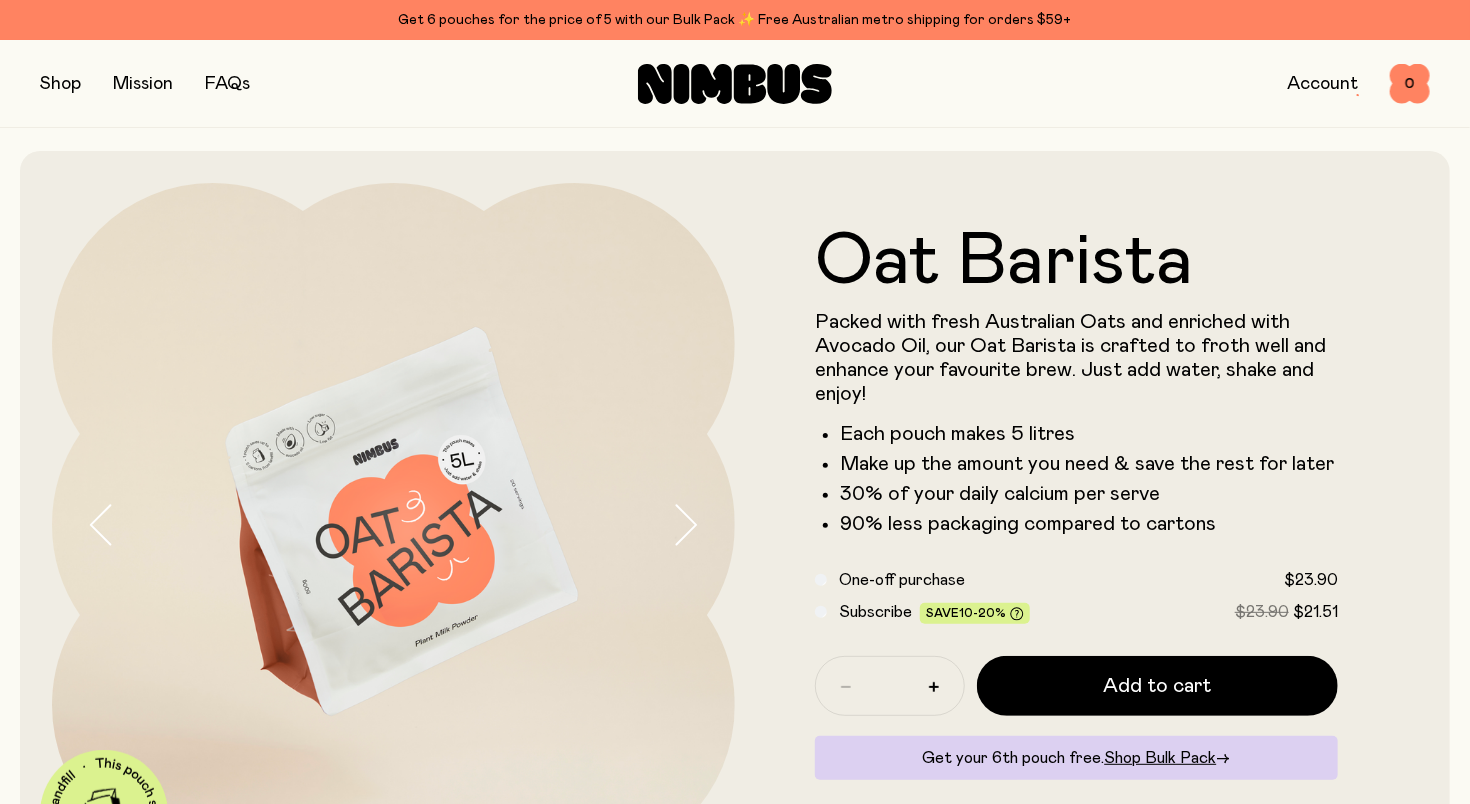 scroll, scrollTop: 0, scrollLeft: 0, axis: both 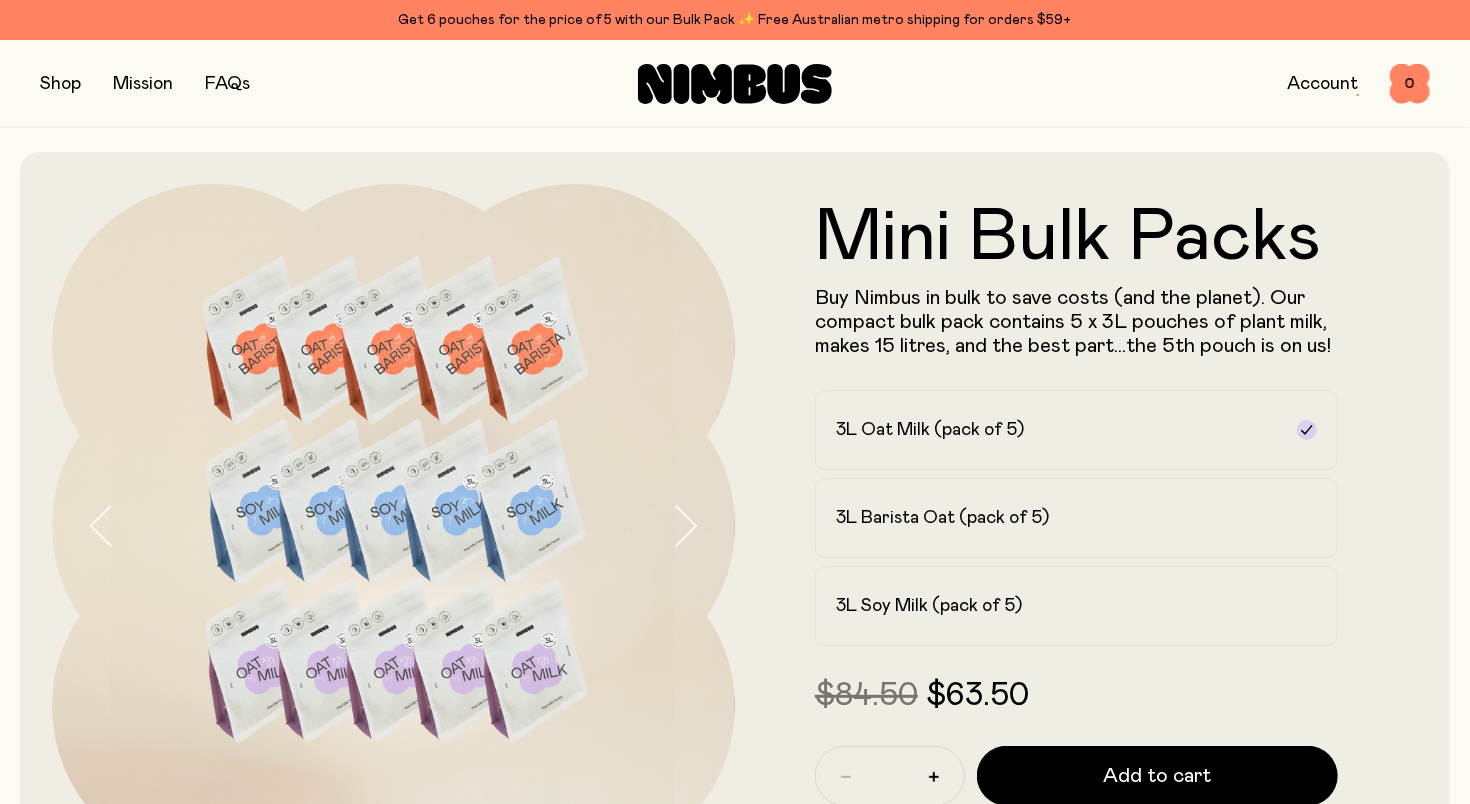 drag, startPoint x: 1191, startPoint y: 771, endPoint x: 772, endPoint y: 547, distance: 475.1179 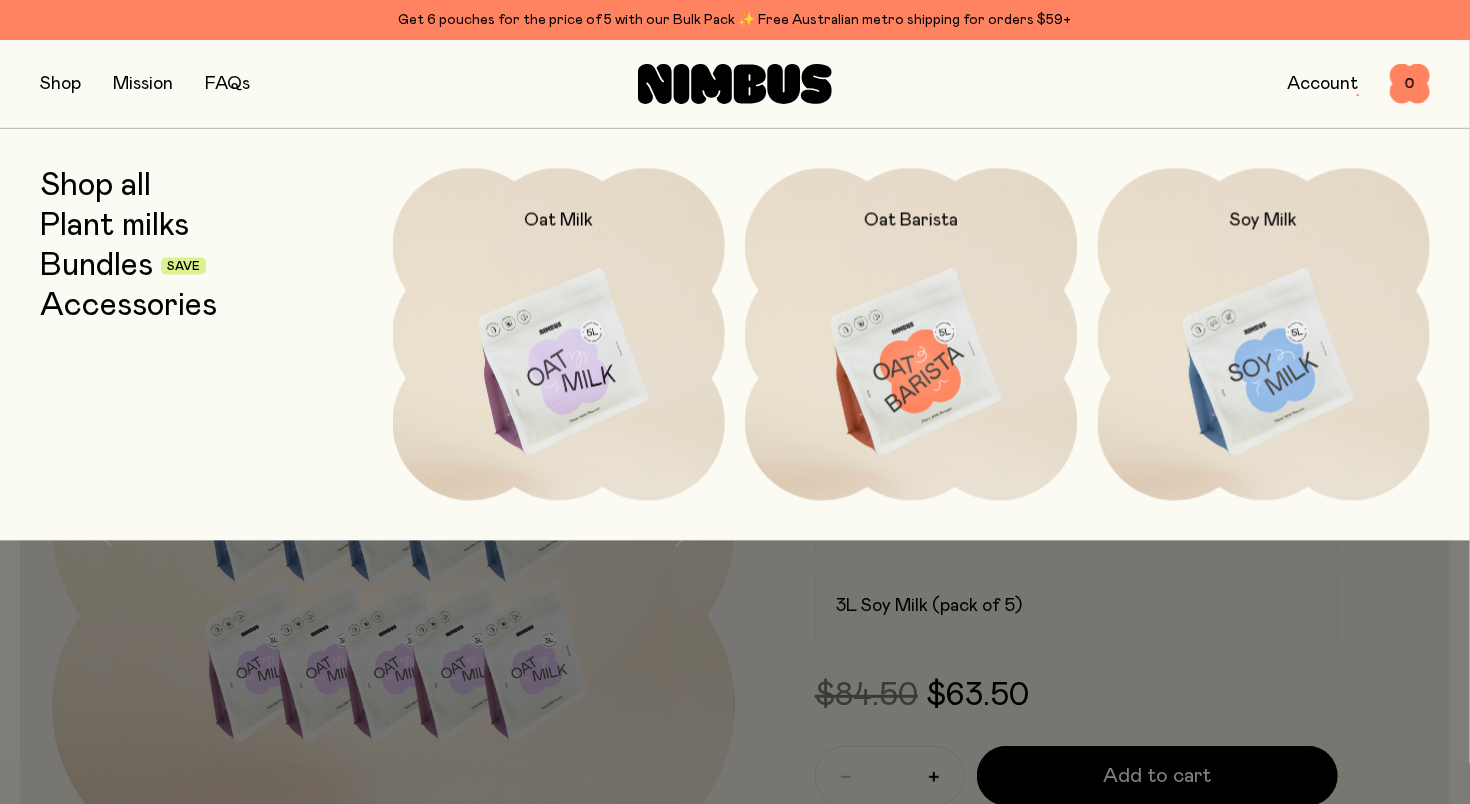 click on "Bundles" at bounding box center (96, 266) 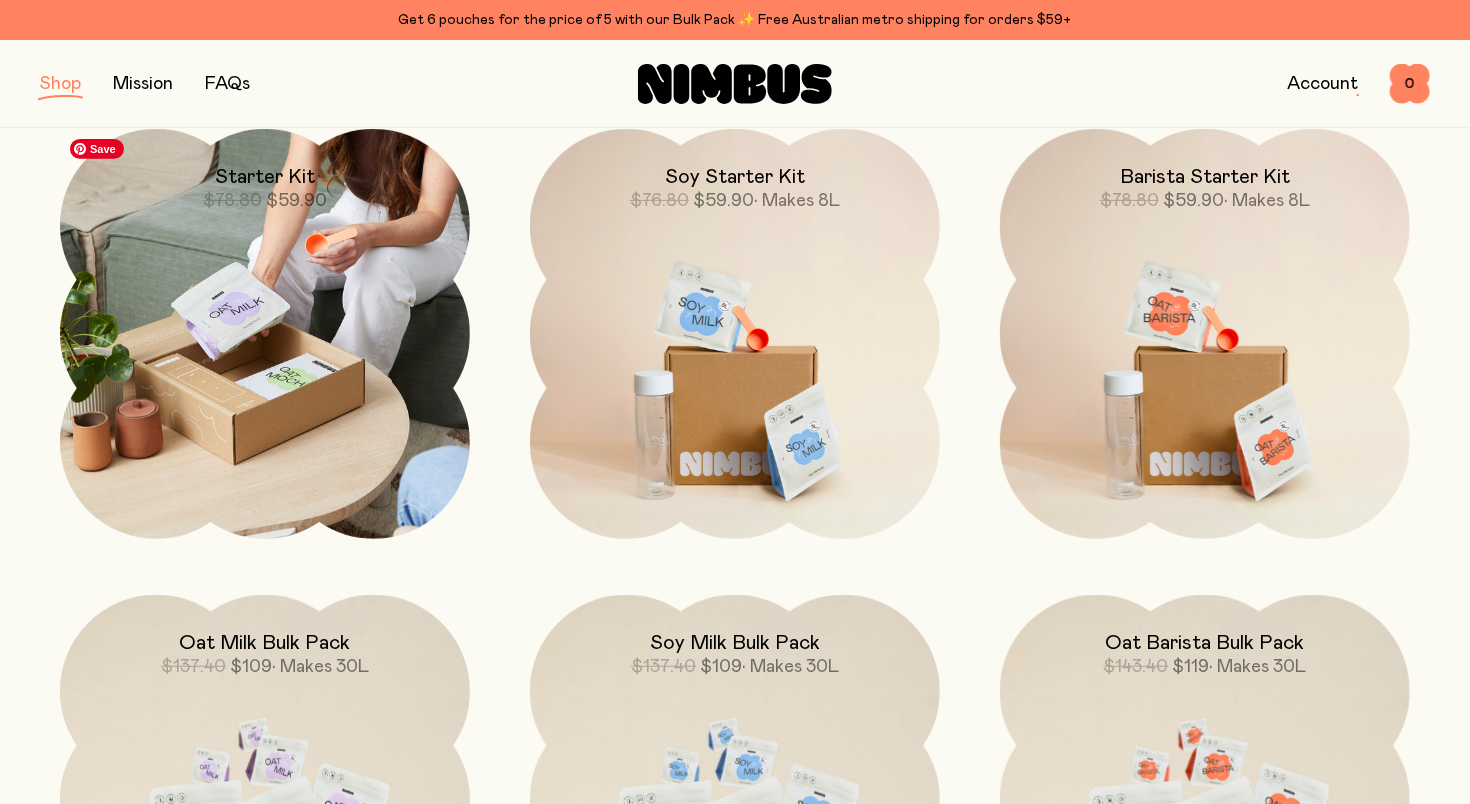 click at bounding box center (265, 334) 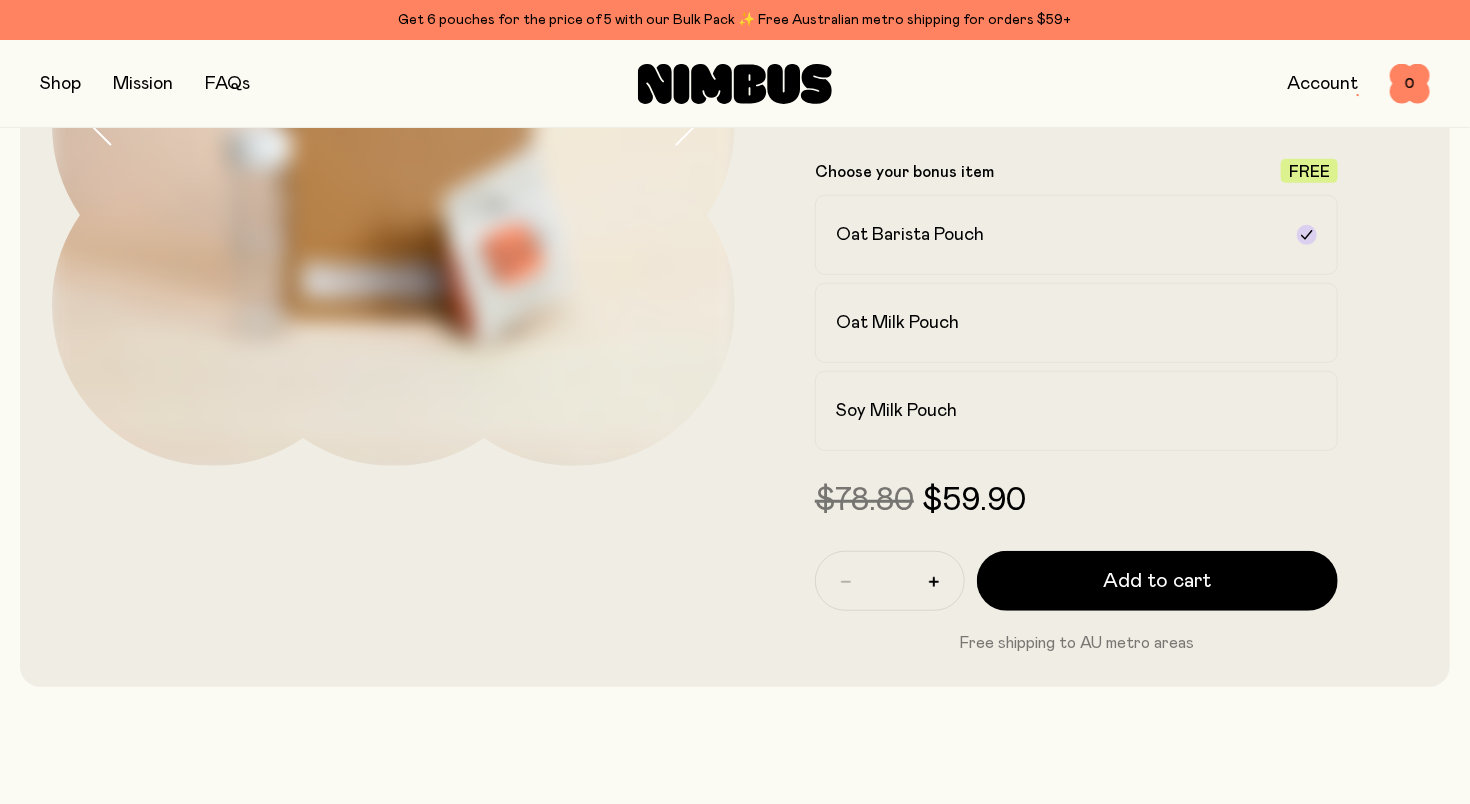 scroll, scrollTop: 400, scrollLeft: 0, axis: vertical 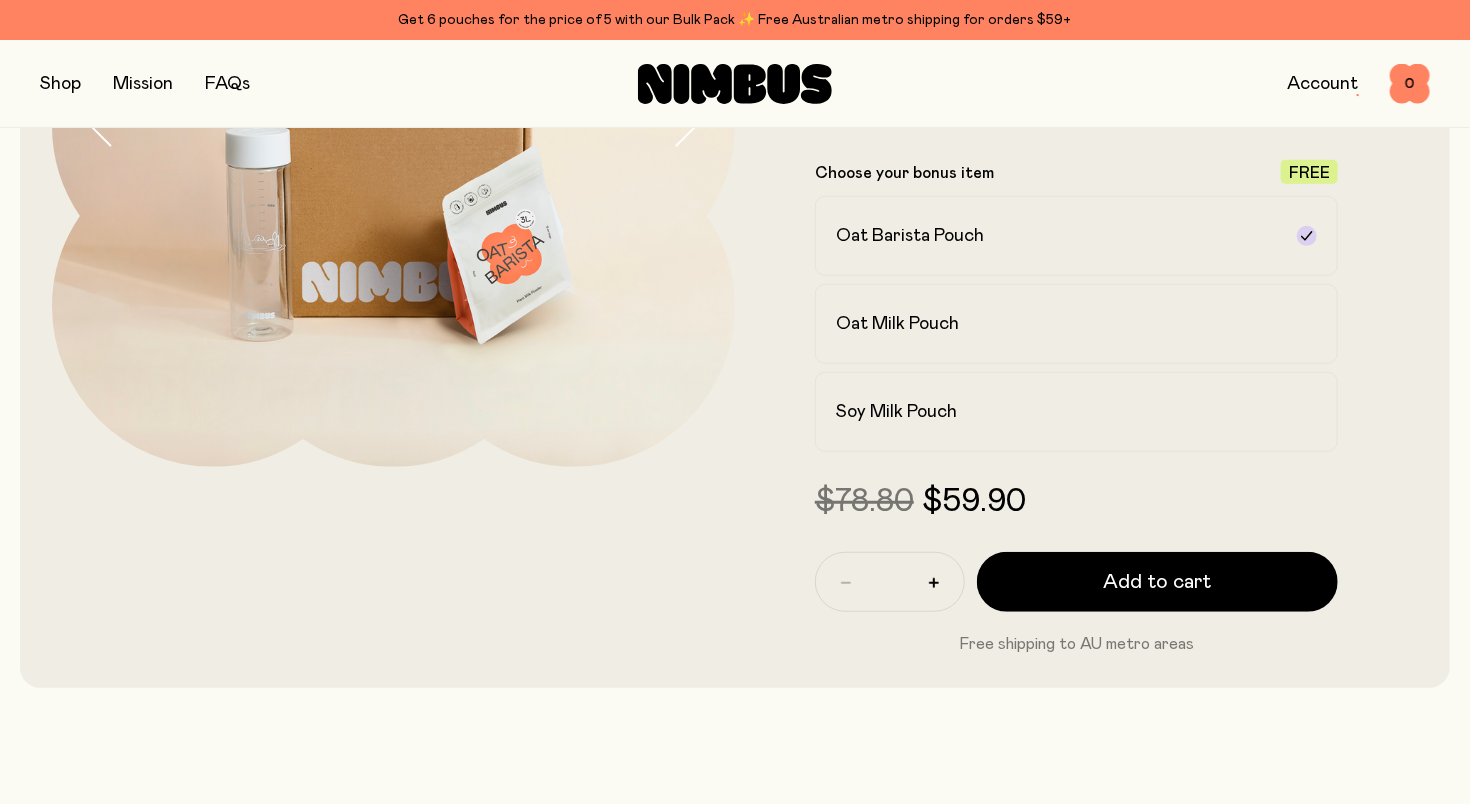 click at bounding box center (60, 84) 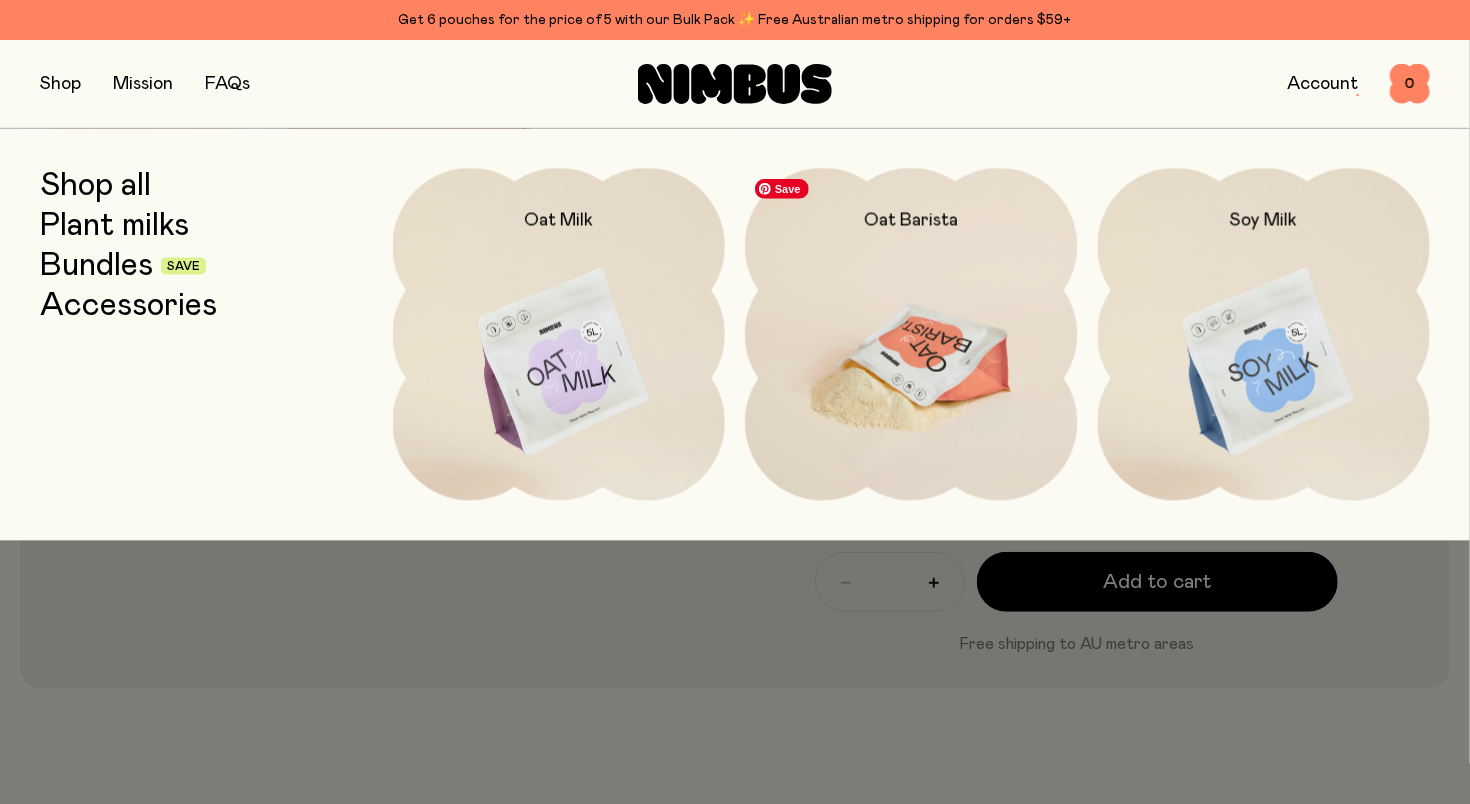 click at bounding box center [911, 363] 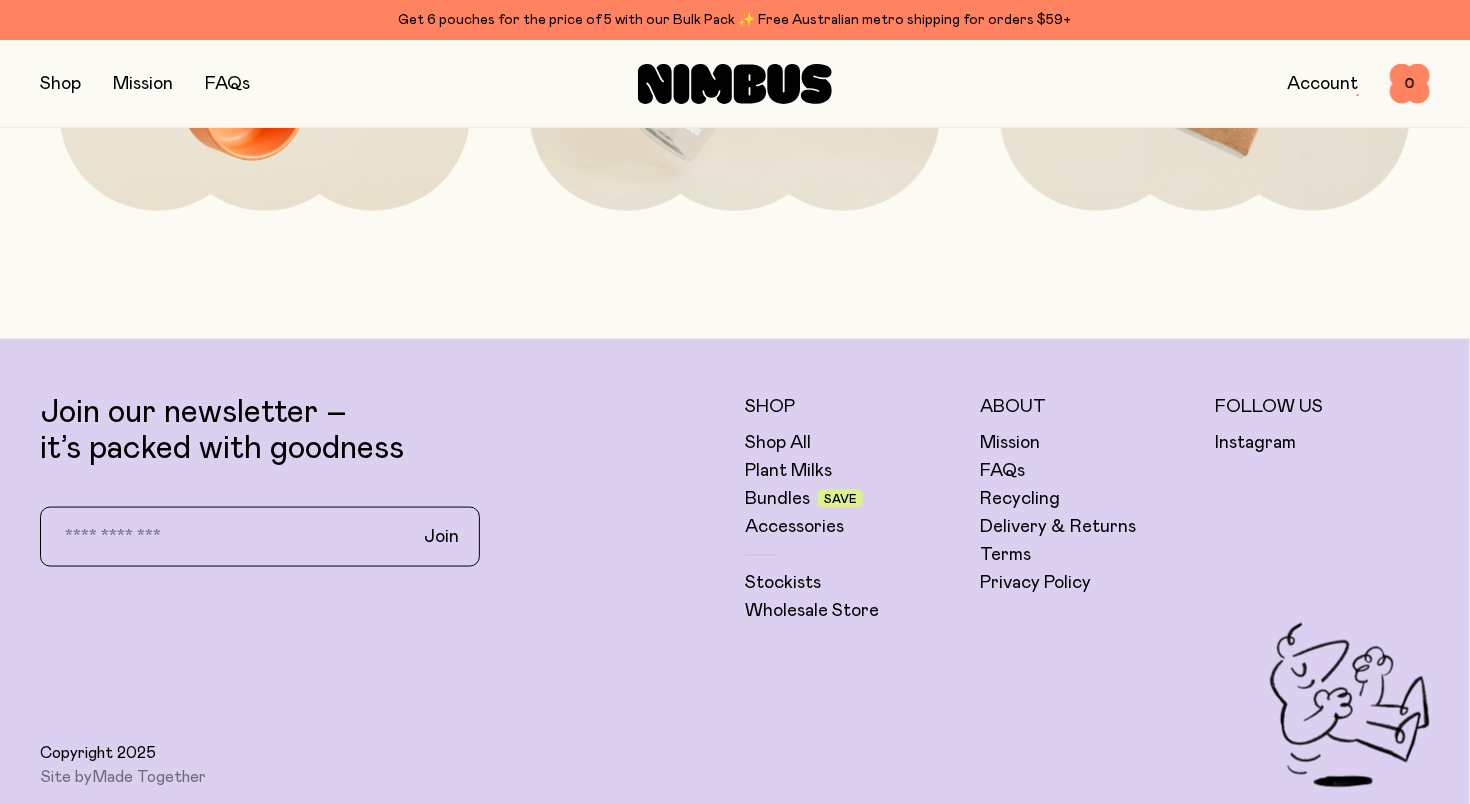 scroll, scrollTop: 4796, scrollLeft: 0, axis: vertical 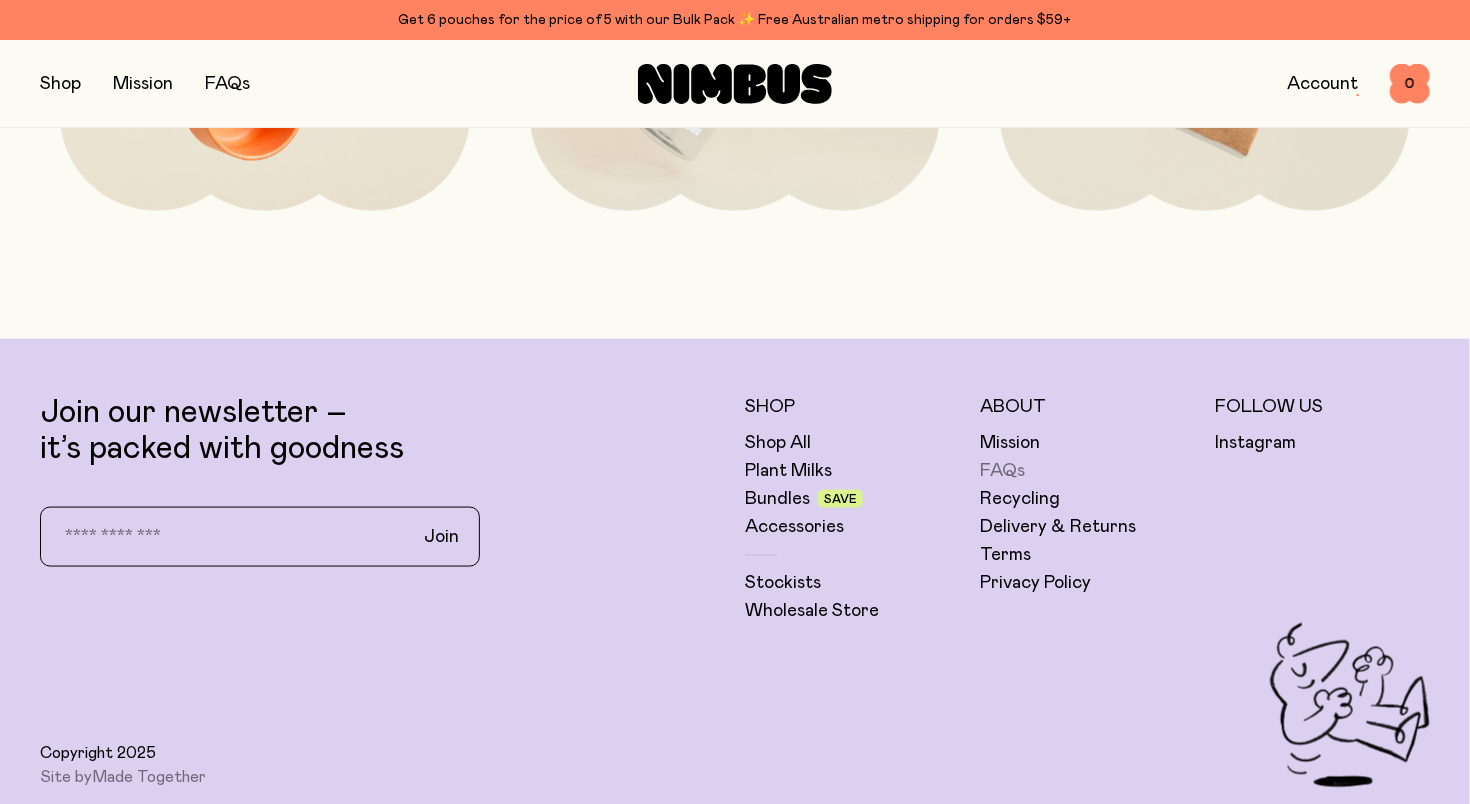 click on "FAQs" at bounding box center (1002, 471) 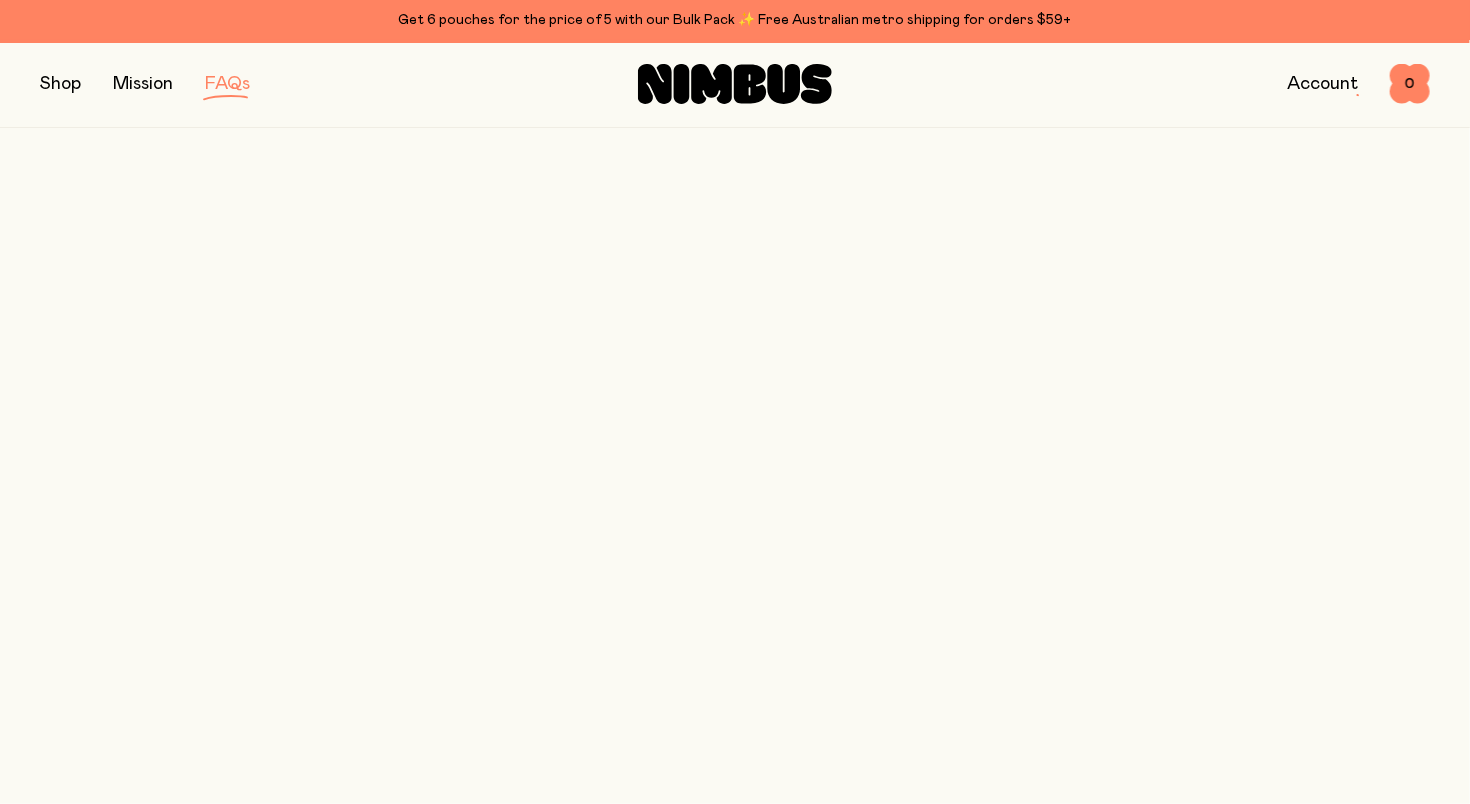 scroll, scrollTop: 0, scrollLeft: 0, axis: both 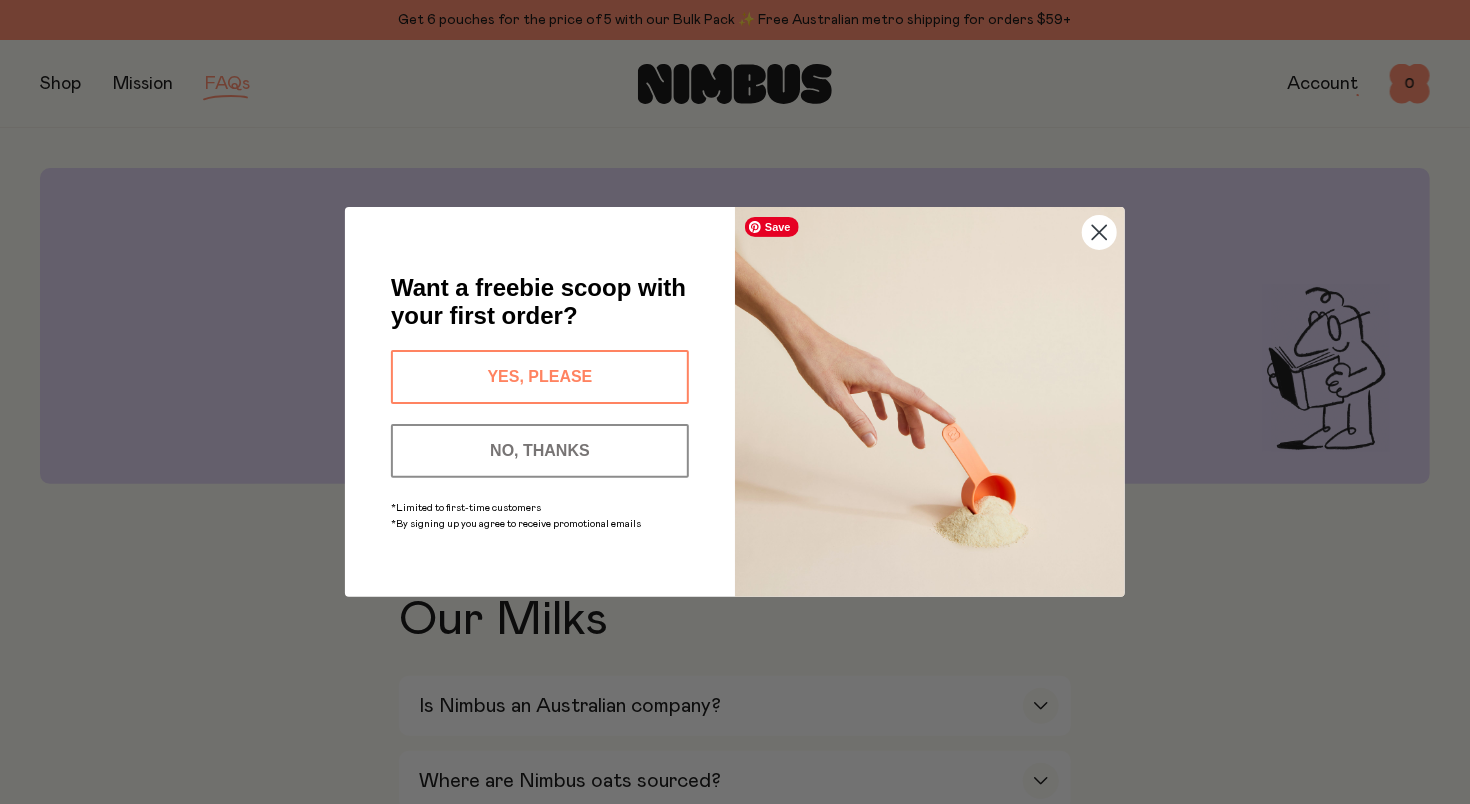 click 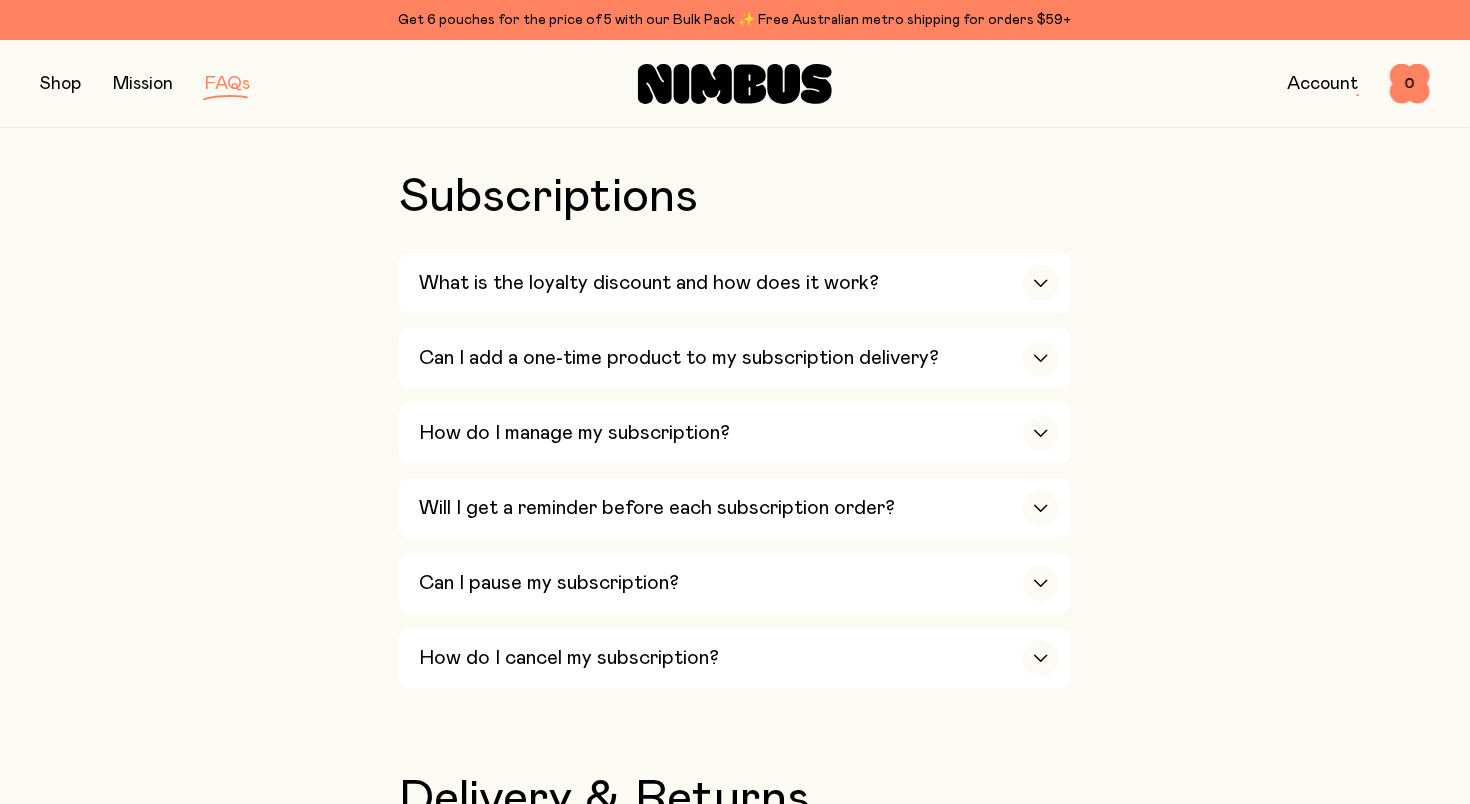 scroll, scrollTop: 2300, scrollLeft: 0, axis: vertical 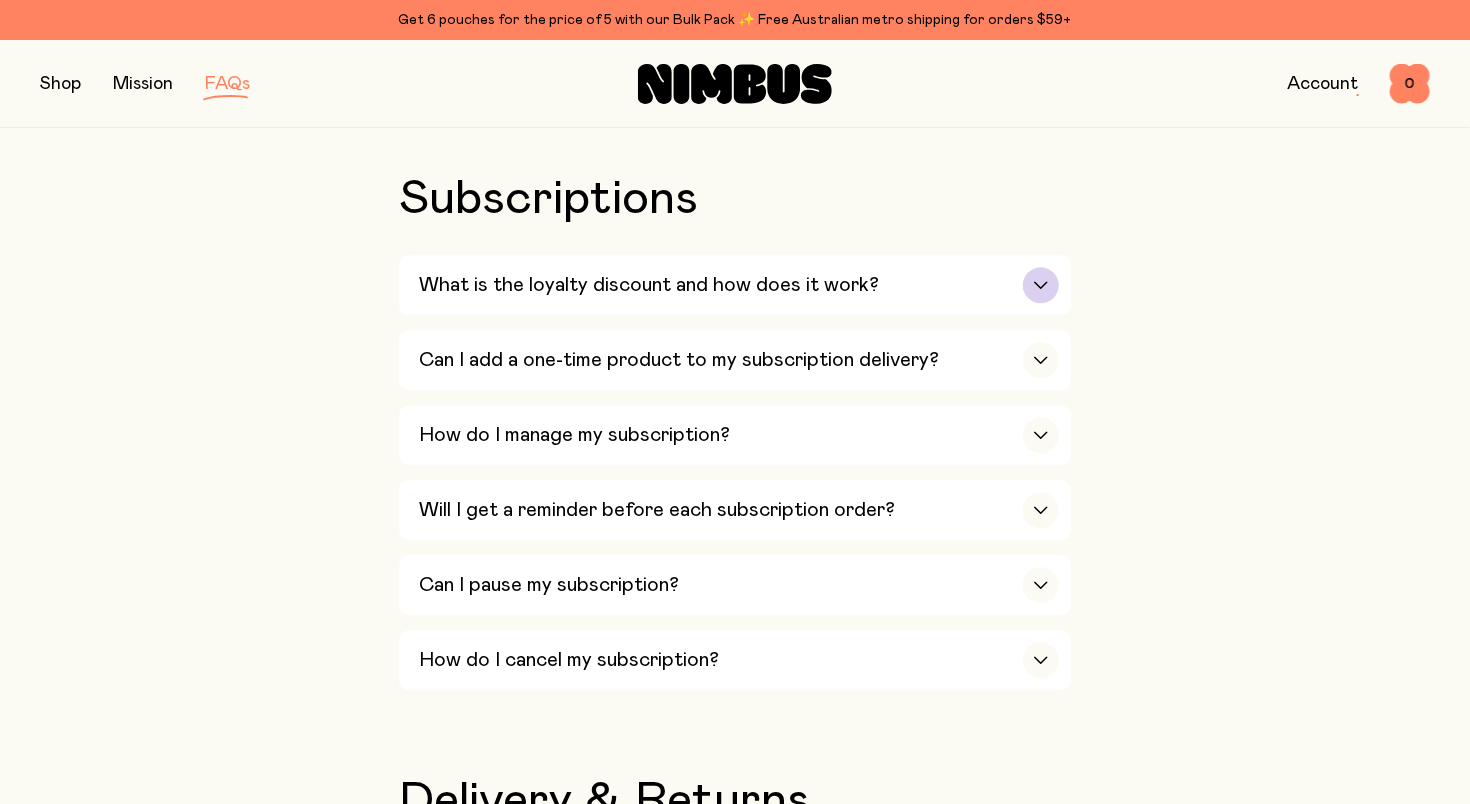 click on "What is the loyalty discount and how does it work?" at bounding box center [649, 285] 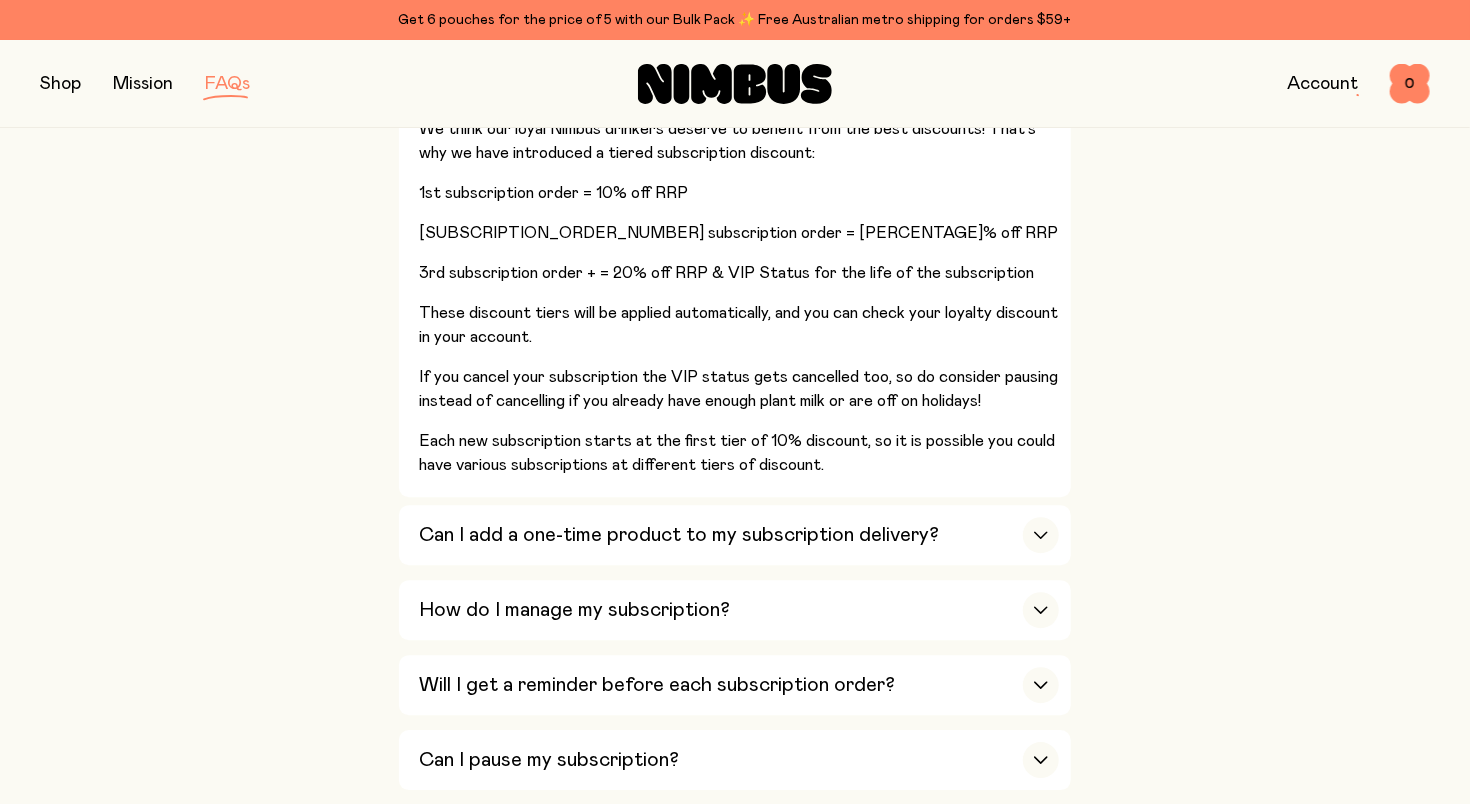 scroll, scrollTop: 2499, scrollLeft: 0, axis: vertical 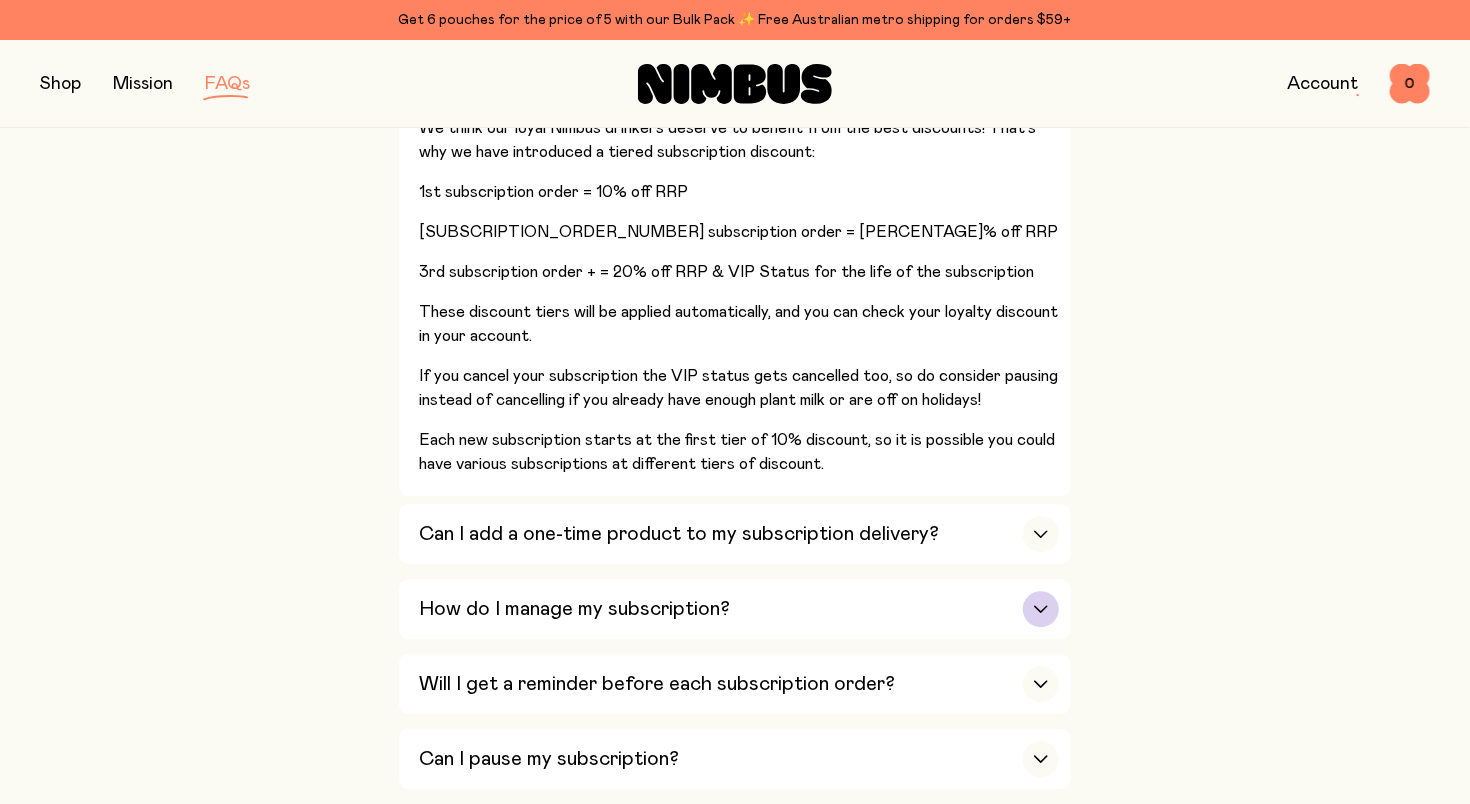 click on "How do I manage my subscription?" at bounding box center (574, 609) 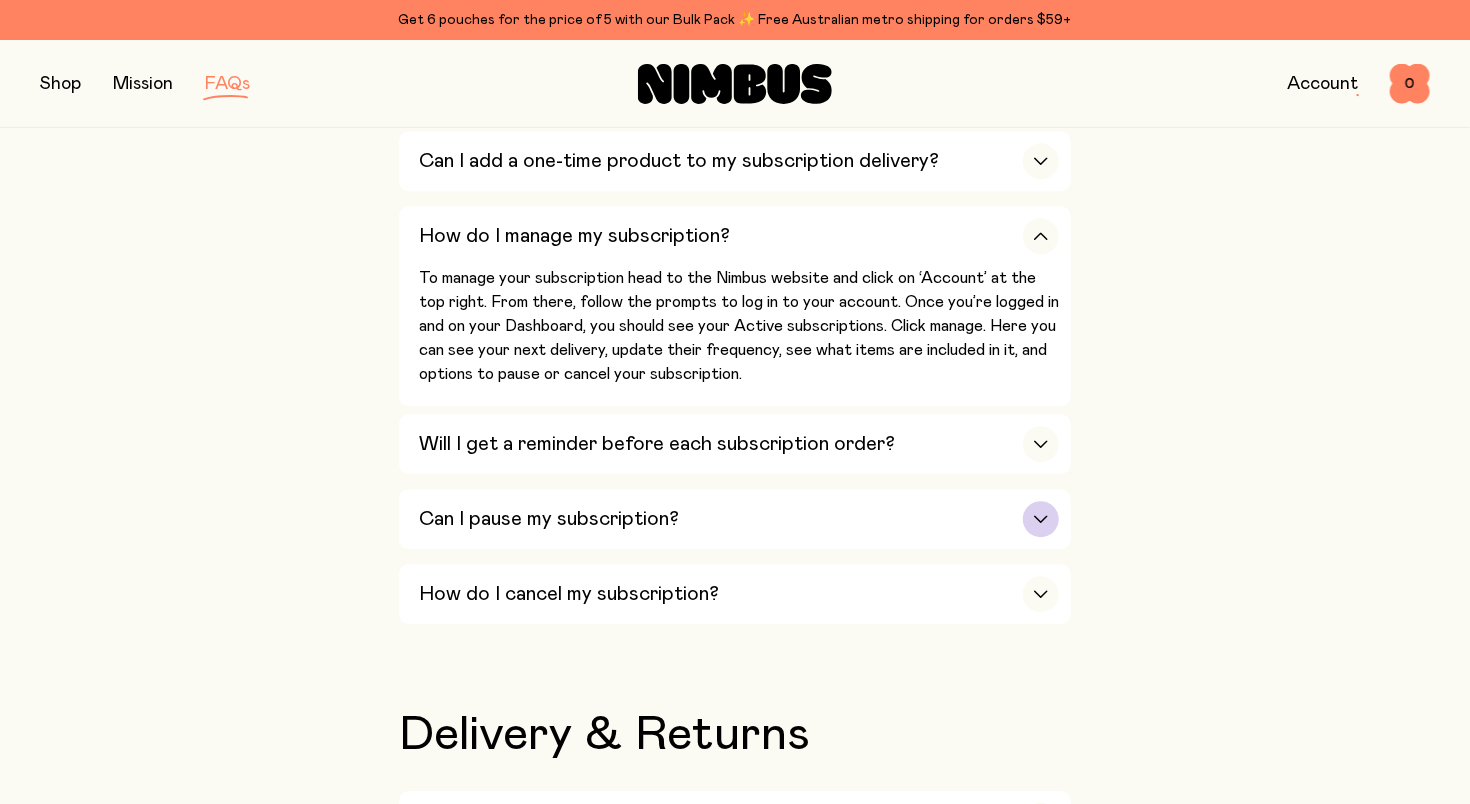 click on "Can I pause my subscription?" at bounding box center [549, 519] 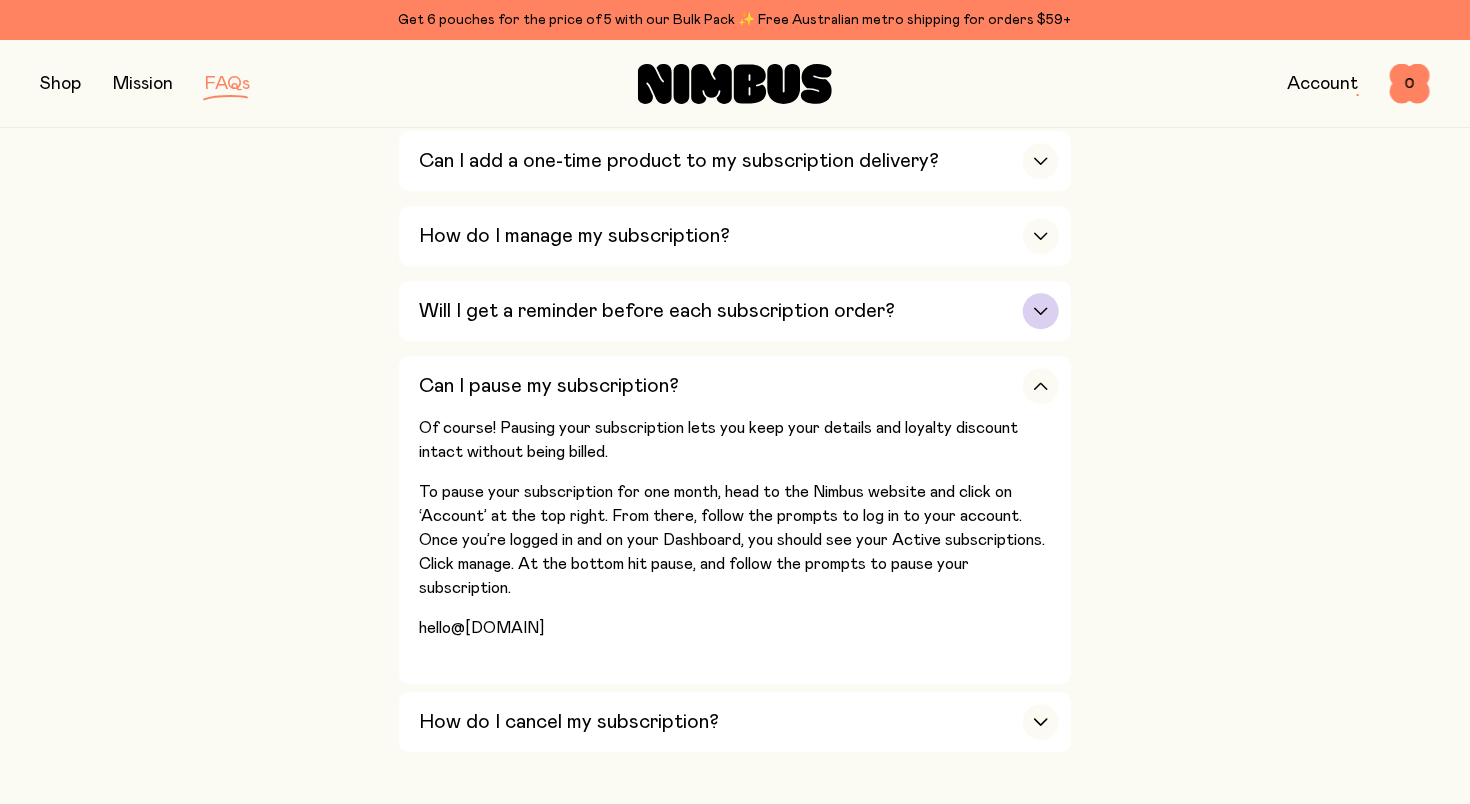 click on "Will I get a reminder before each subscription order?" at bounding box center (657, 311) 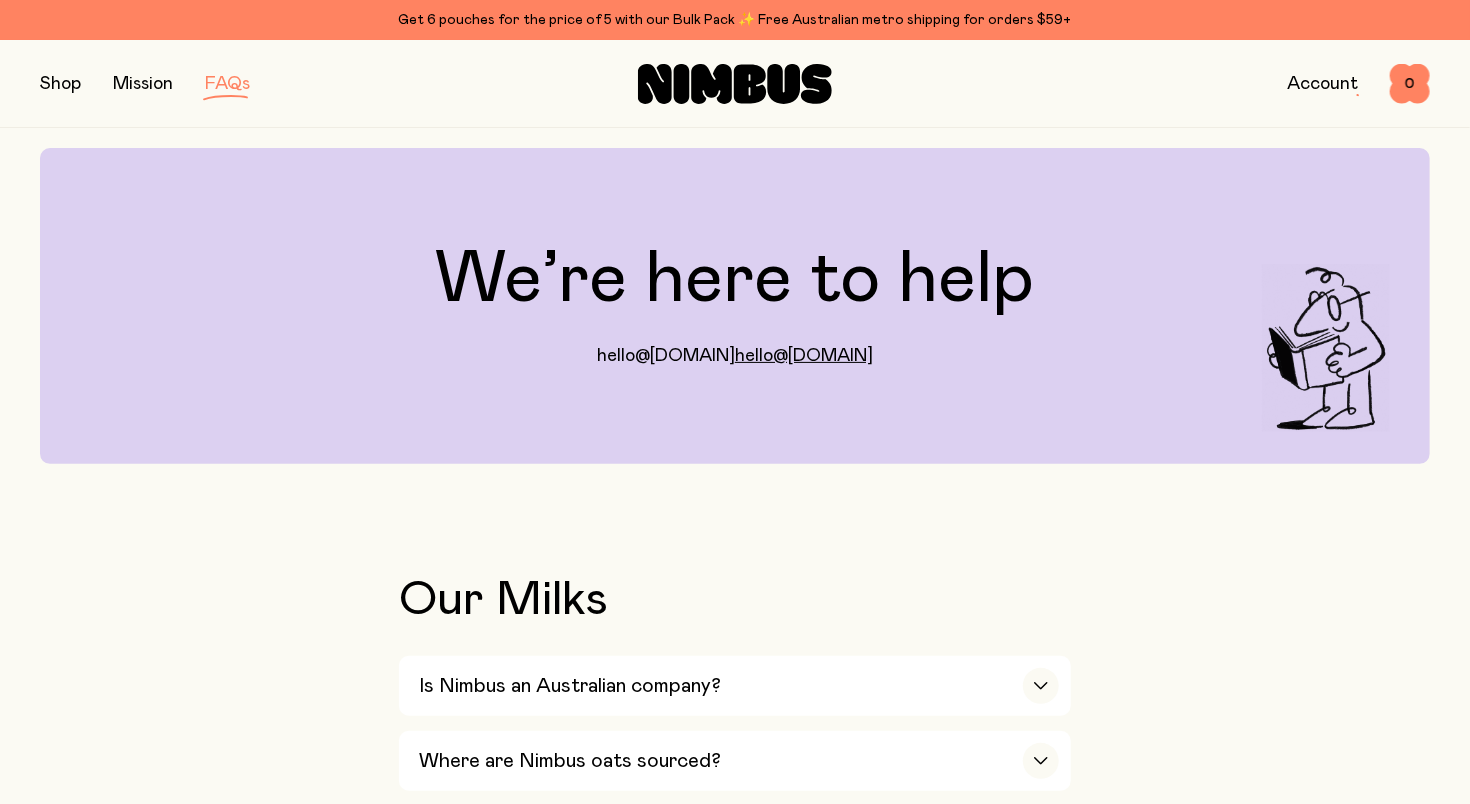 scroll, scrollTop: 0, scrollLeft: 0, axis: both 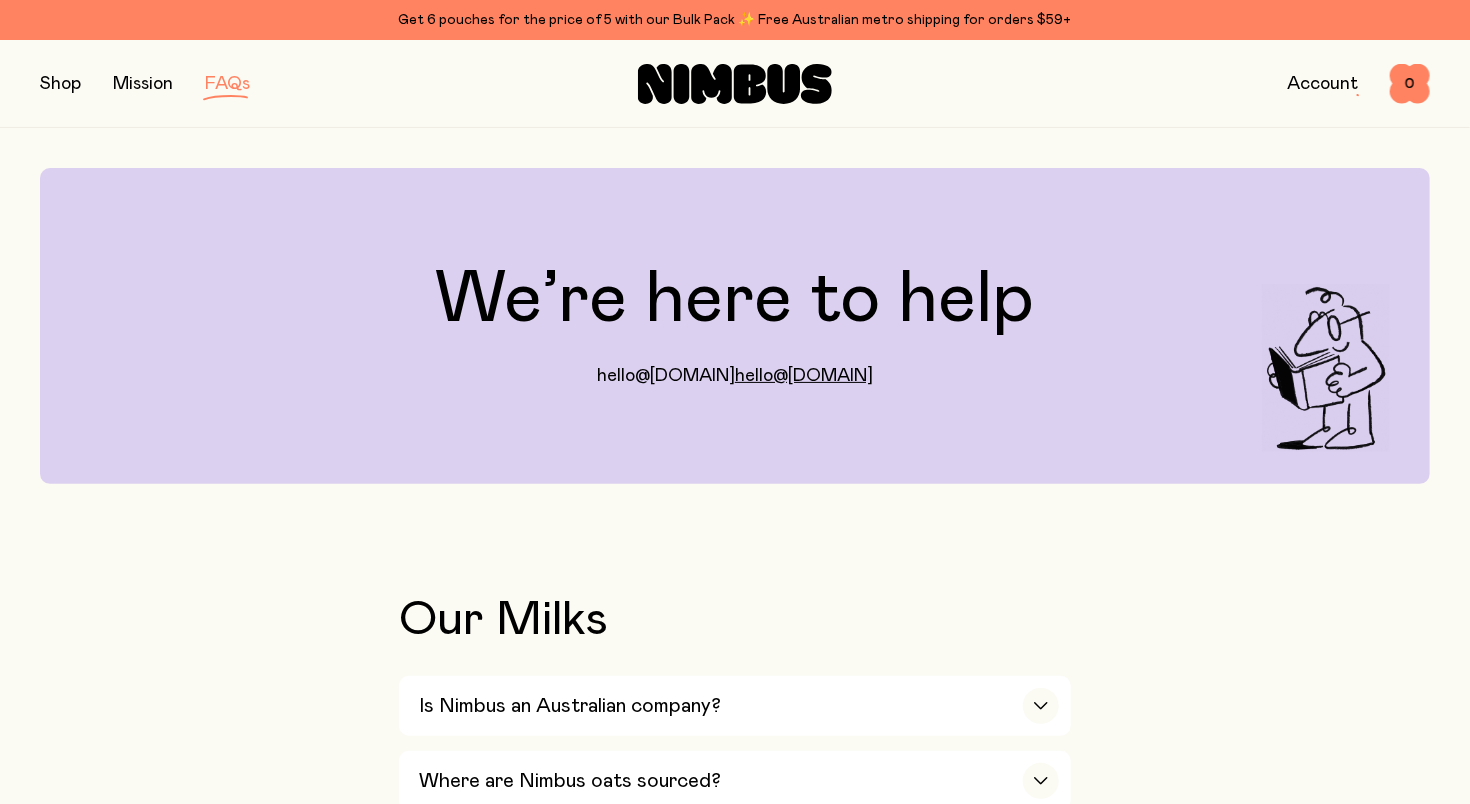 click at bounding box center [60, 84] 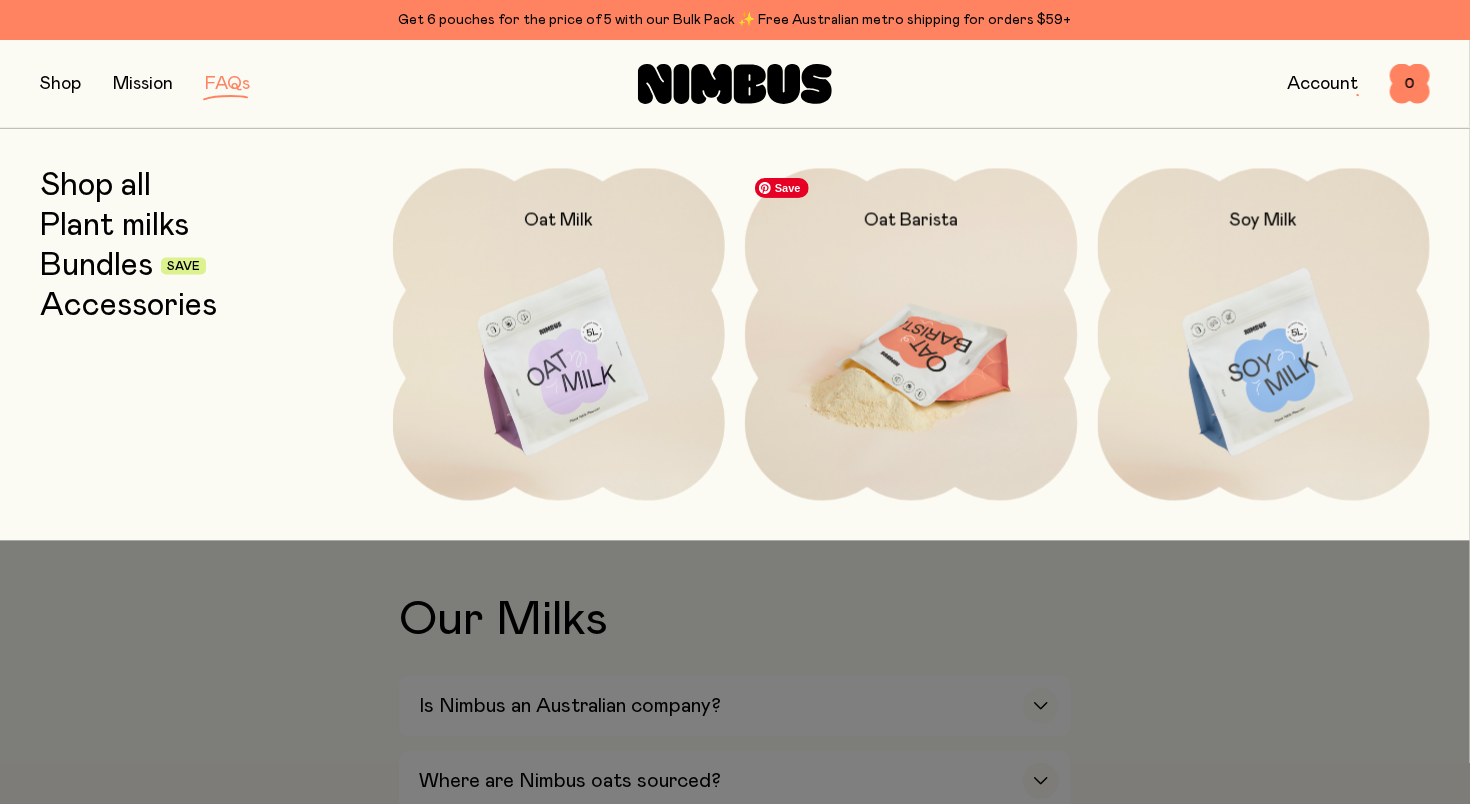click at bounding box center [911, 363] 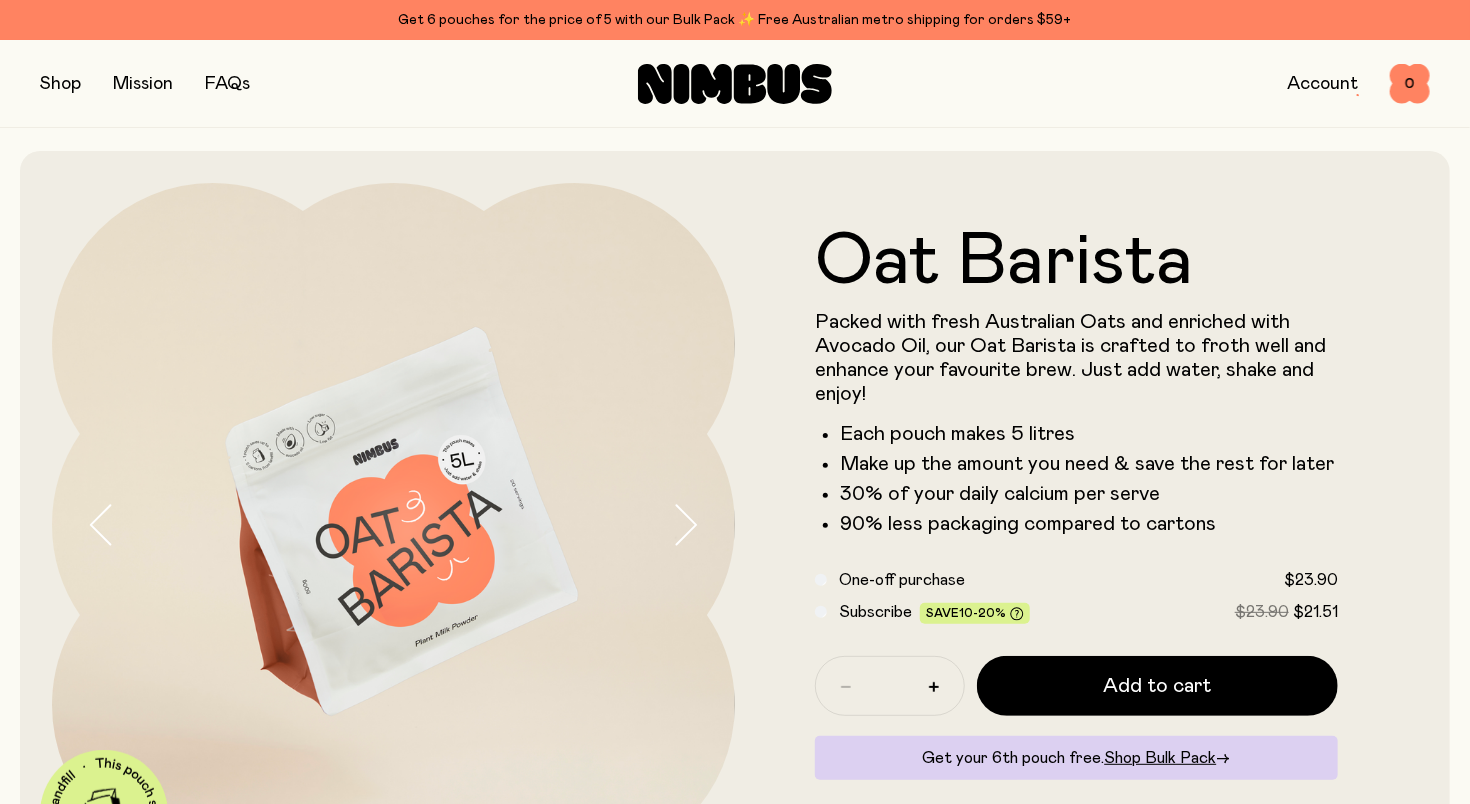 scroll, scrollTop: 0, scrollLeft: 0, axis: both 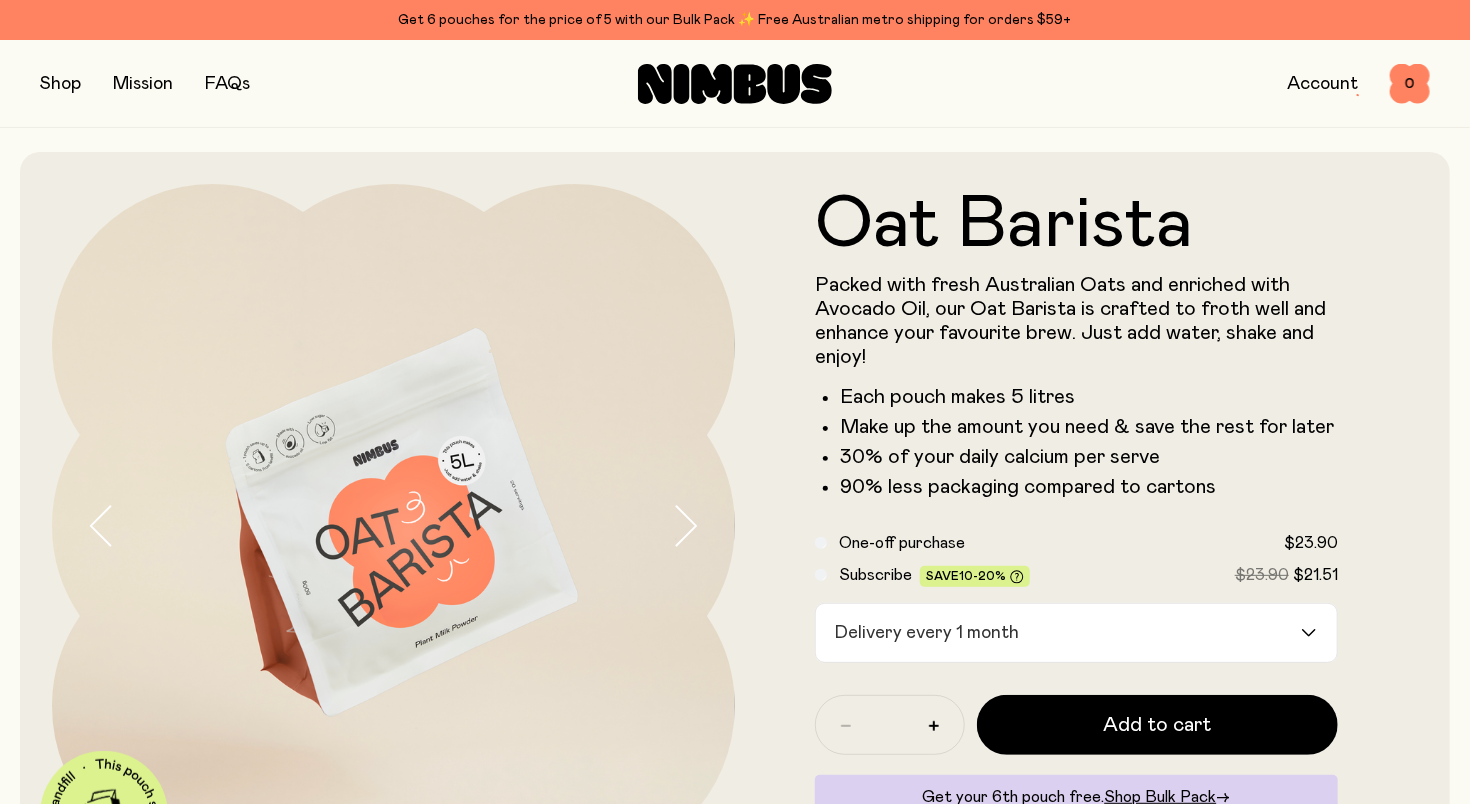 click on "Delivery every 1 month" at bounding box center (1058, 633) 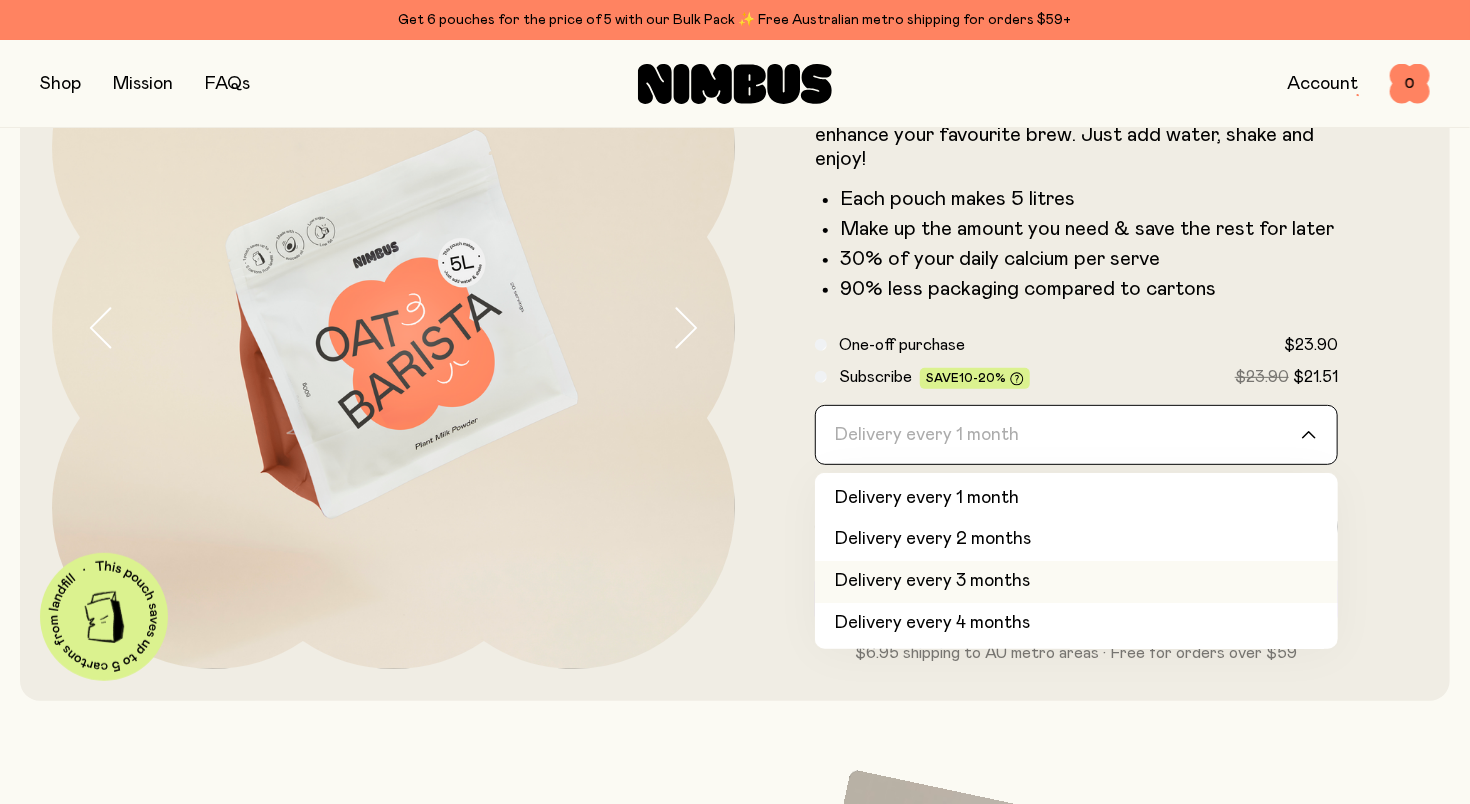 scroll, scrollTop: 199, scrollLeft: 0, axis: vertical 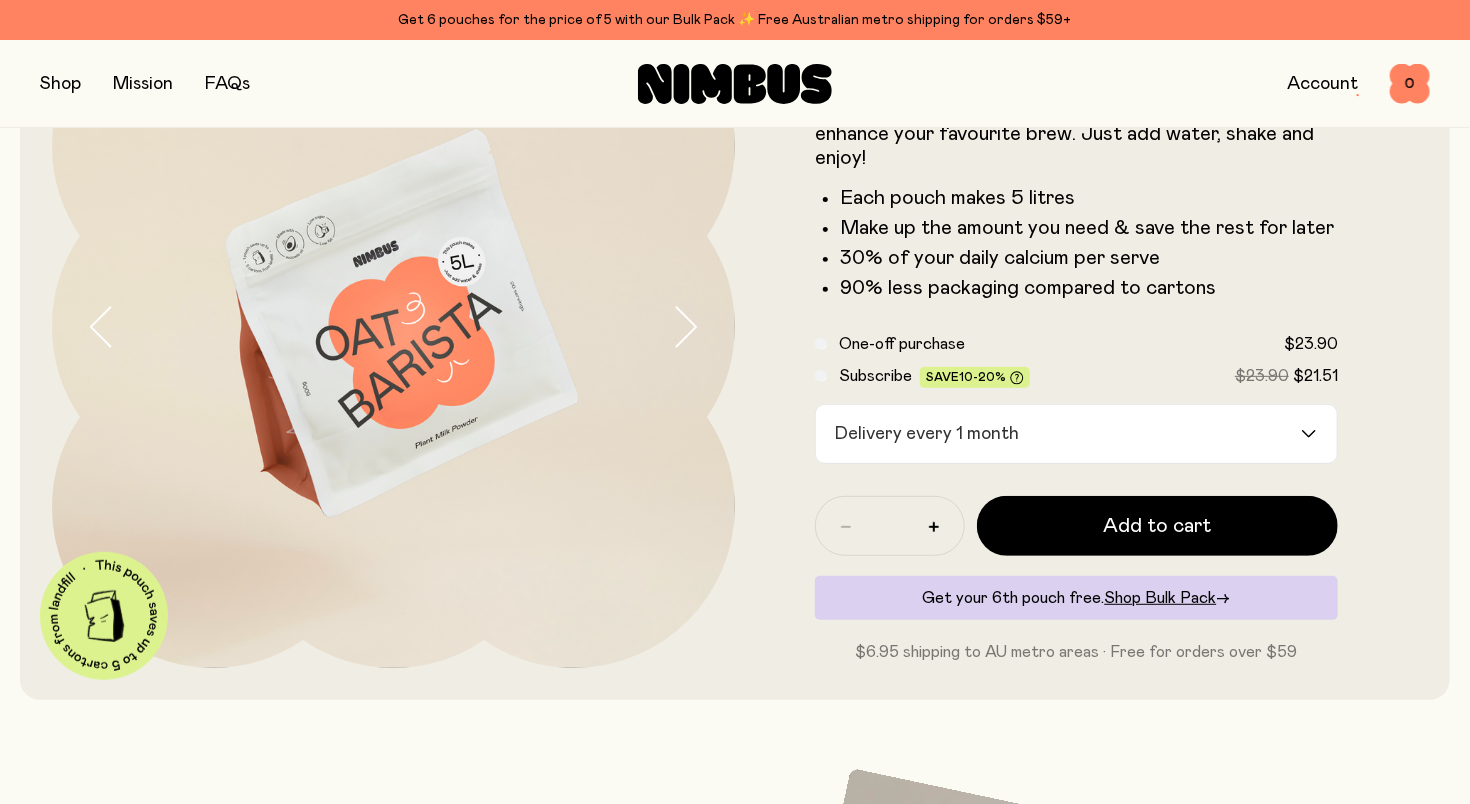 drag, startPoint x: 53, startPoint y: 81, endPoint x: 614, endPoint y: 103, distance: 561.4312 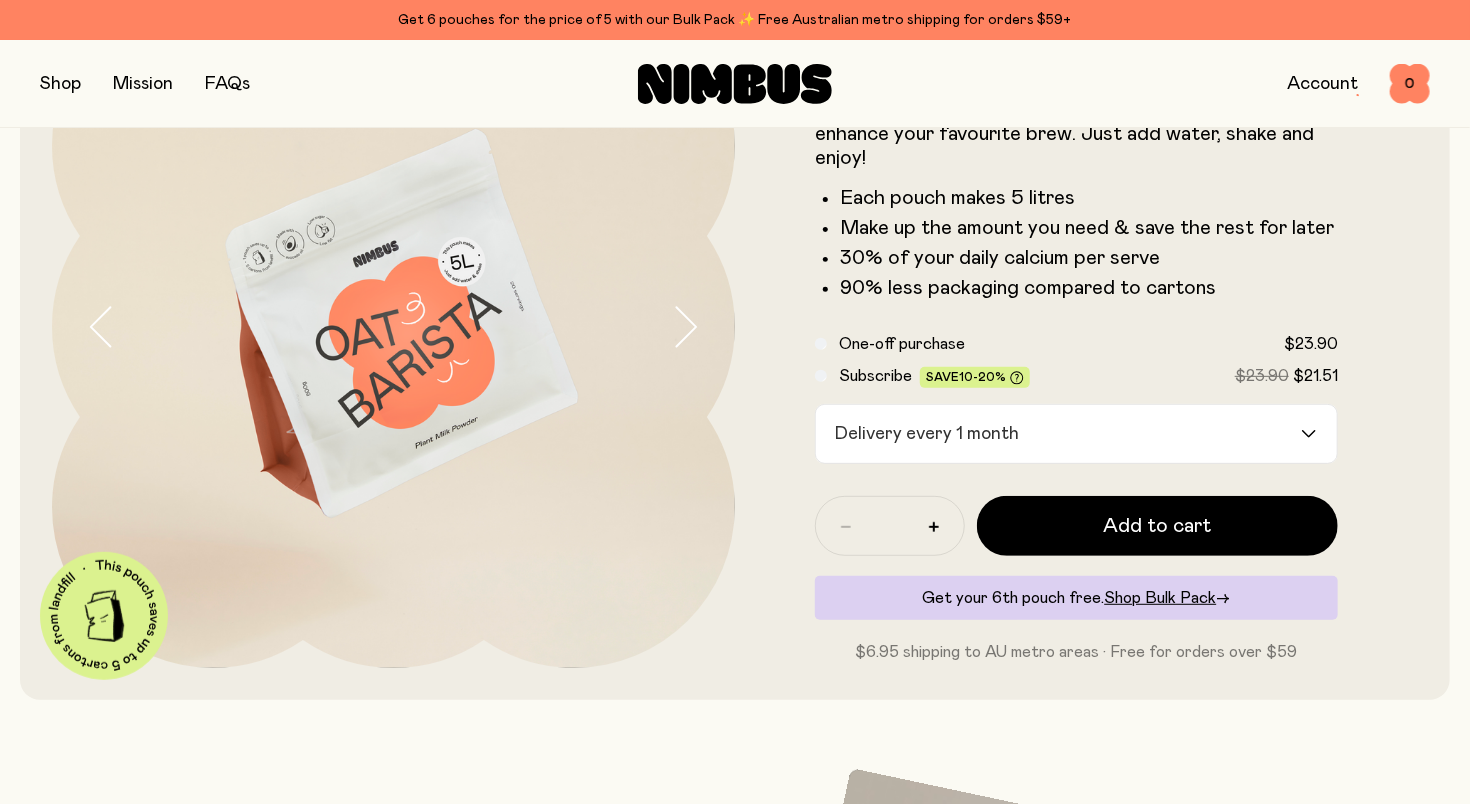 click at bounding box center [734, 84] 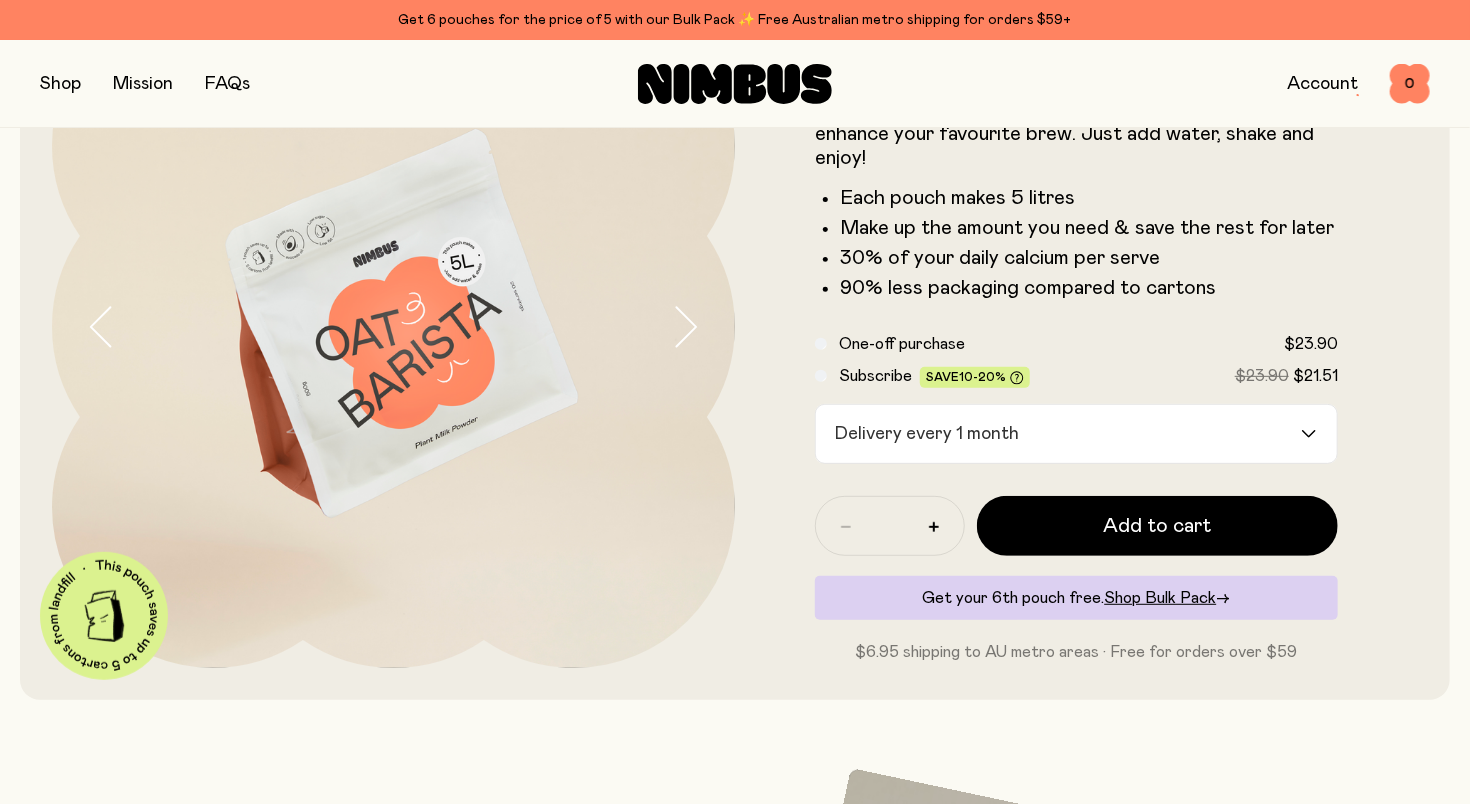 click 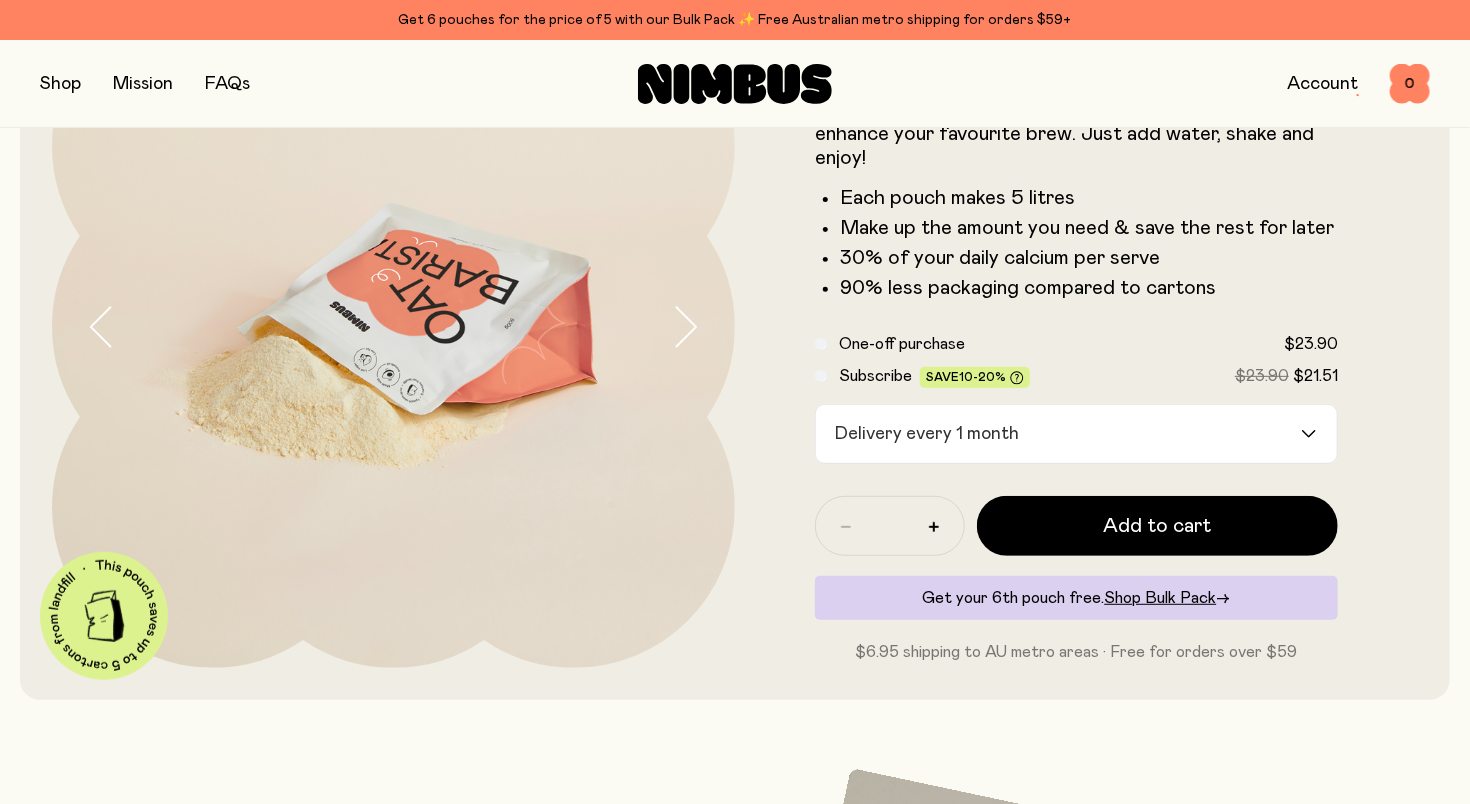 click 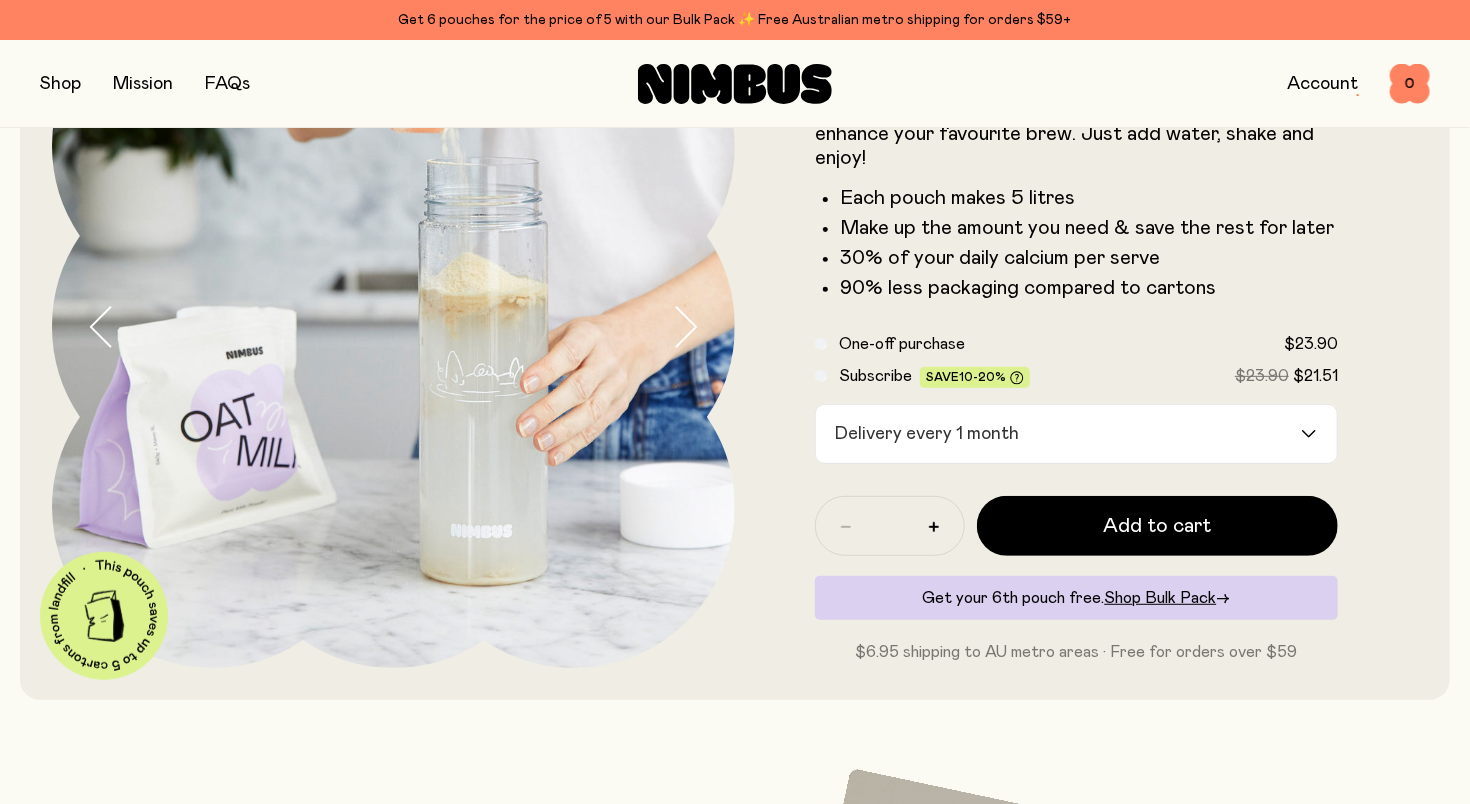 click 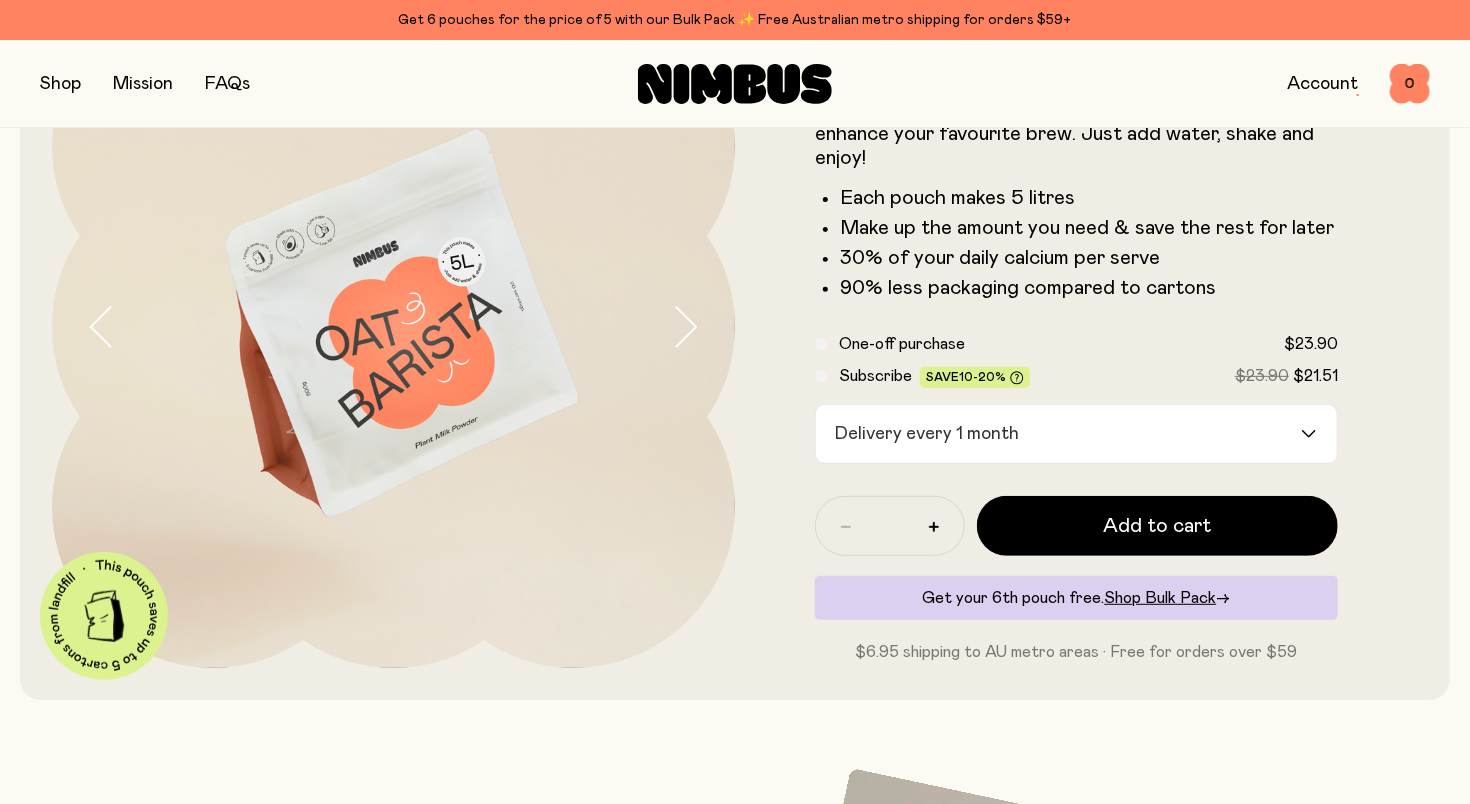 click 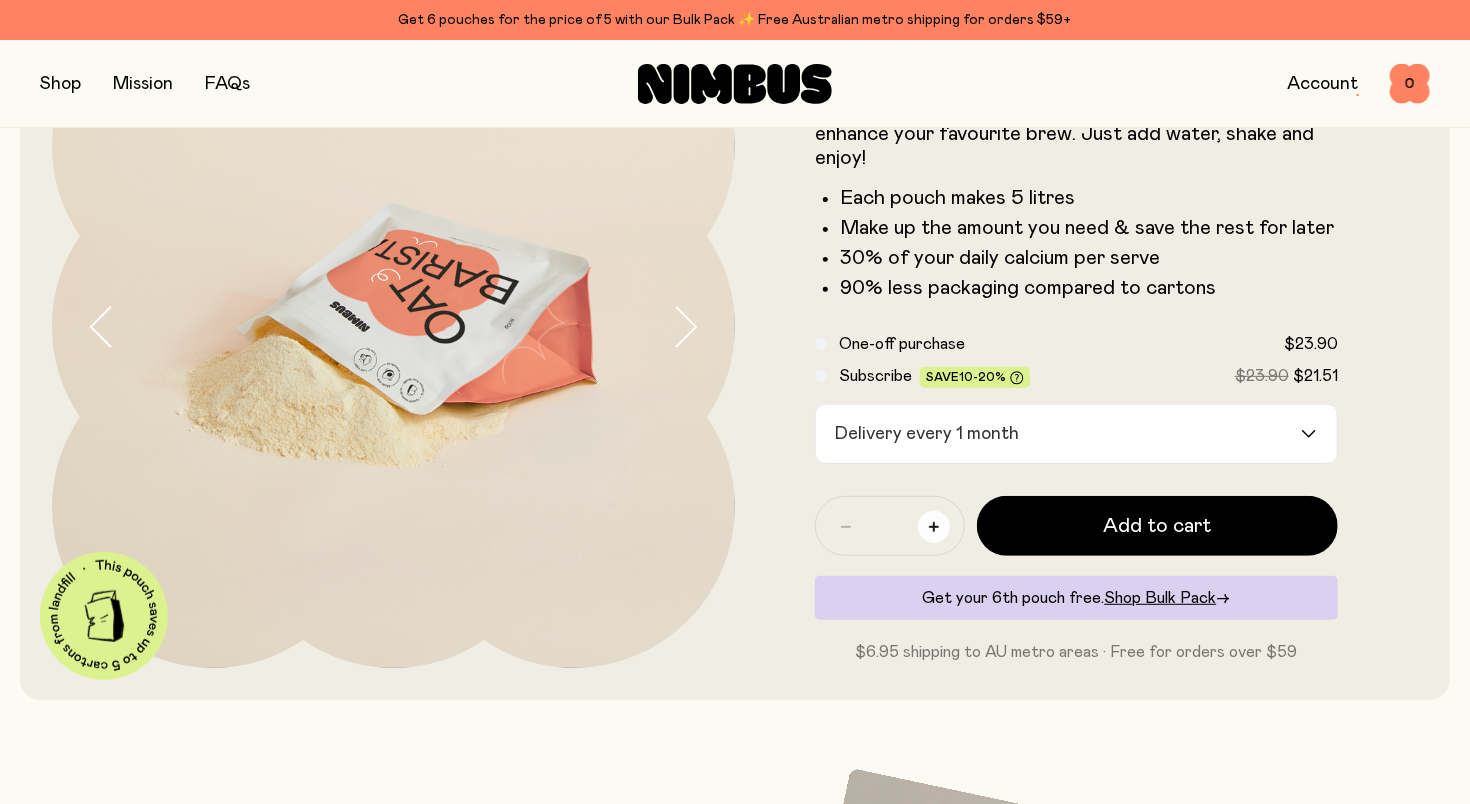 click 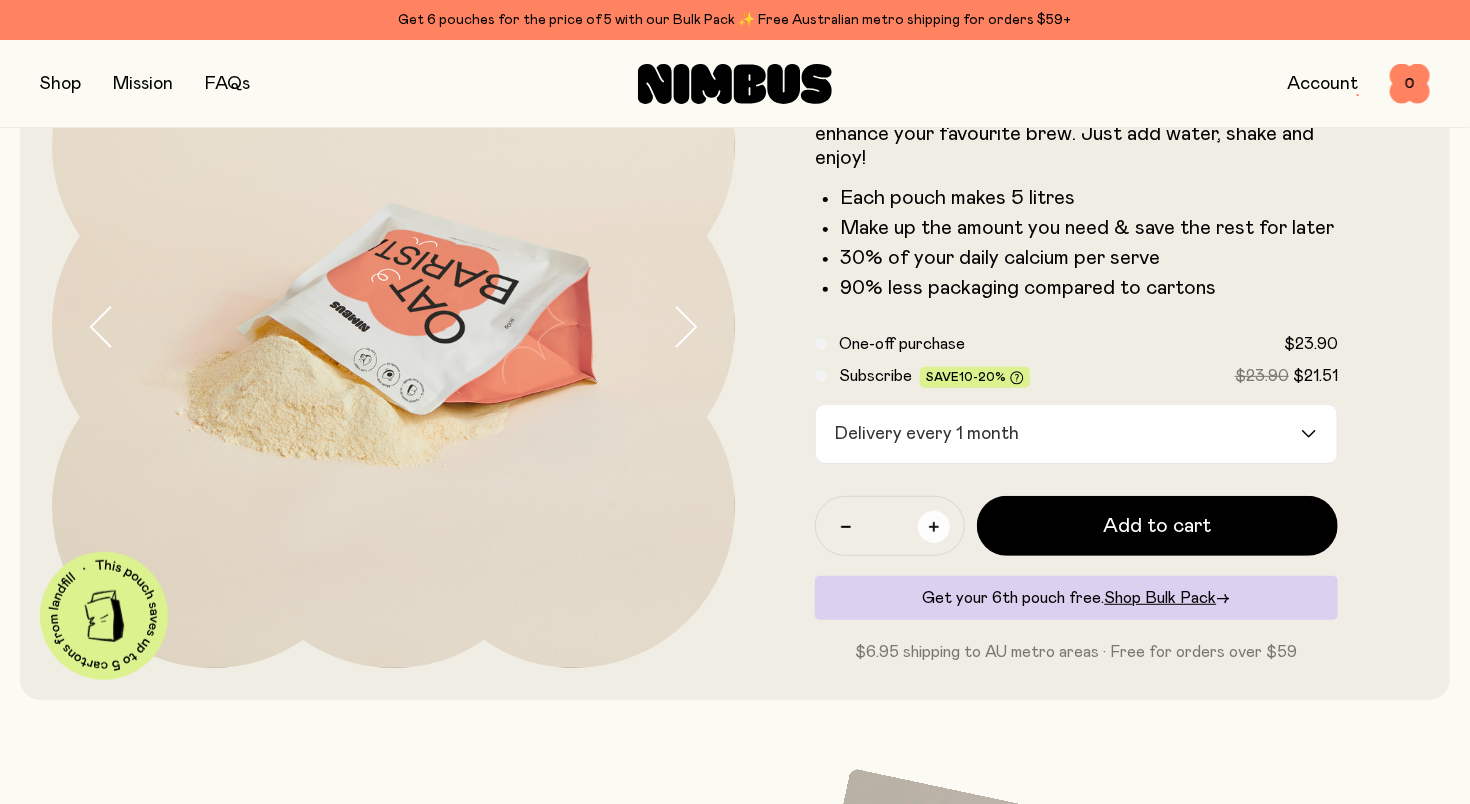 click 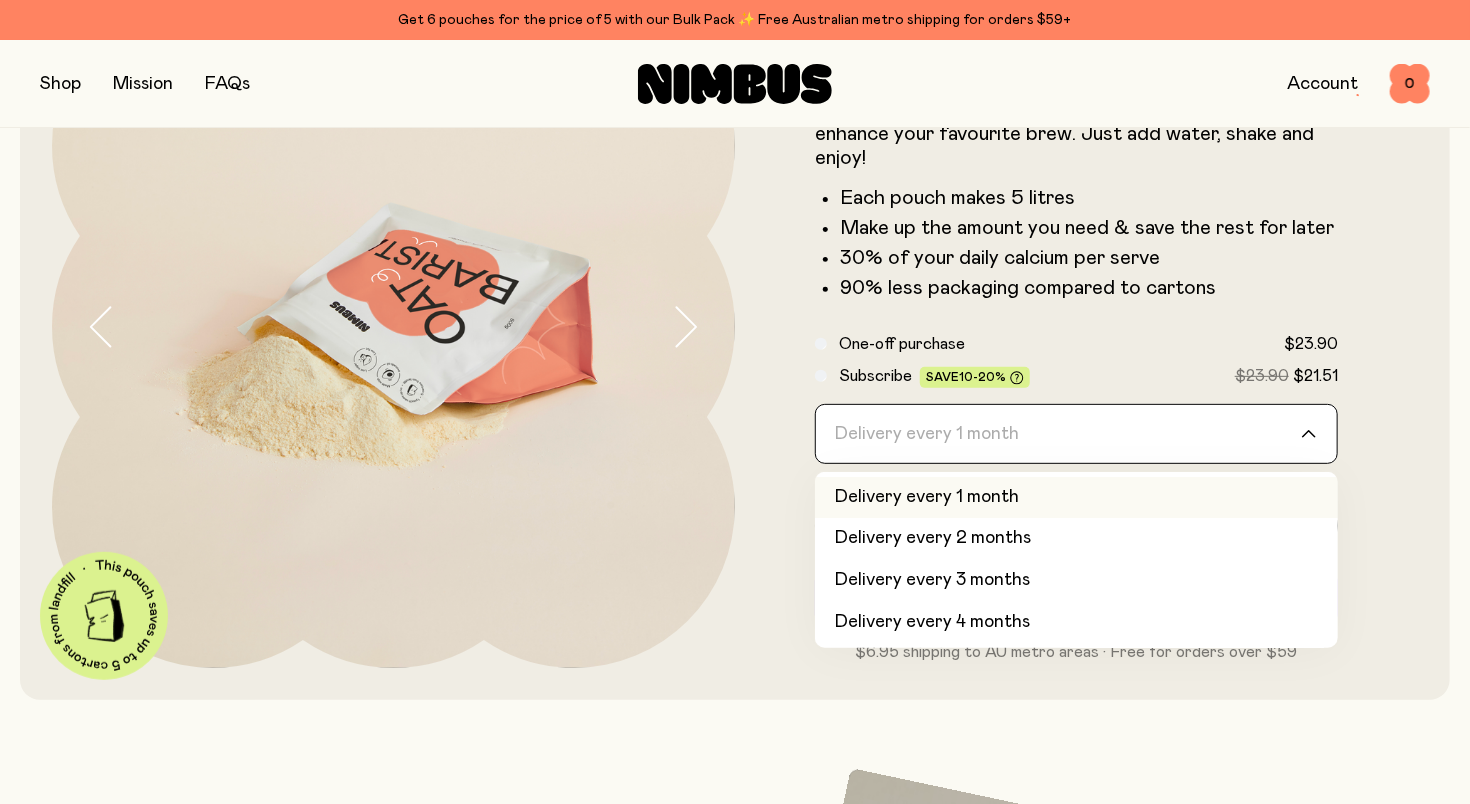 click on "Delivery every 1 month" at bounding box center (1058, 434) 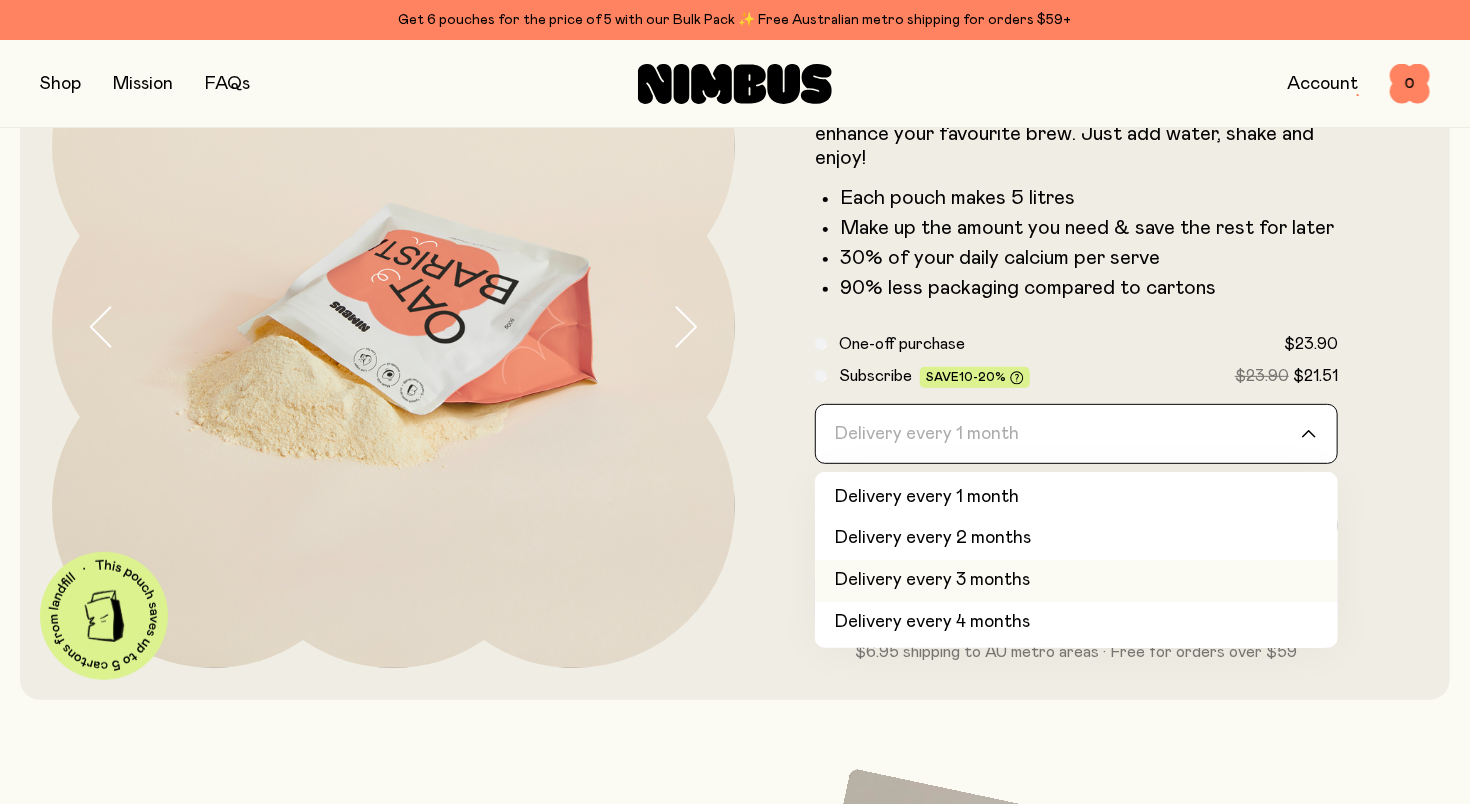 click on "Delivery every 3 months" 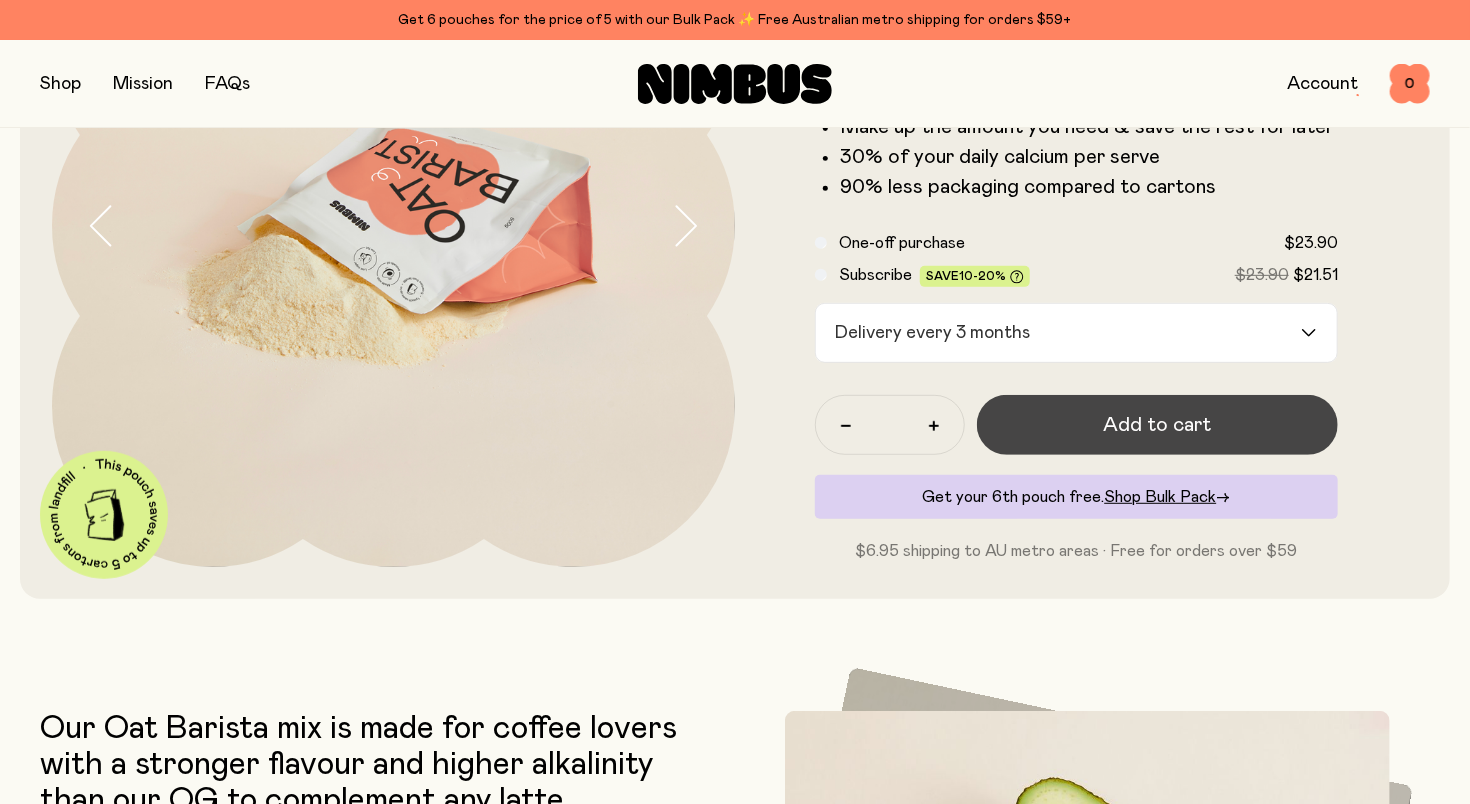 scroll, scrollTop: 299, scrollLeft: 0, axis: vertical 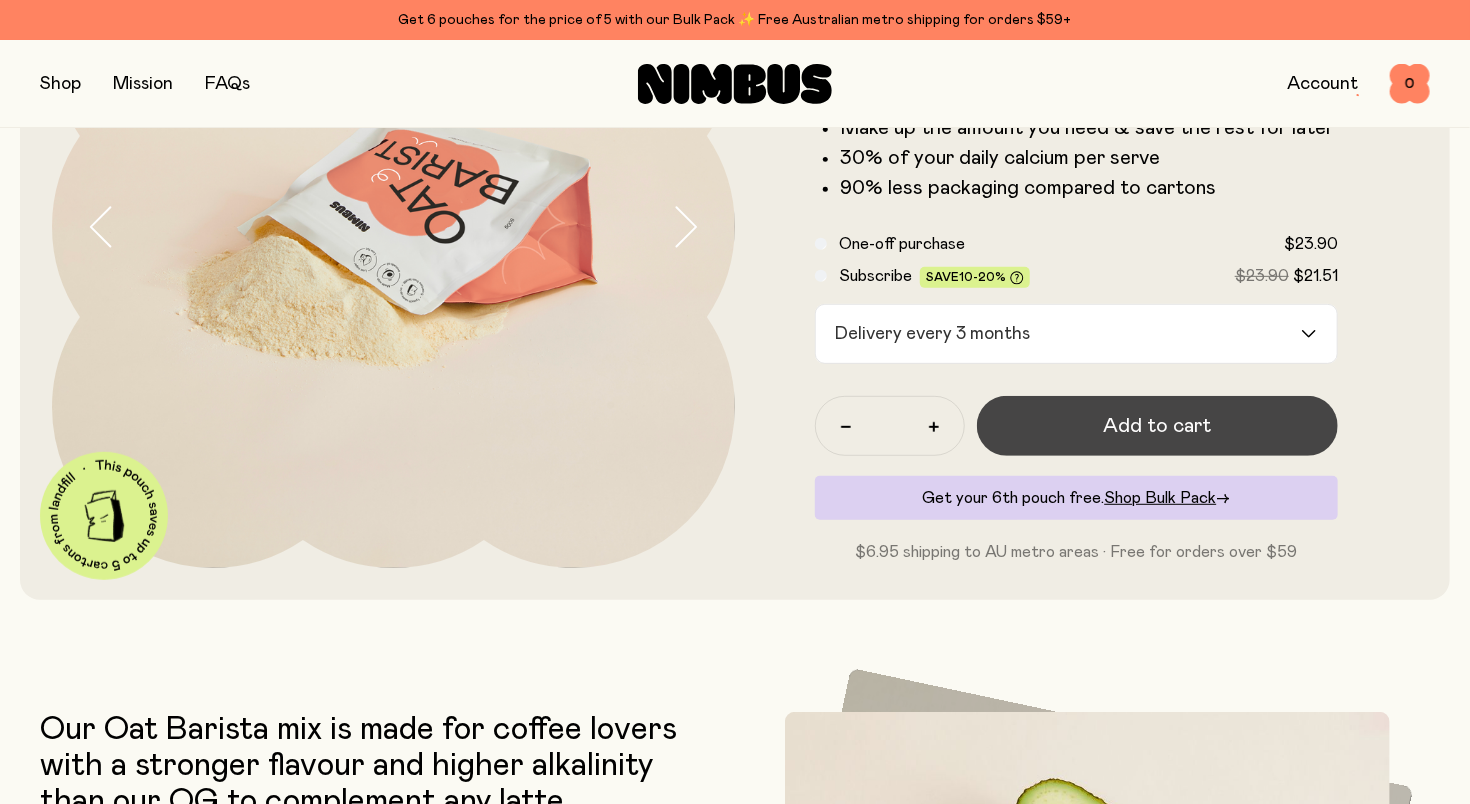 click on "Add to cart" at bounding box center [1158, 426] 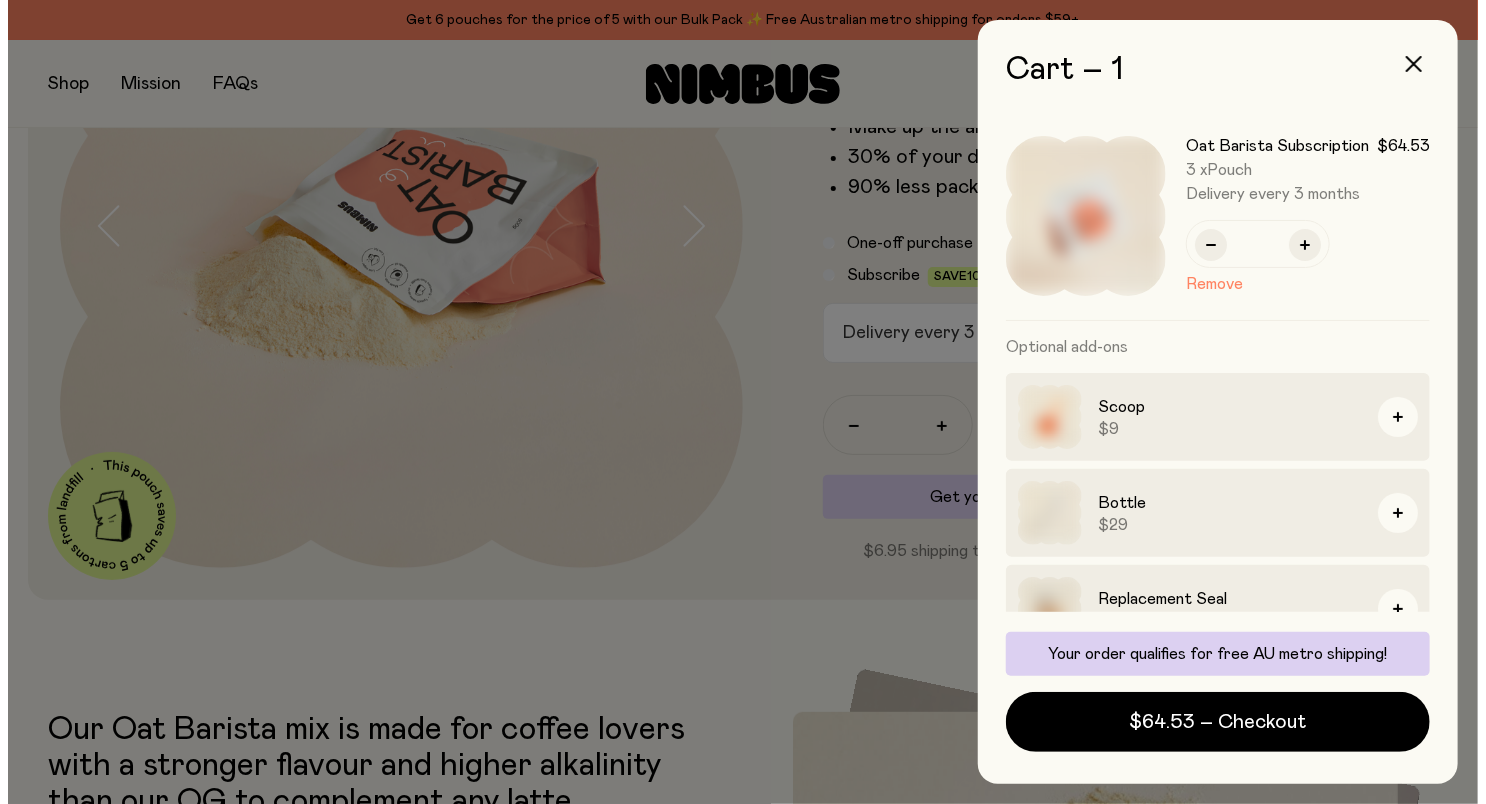 scroll, scrollTop: 0, scrollLeft: 0, axis: both 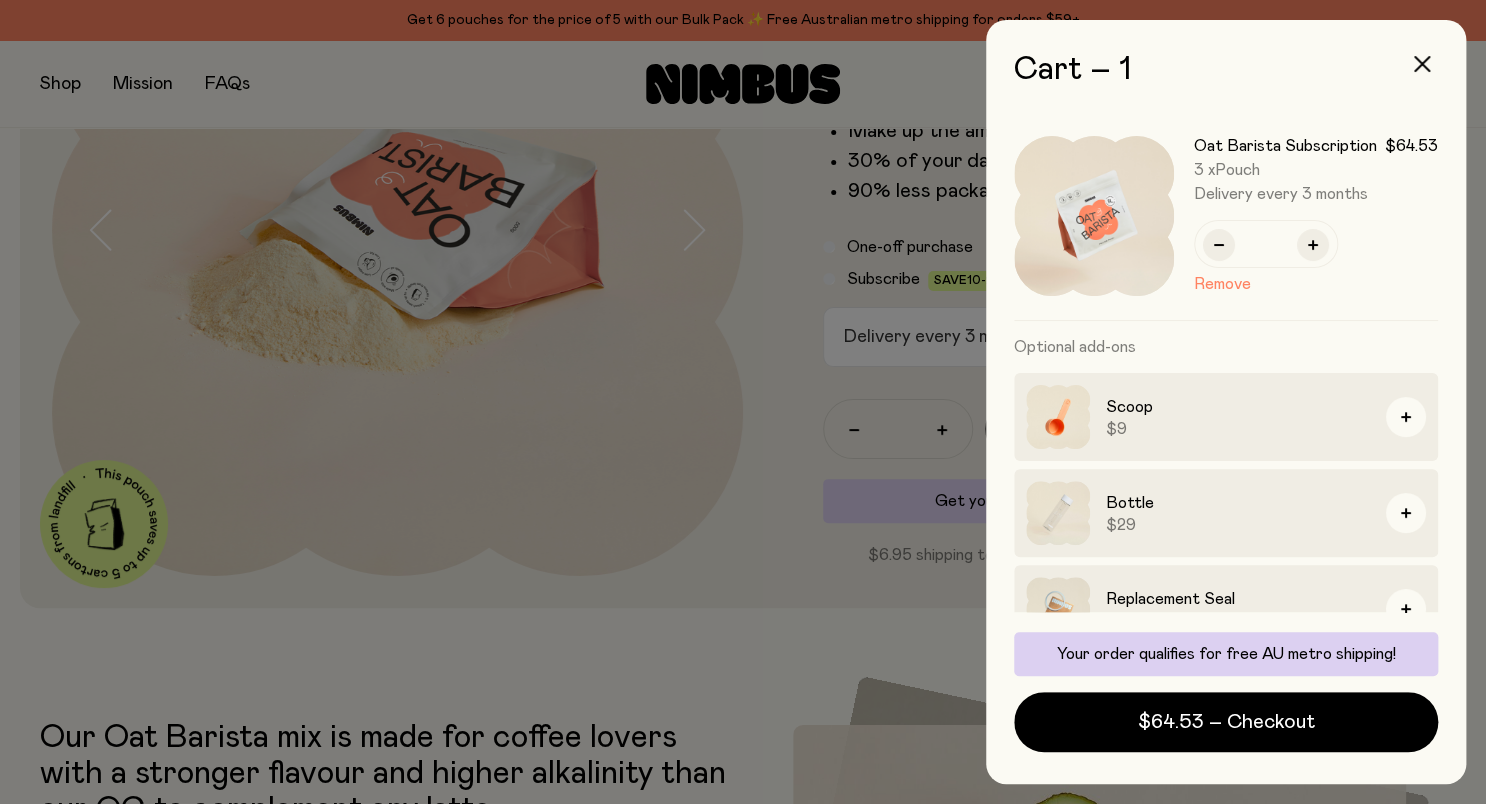 click at bounding box center (743, 402) 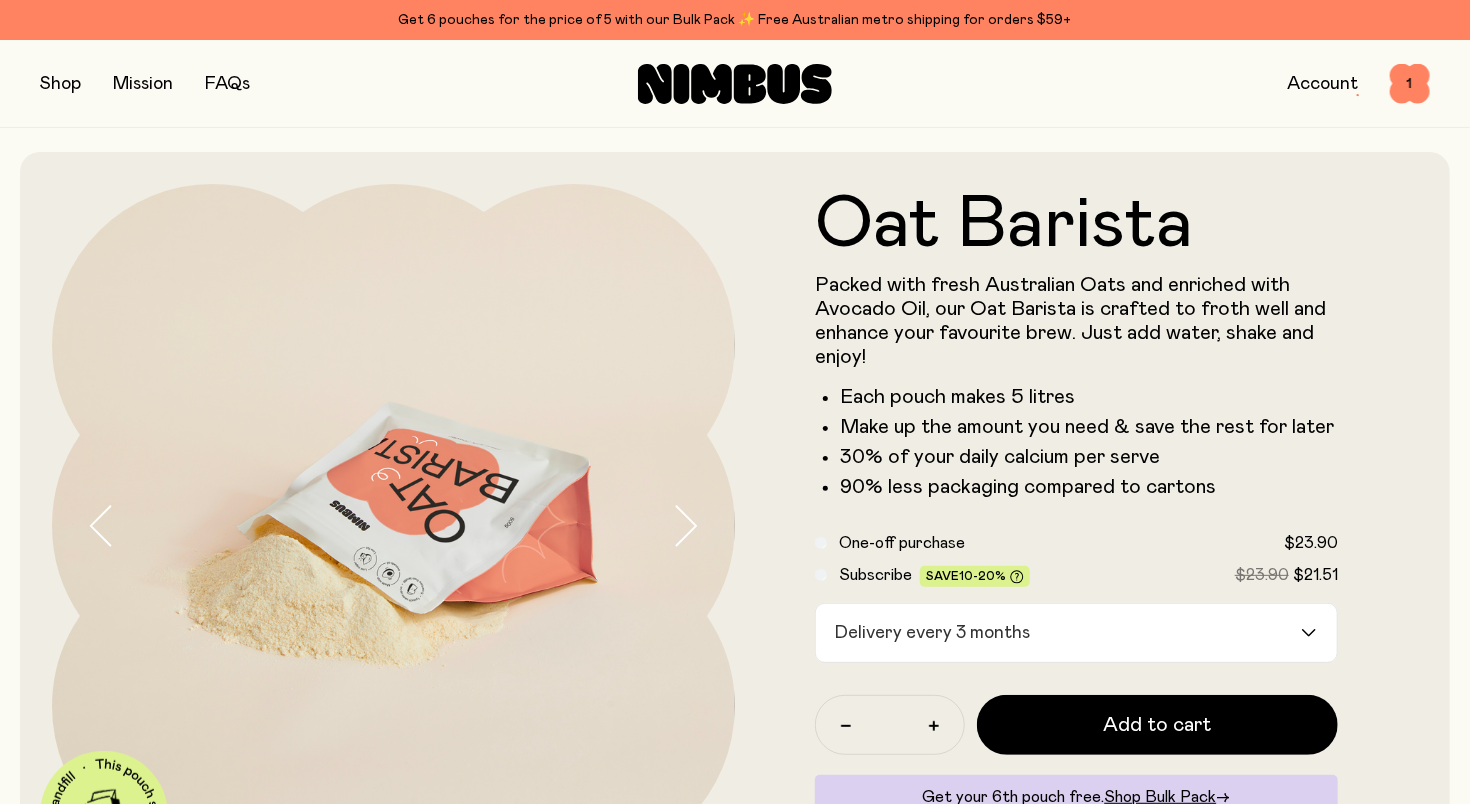scroll, scrollTop: 0, scrollLeft: 0, axis: both 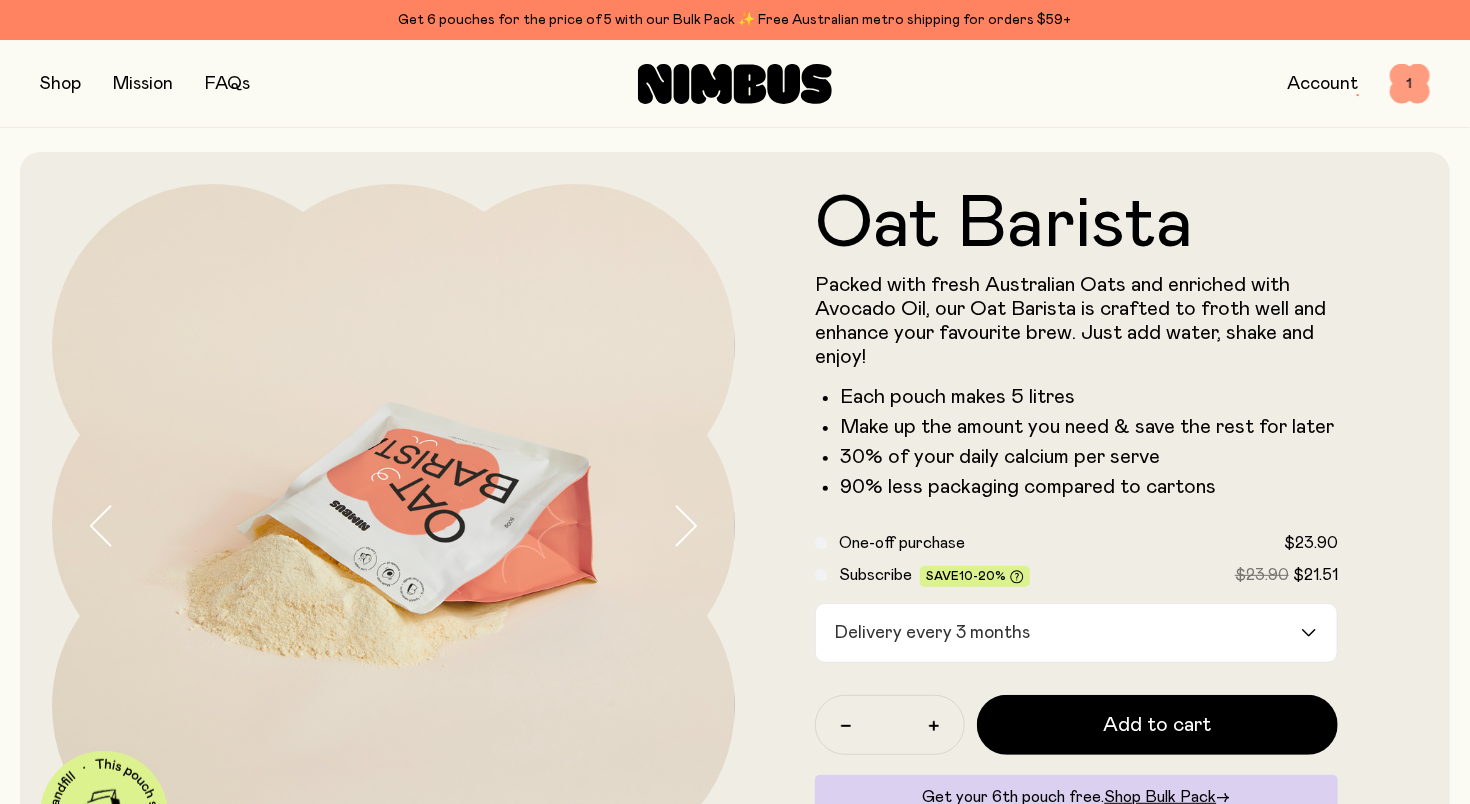 click on "1" at bounding box center [1410, 84] 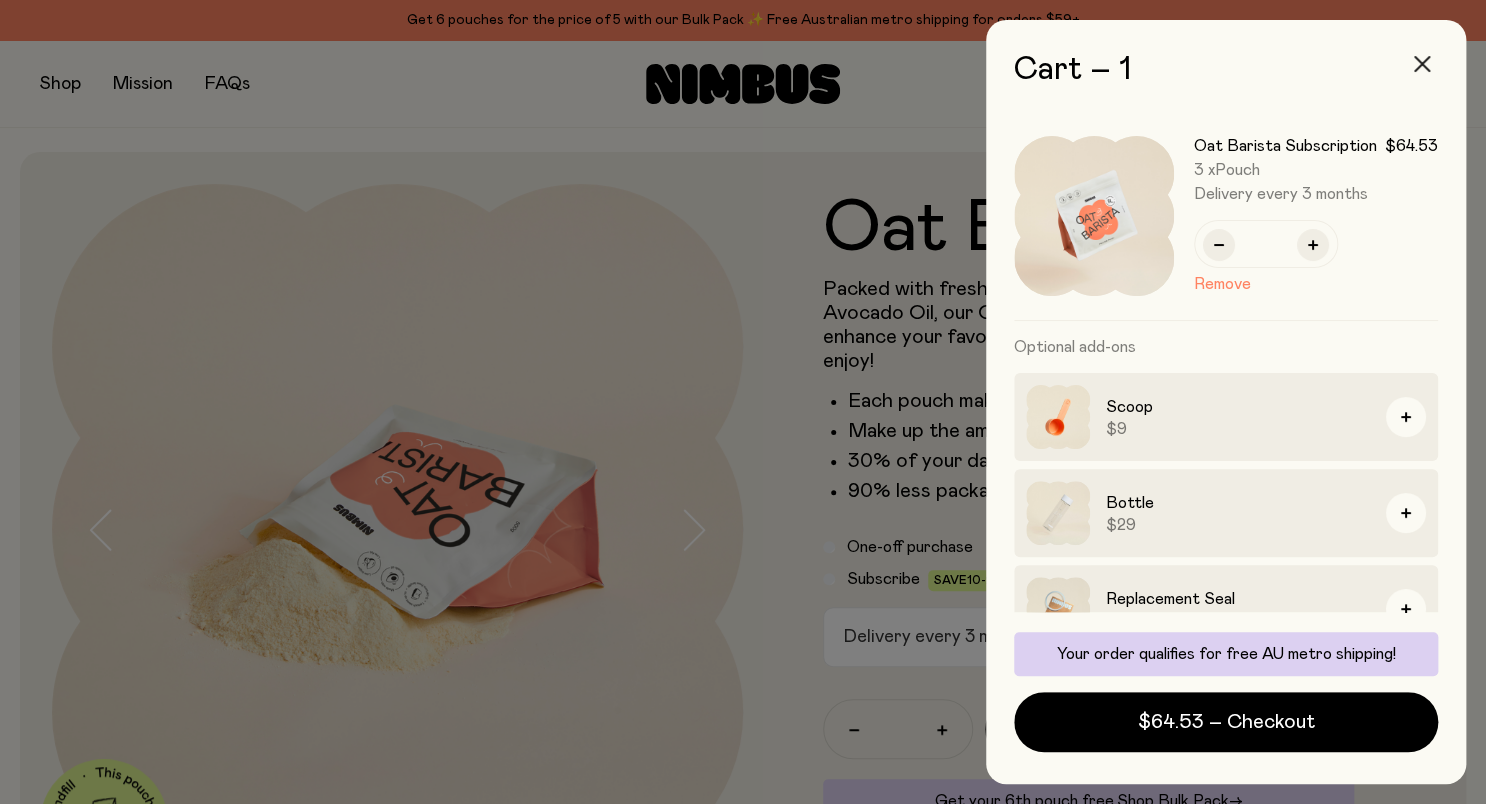 click 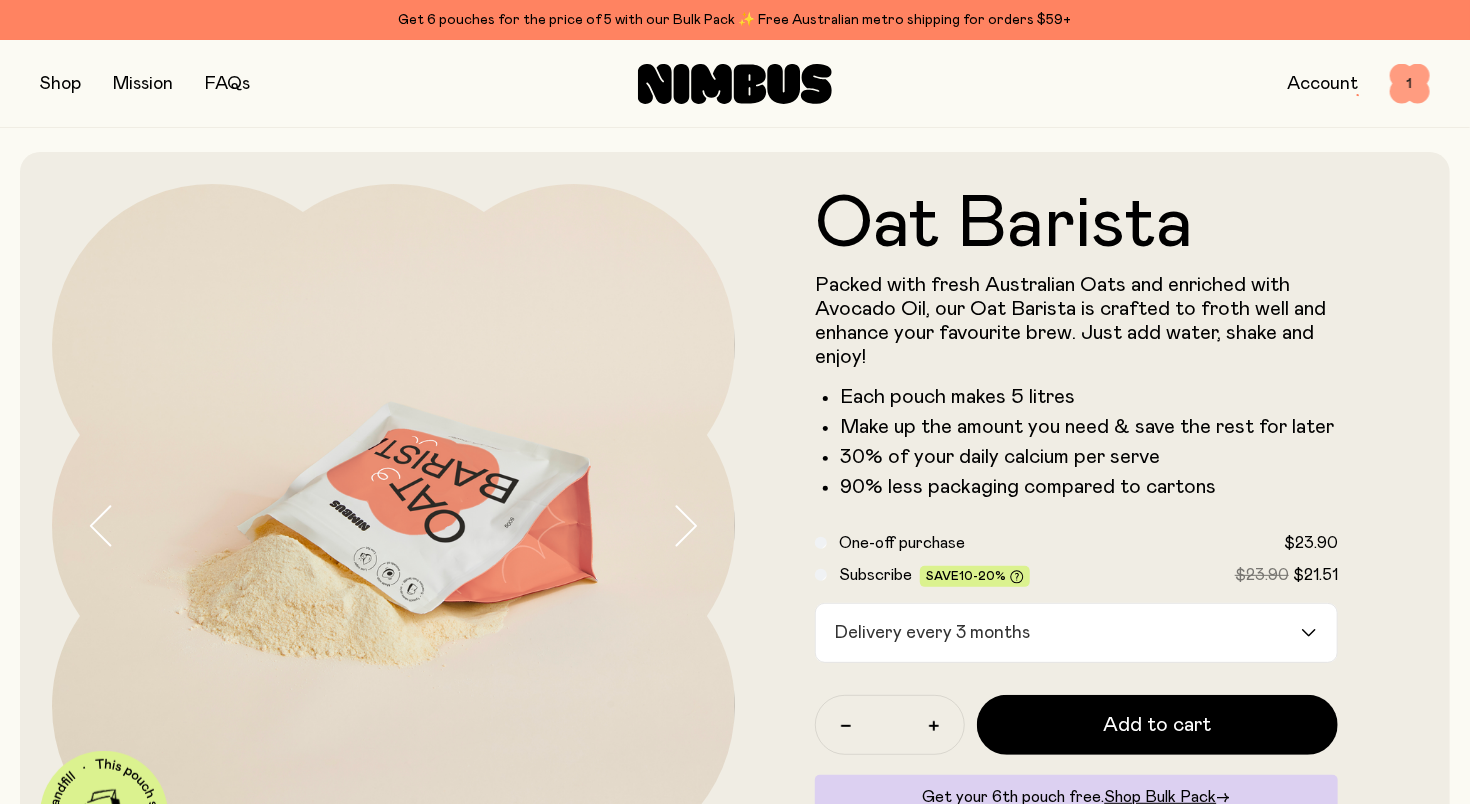 click on "1" at bounding box center [1410, 84] 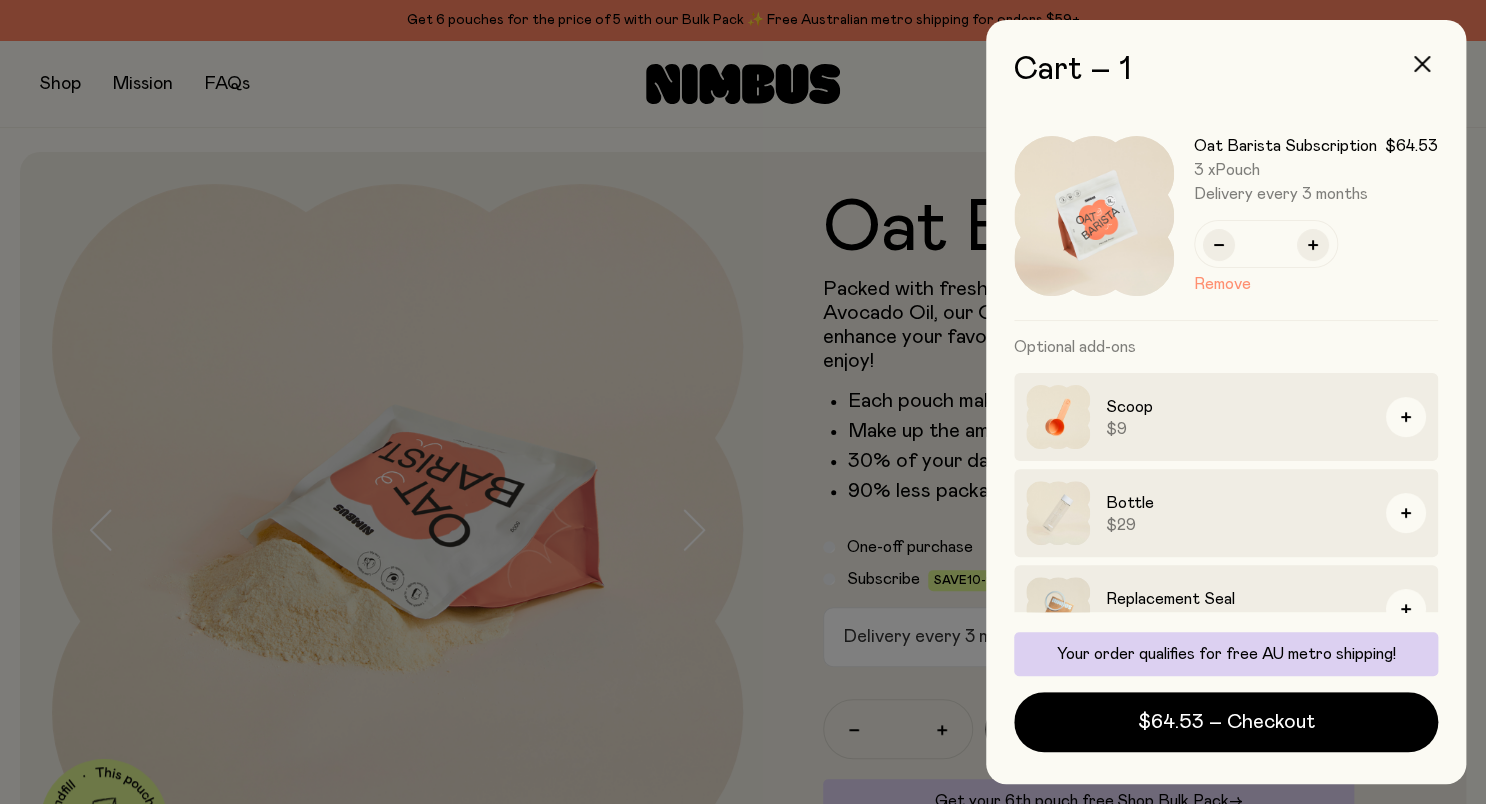 click on "Remove" at bounding box center (1222, 284) 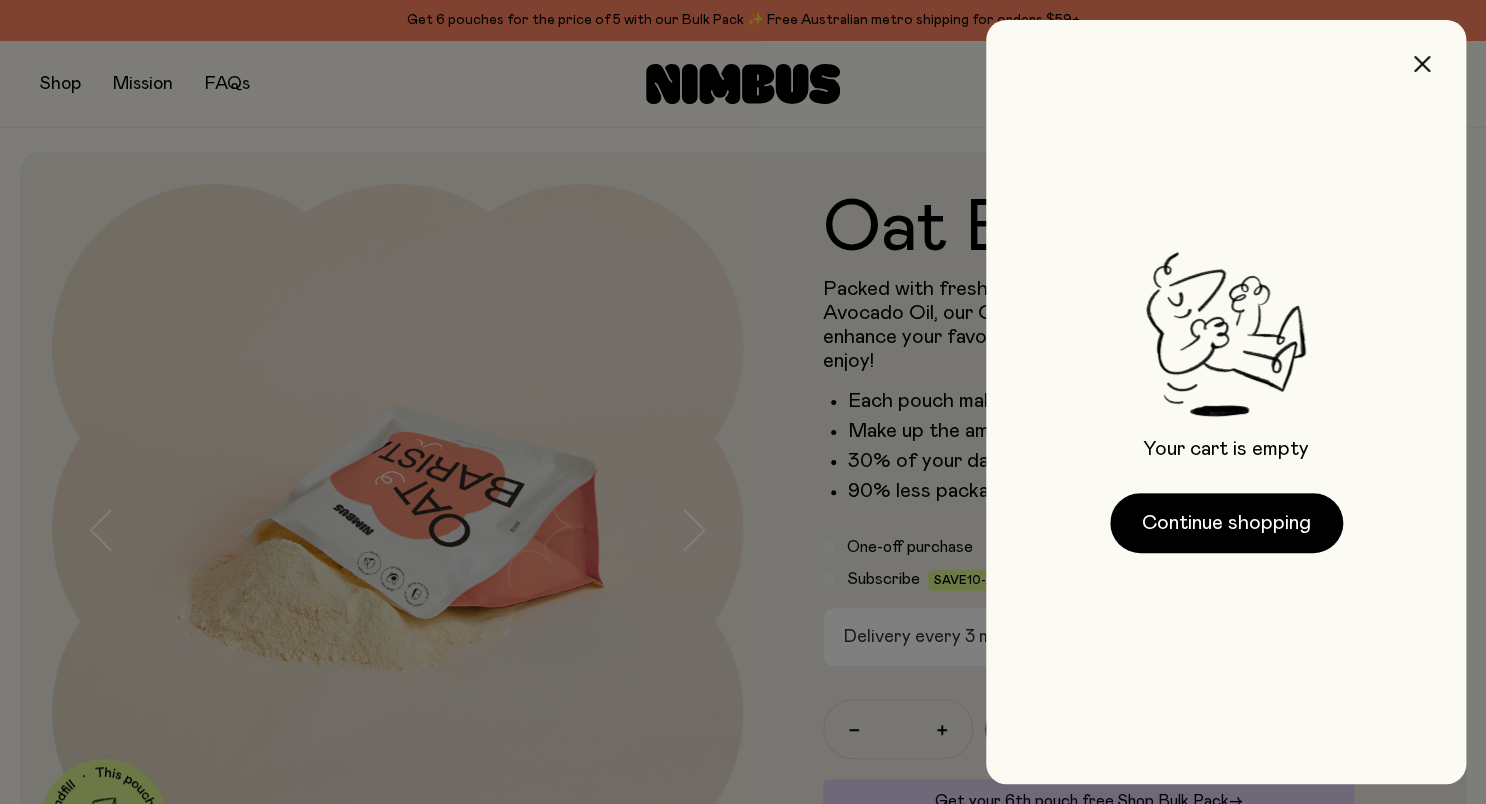 click at bounding box center (743, 402) 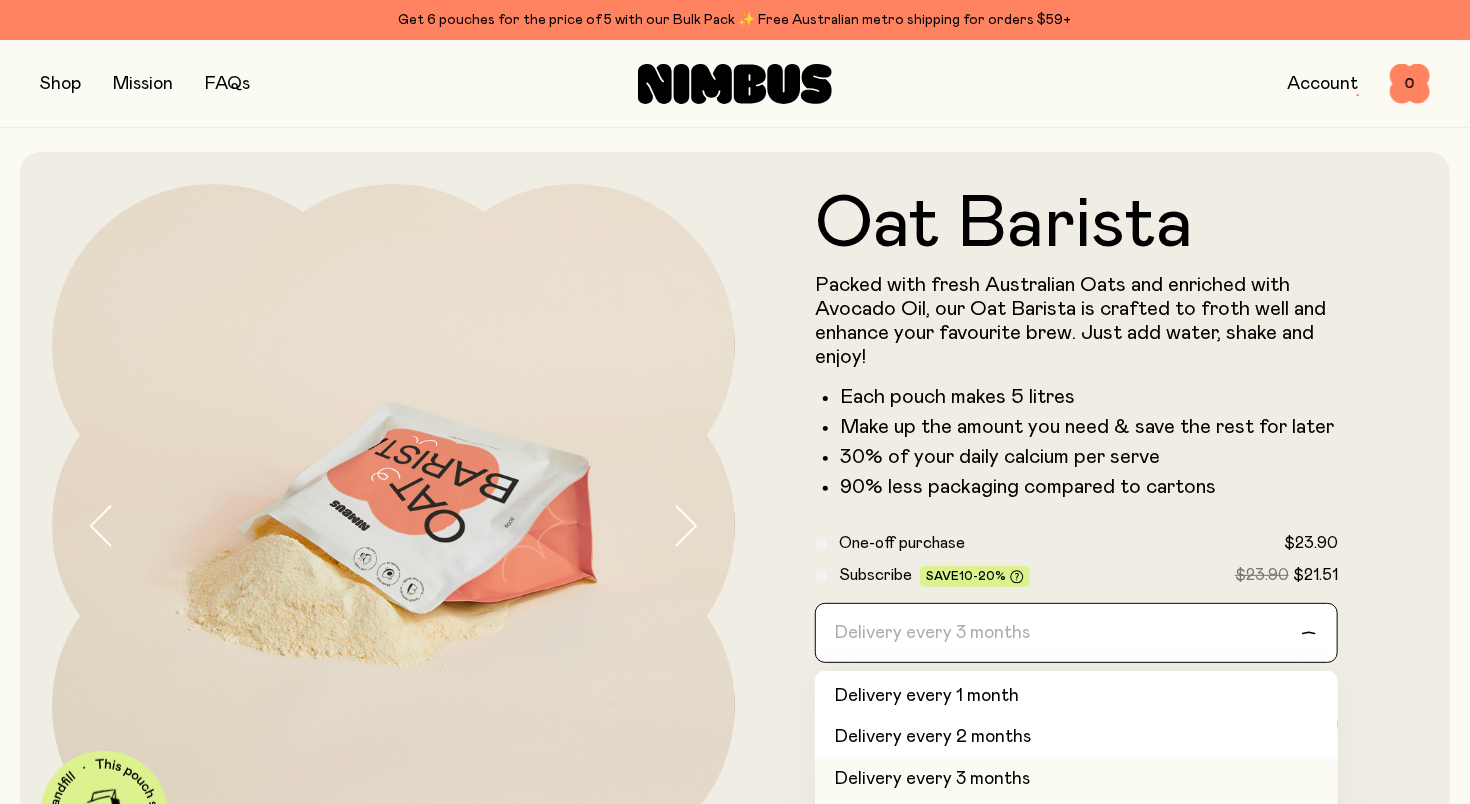 click 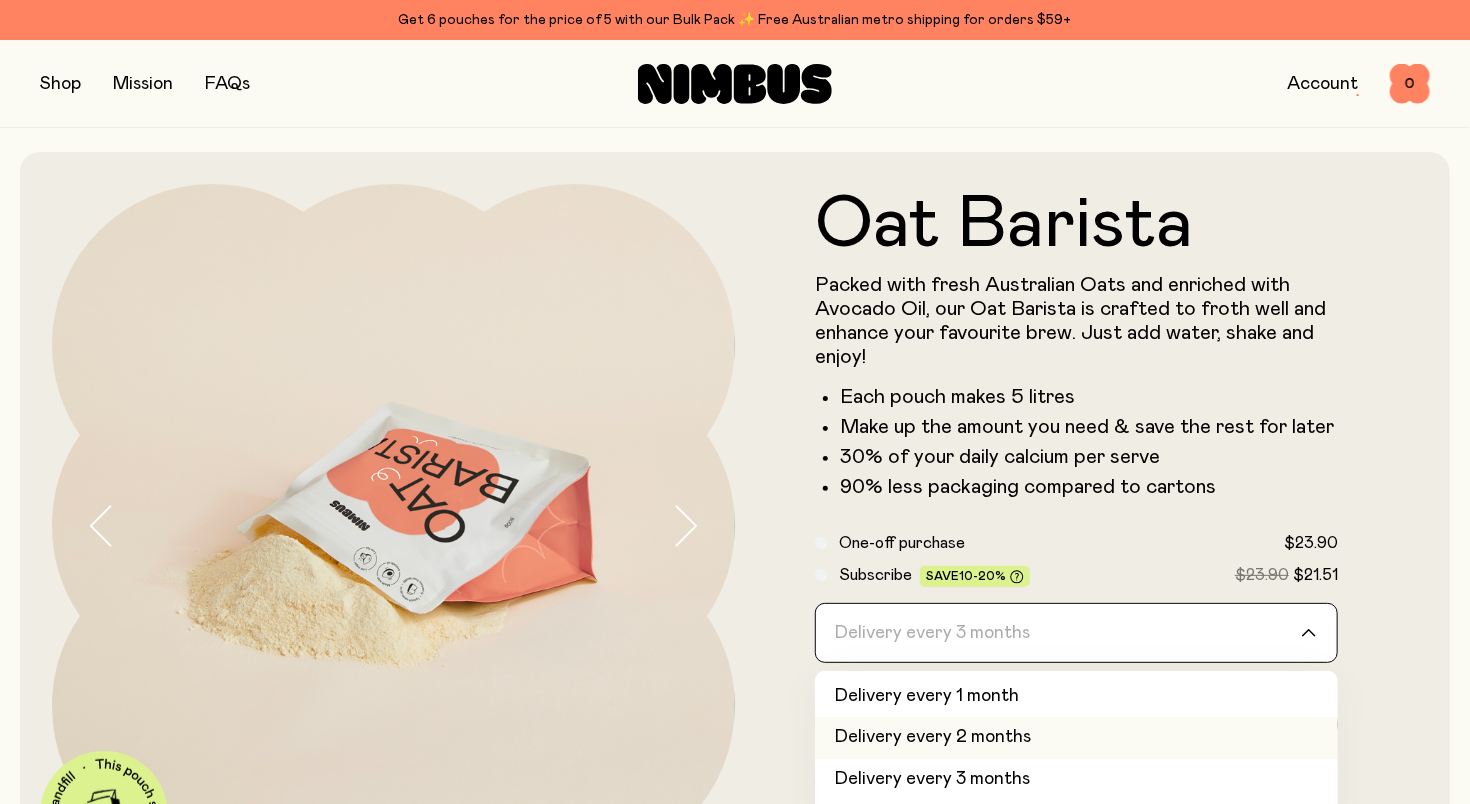 click on "Delivery every 2 months" 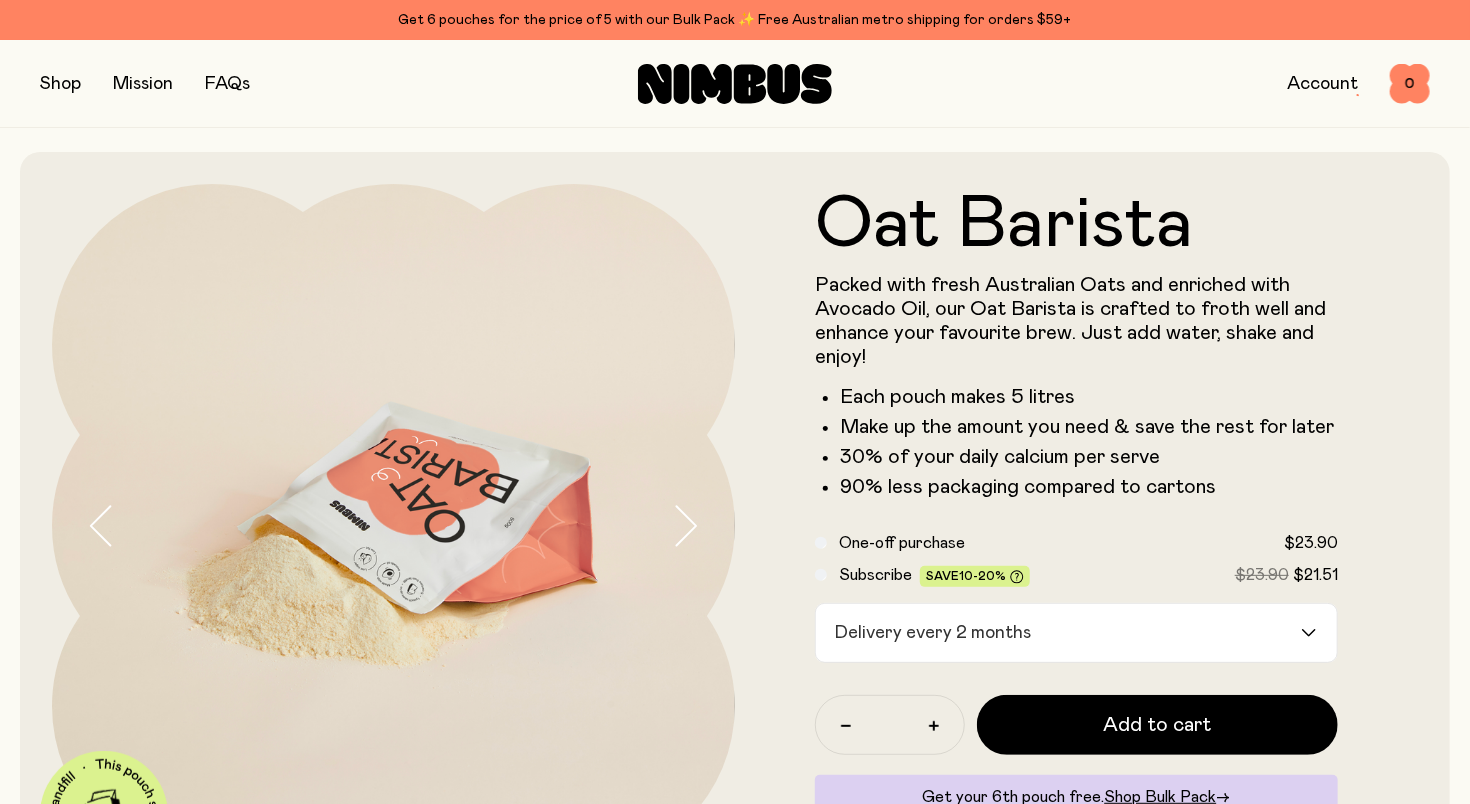 click at bounding box center [60, 84] 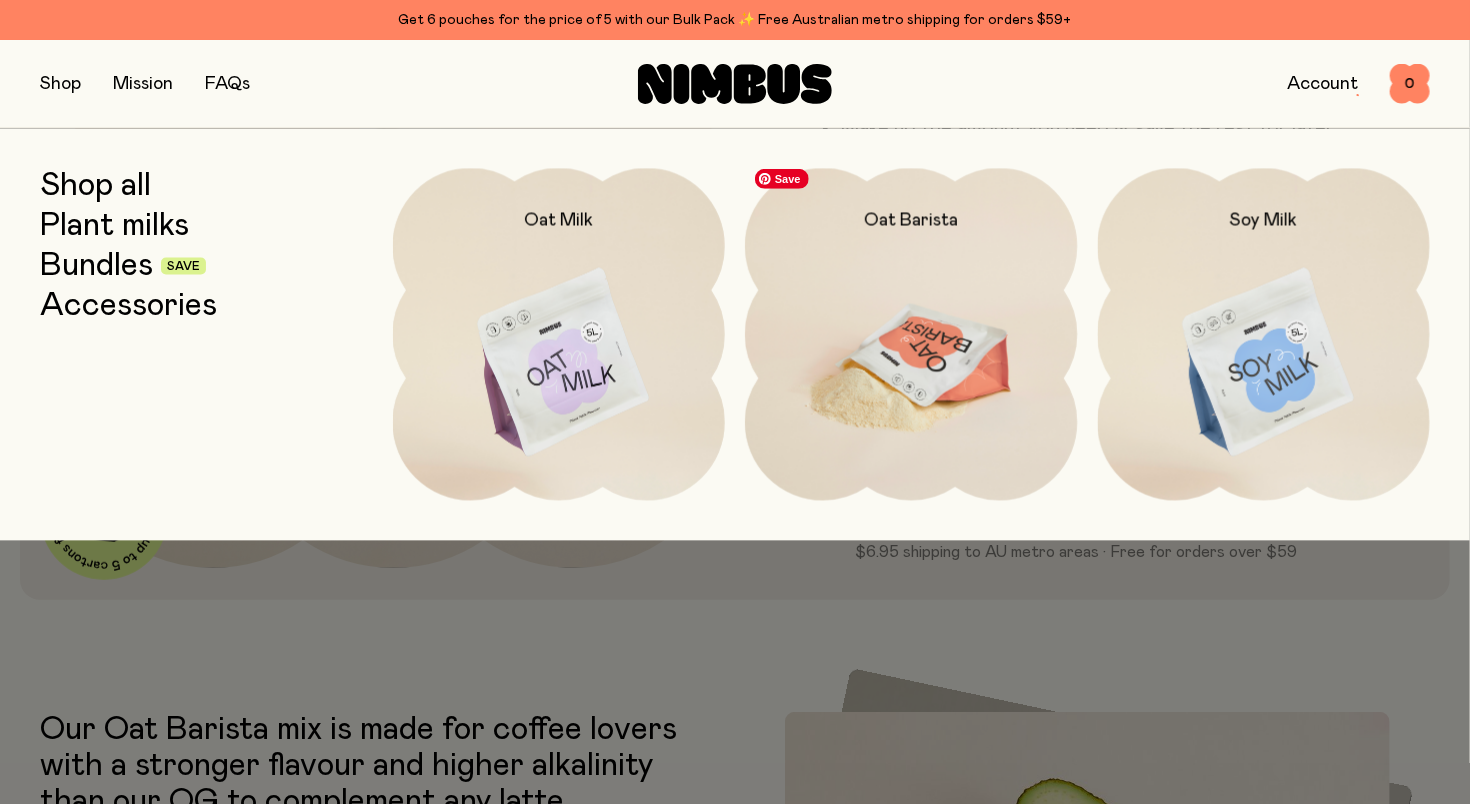 scroll, scrollTop: 300, scrollLeft: 0, axis: vertical 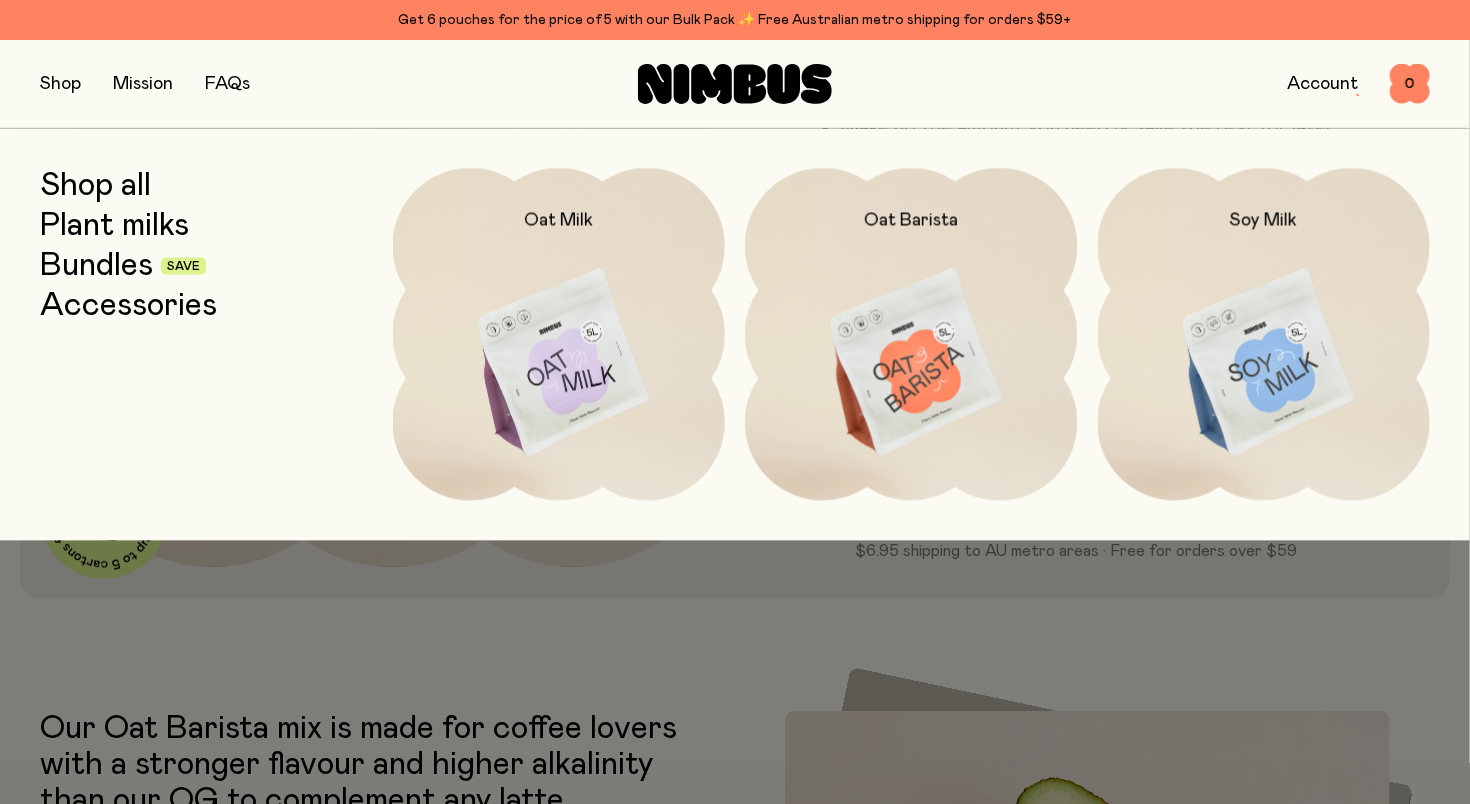 click at bounding box center [735, 402] 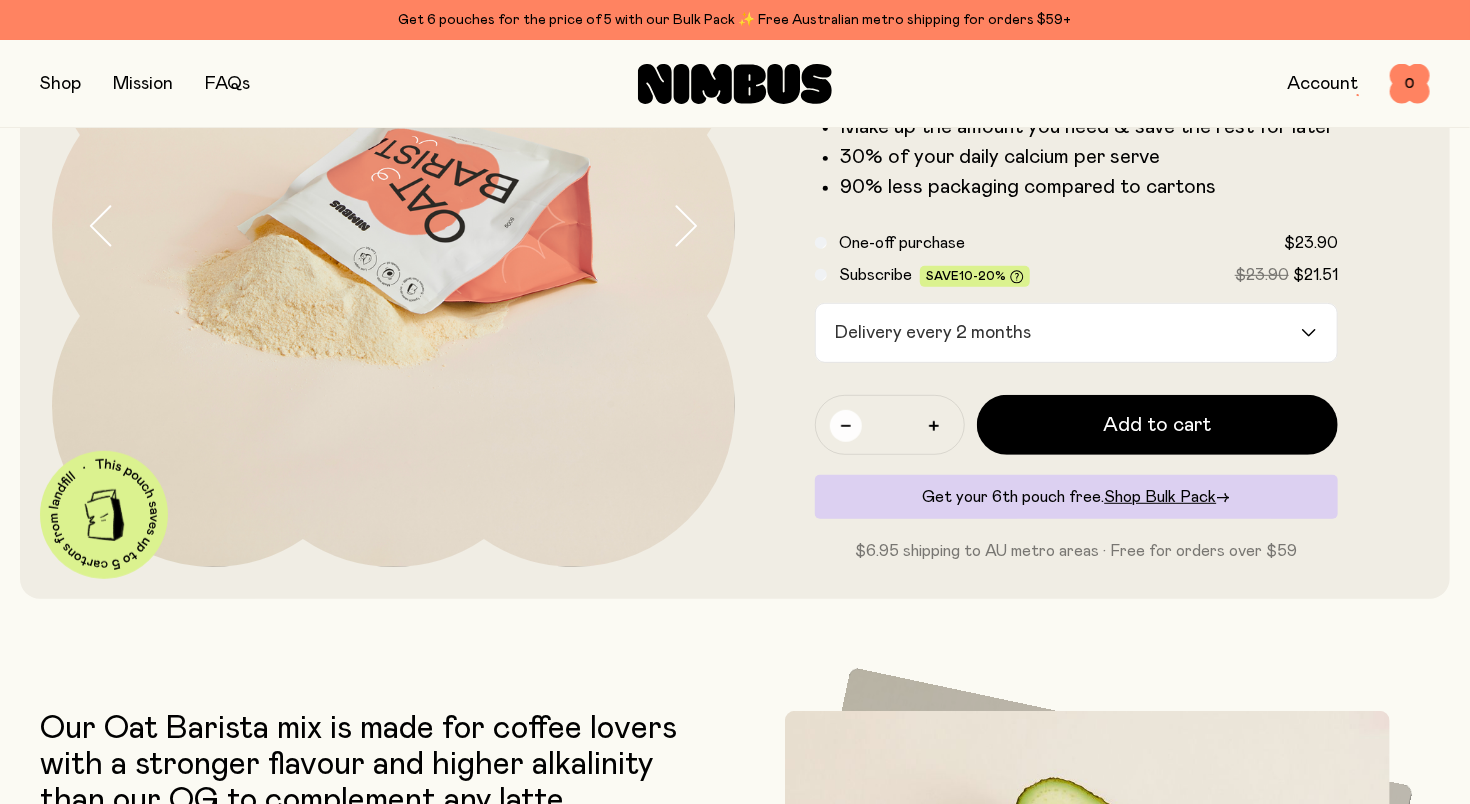 click 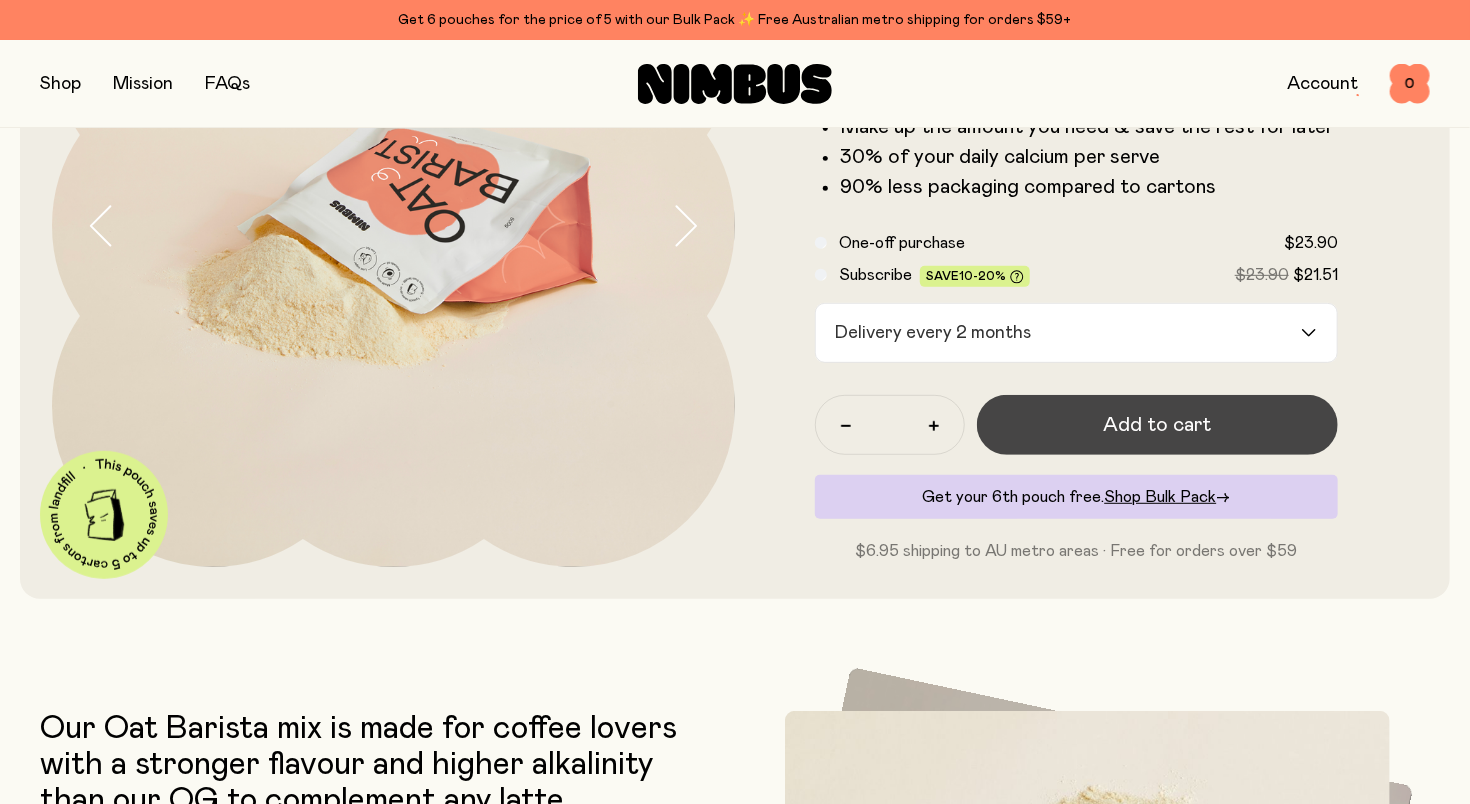 click on "Add to cart" at bounding box center [1158, 425] 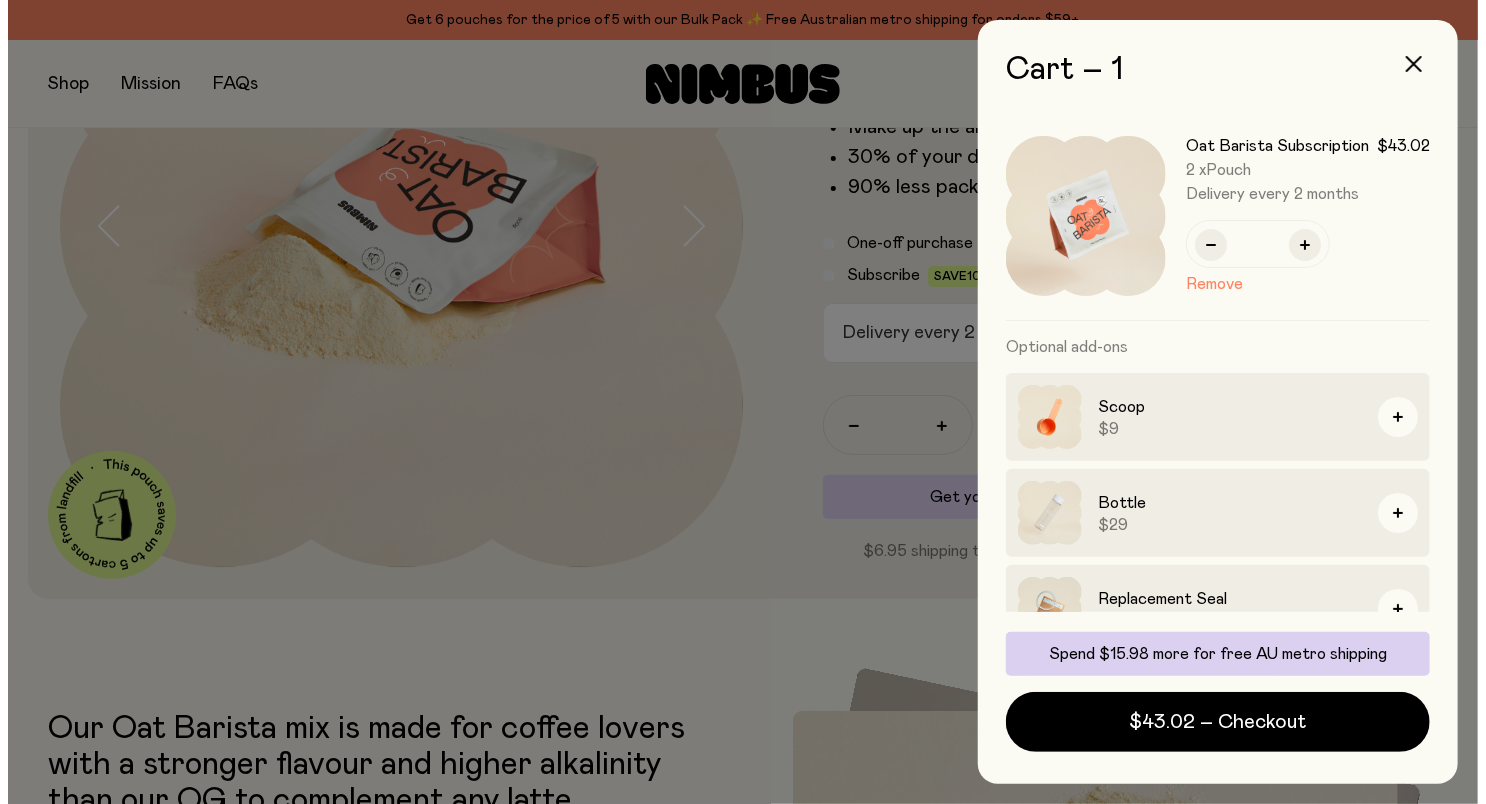 scroll, scrollTop: 0, scrollLeft: 0, axis: both 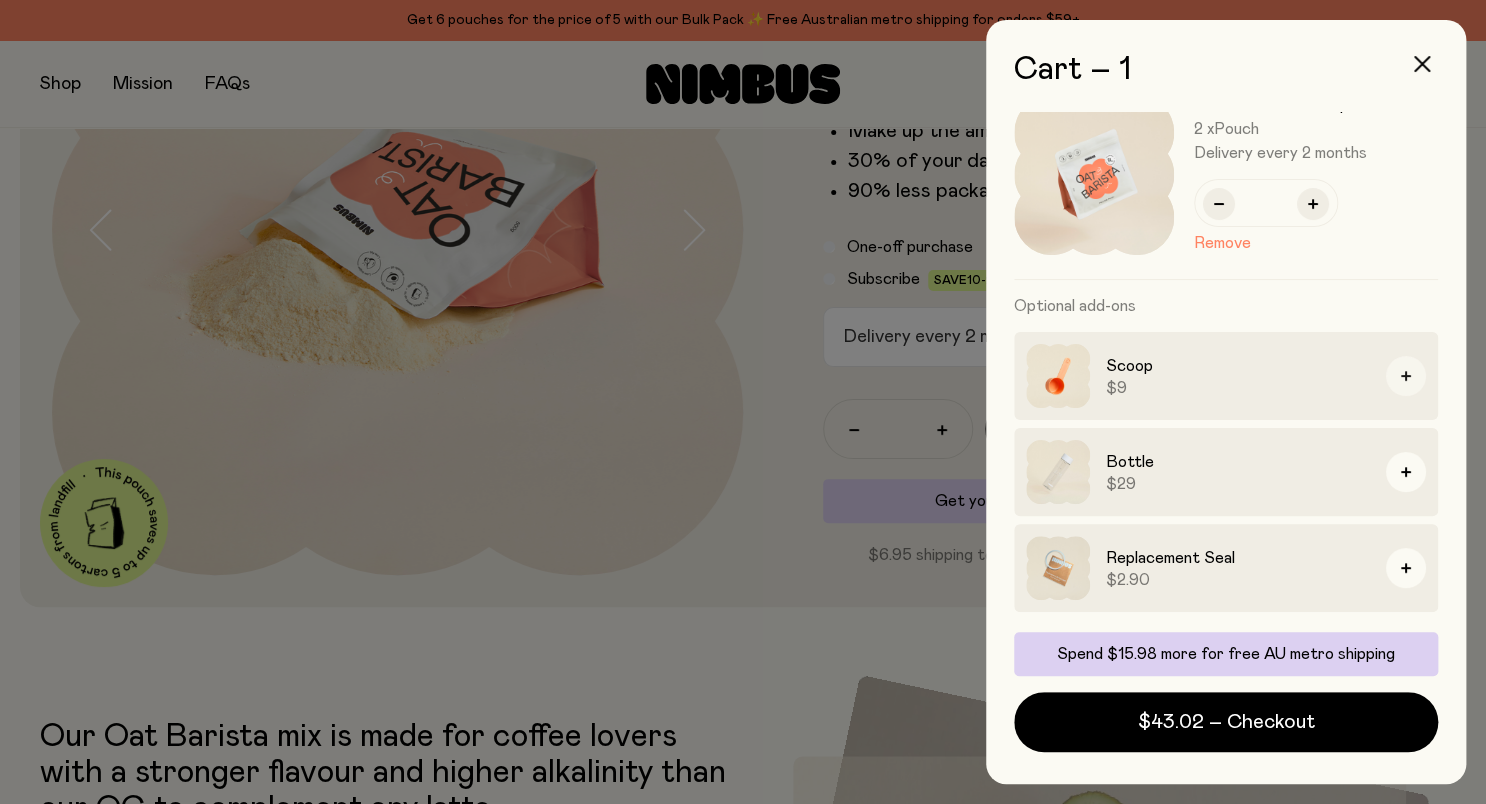 click 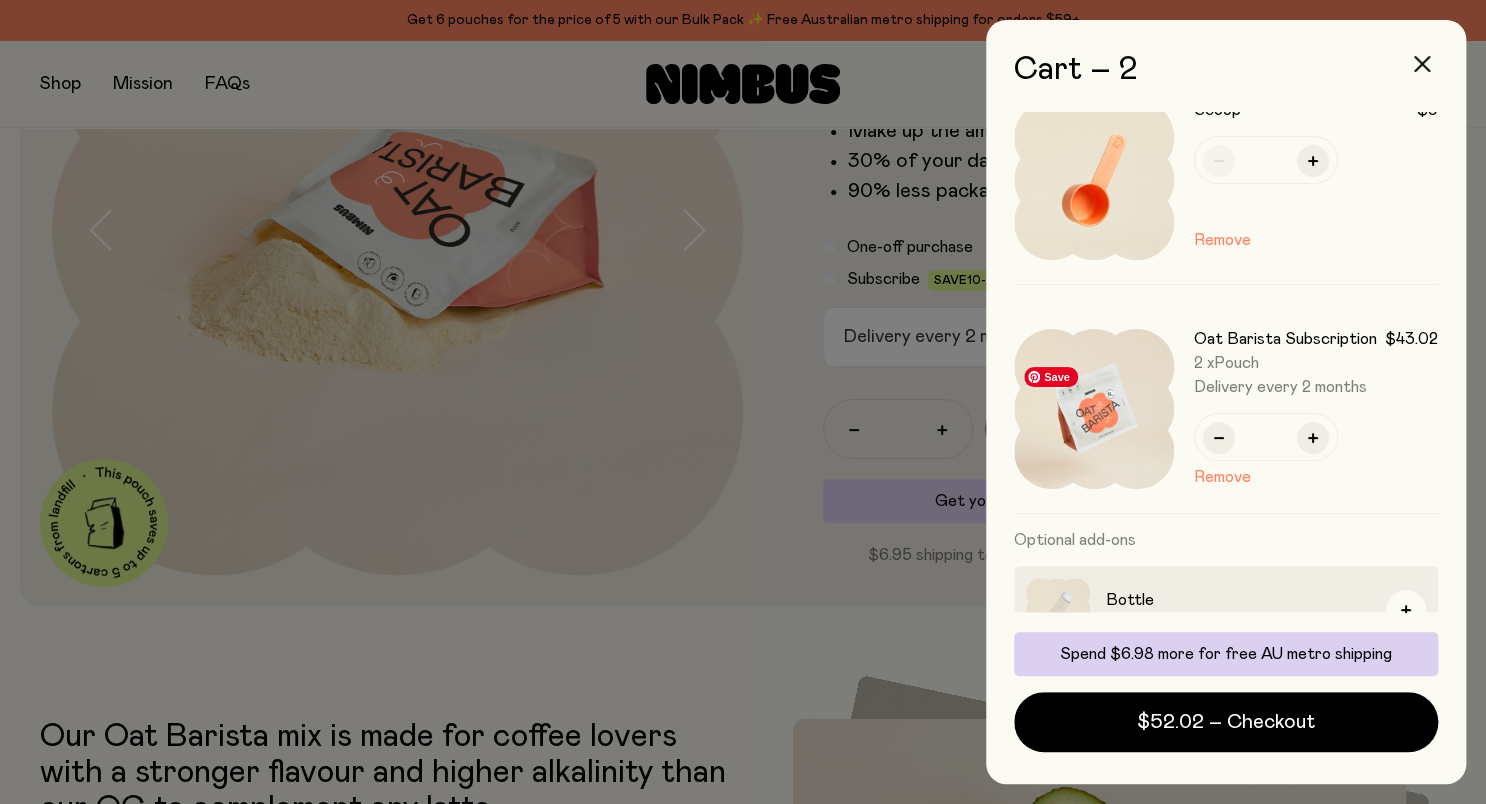 scroll, scrollTop: 0, scrollLeft: 0, axis: both 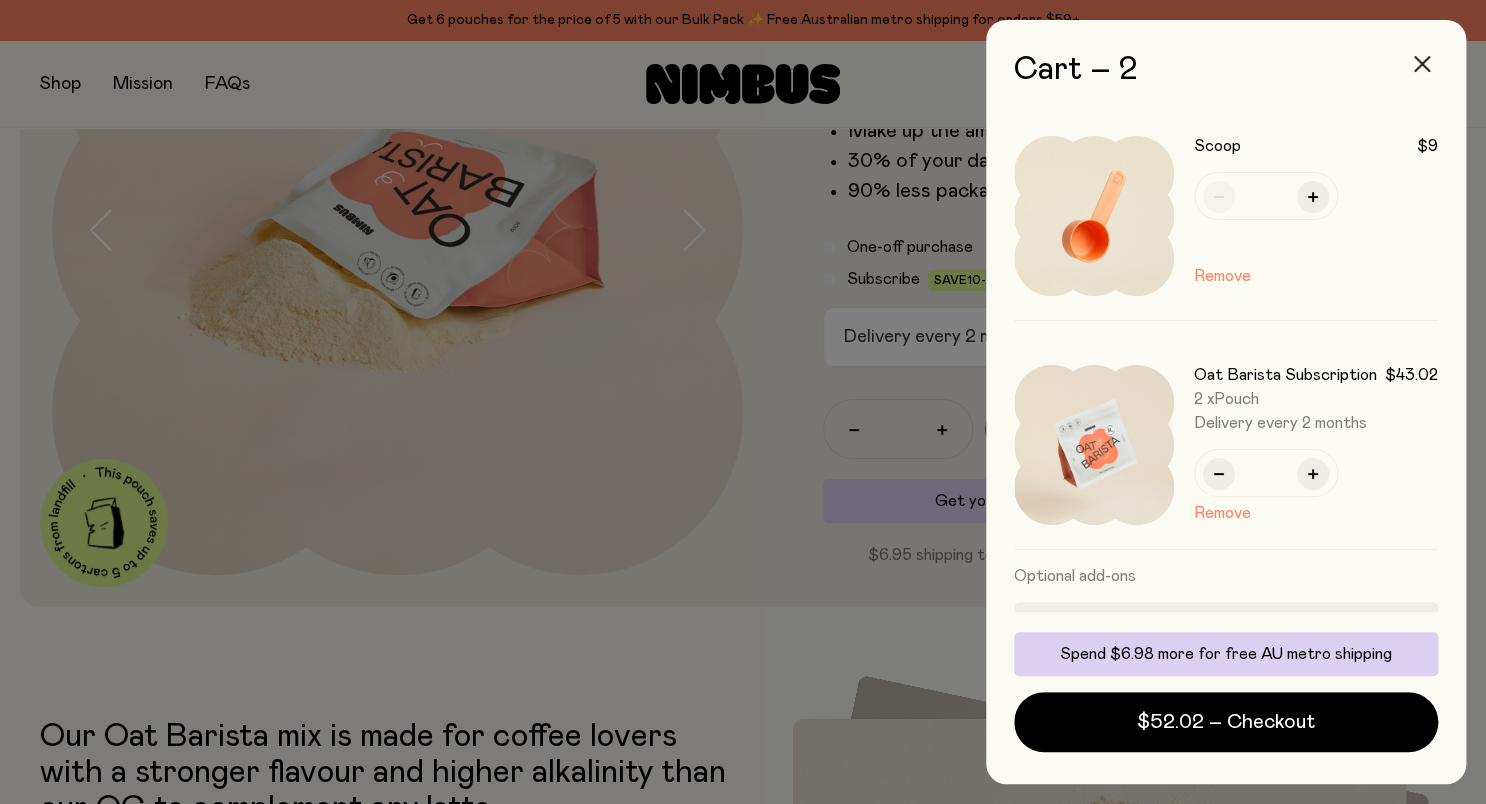 click 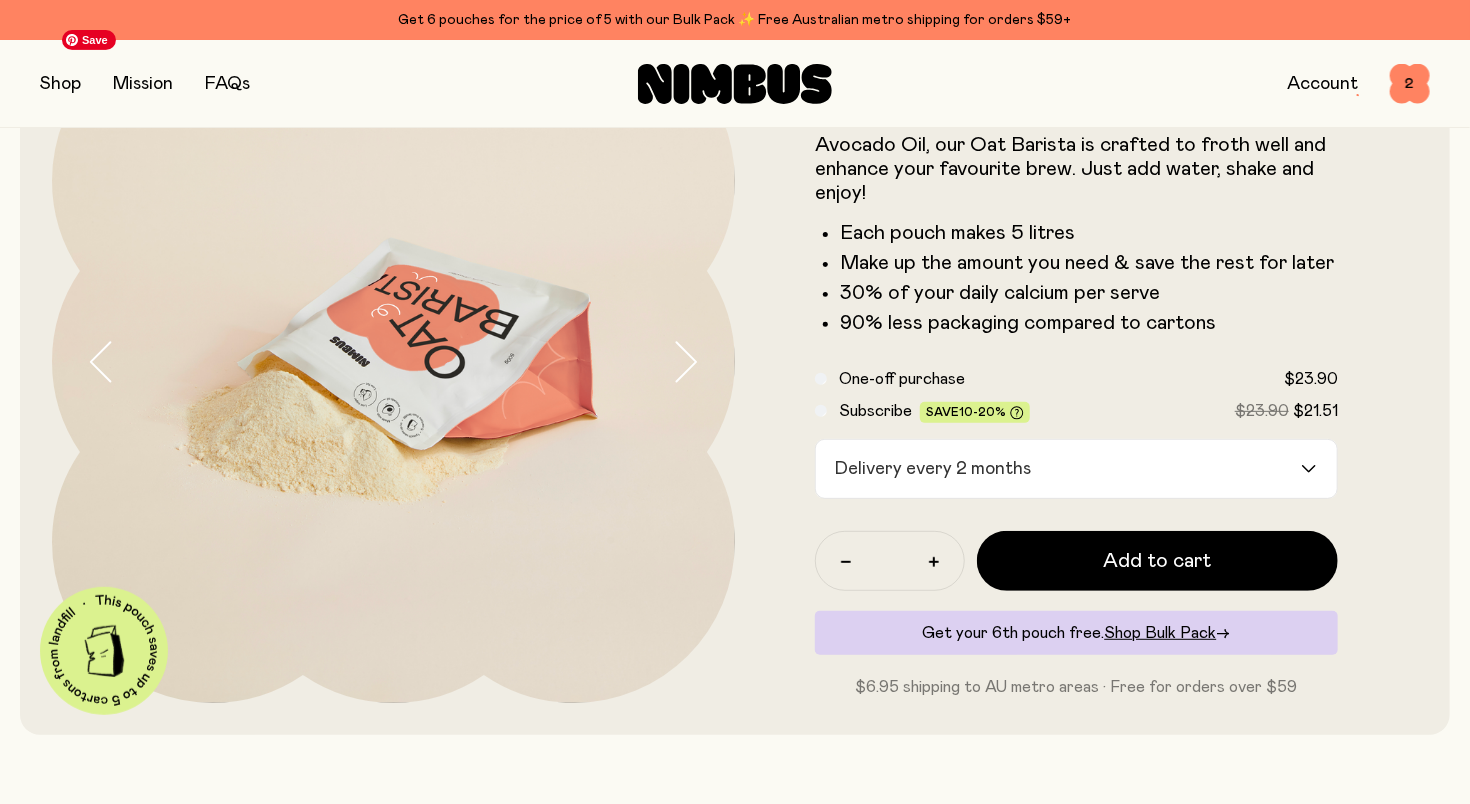 scroll, scrollTop: 0, scrollLeft: 0, axis: both 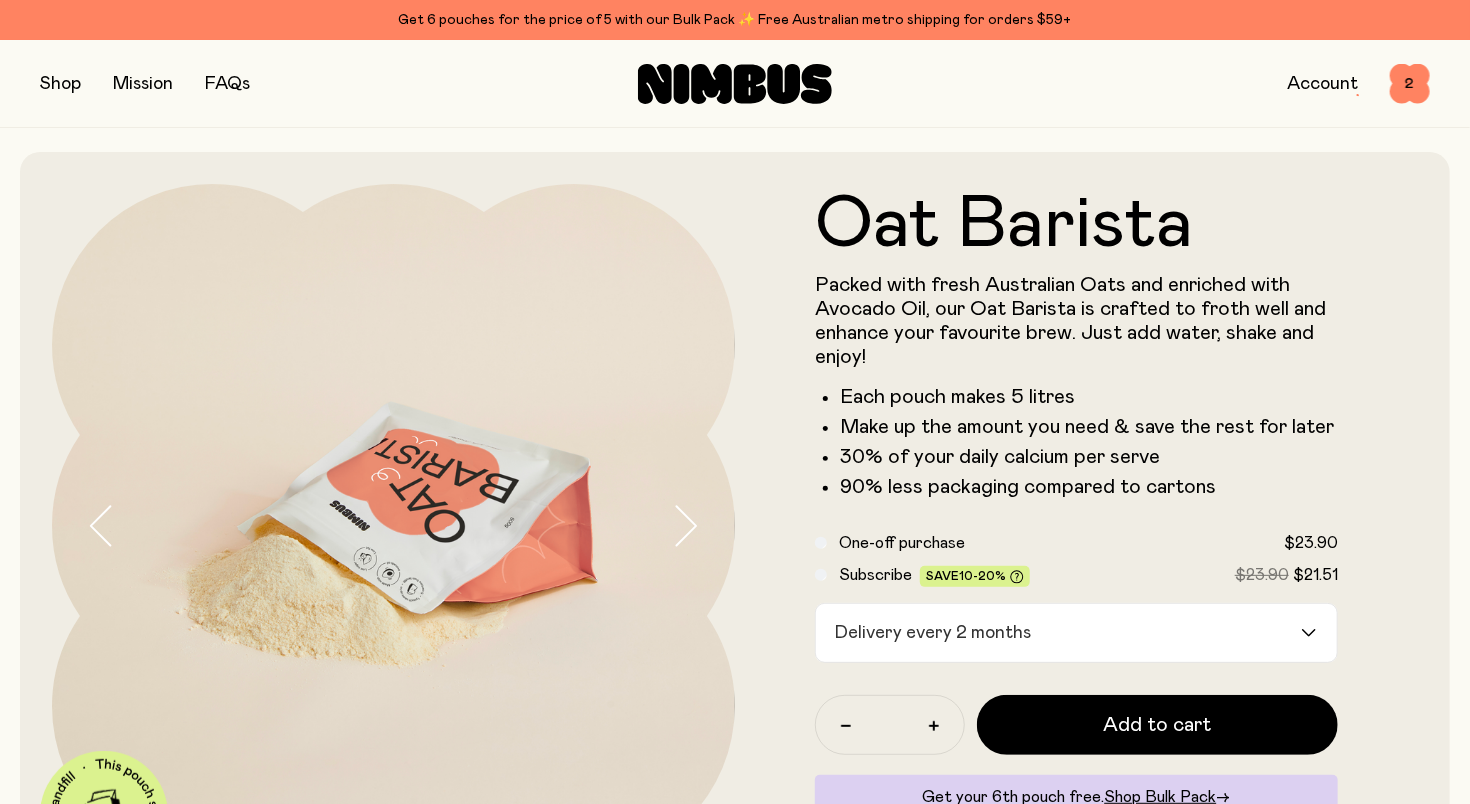 click at bounding box center [60, 84] 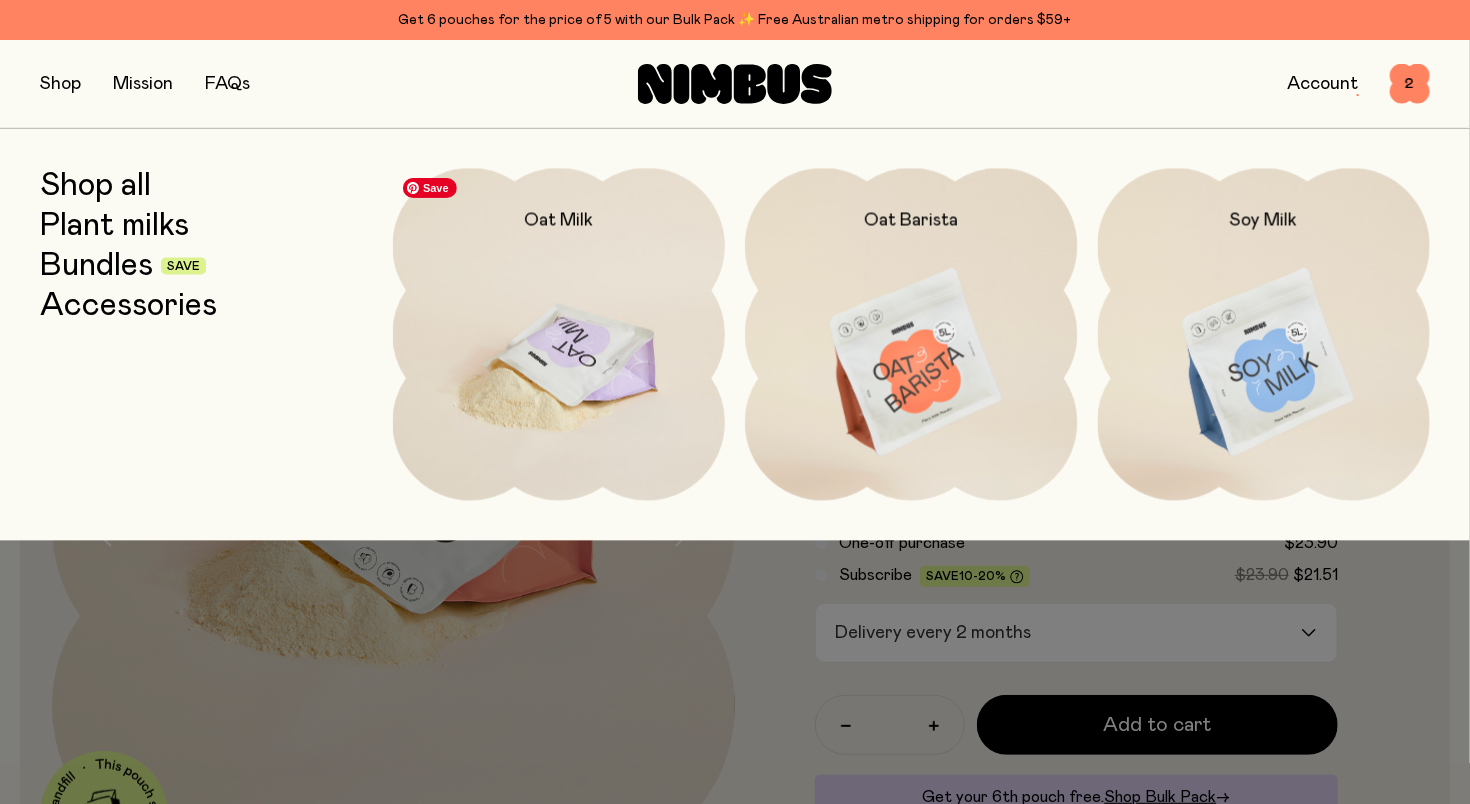 click at bounding box center [559, 363] 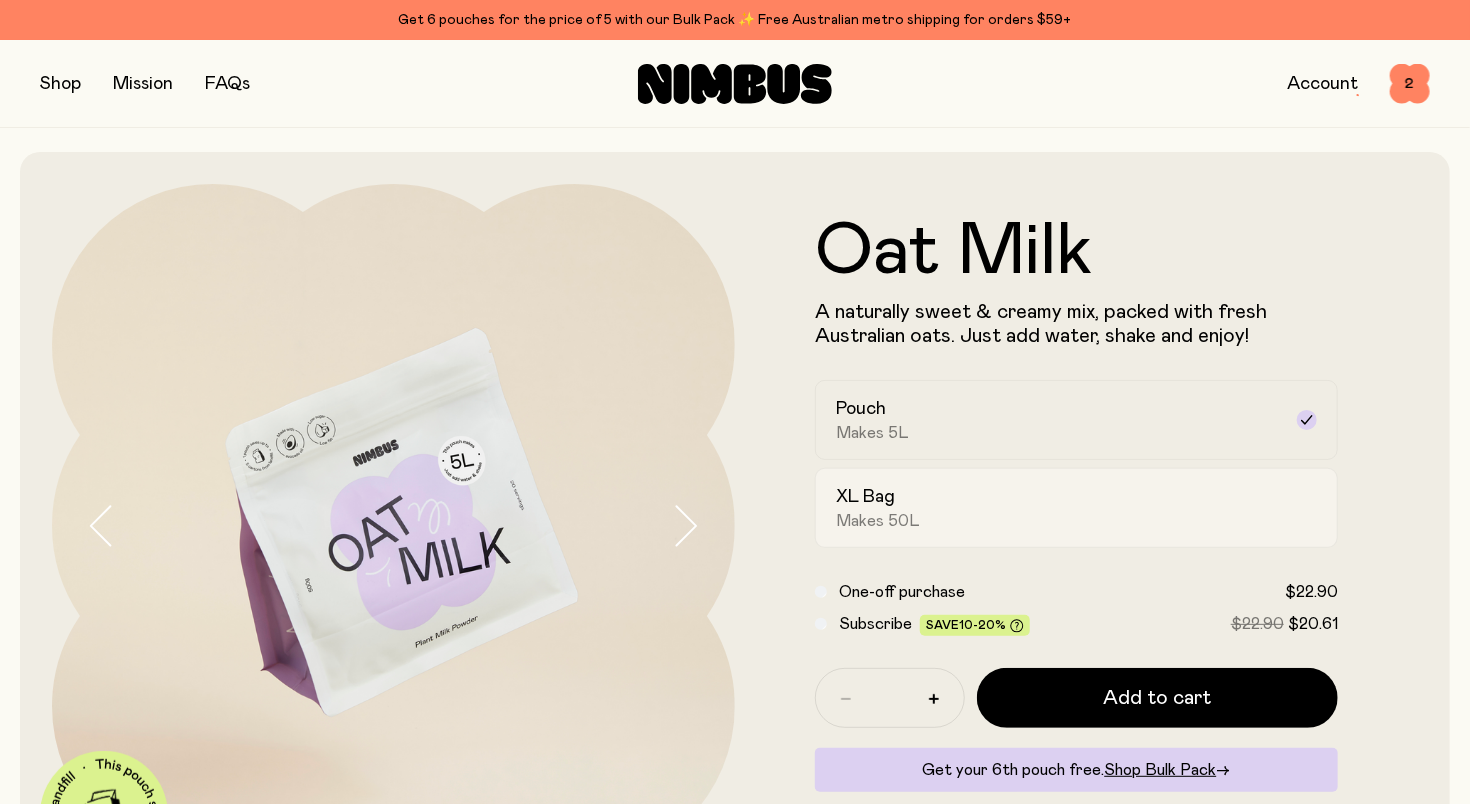 click on "XL Bag Makes 50L" at bounding box center (1058, 508) 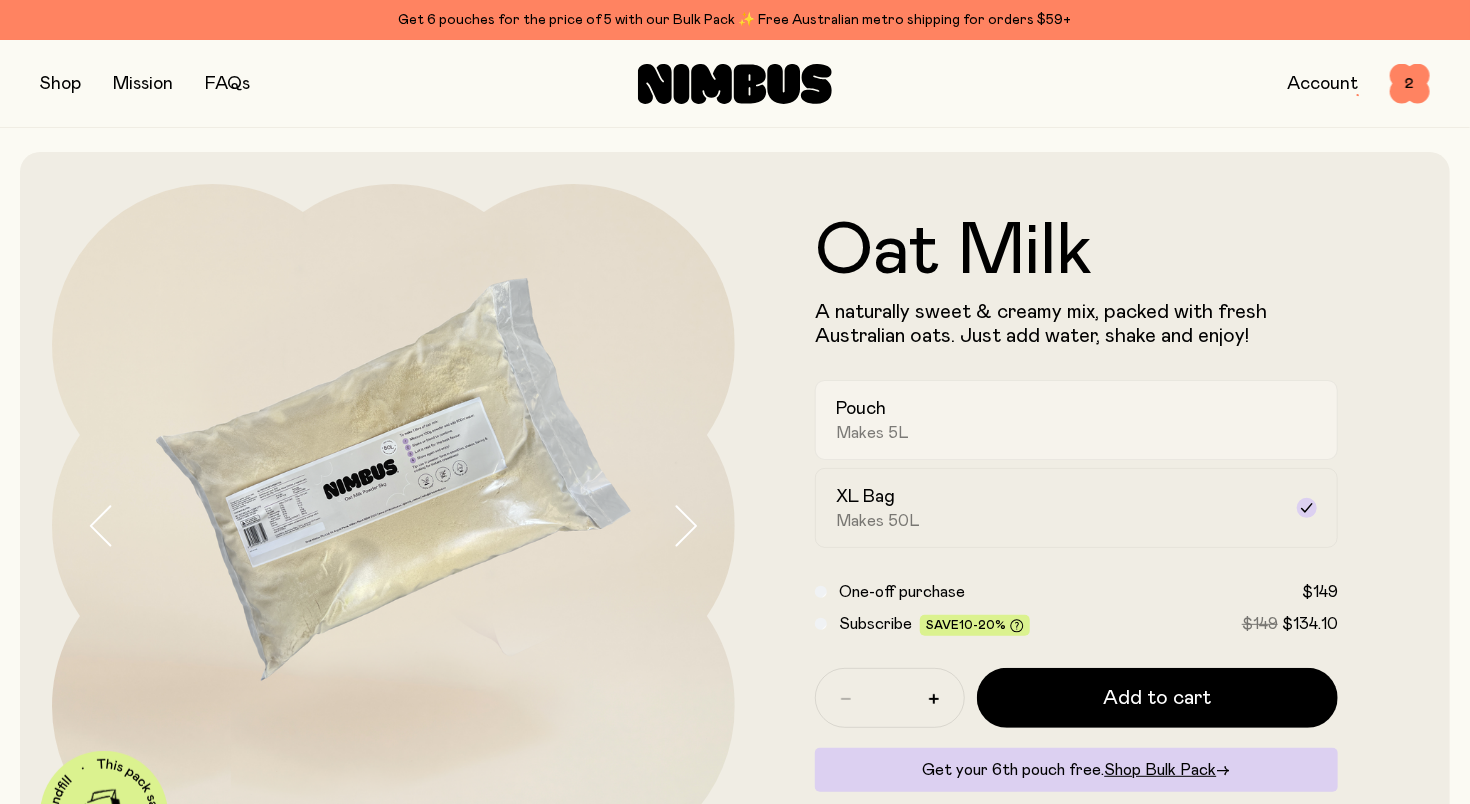 click on "Pouch" at bounding box center [861, 409] 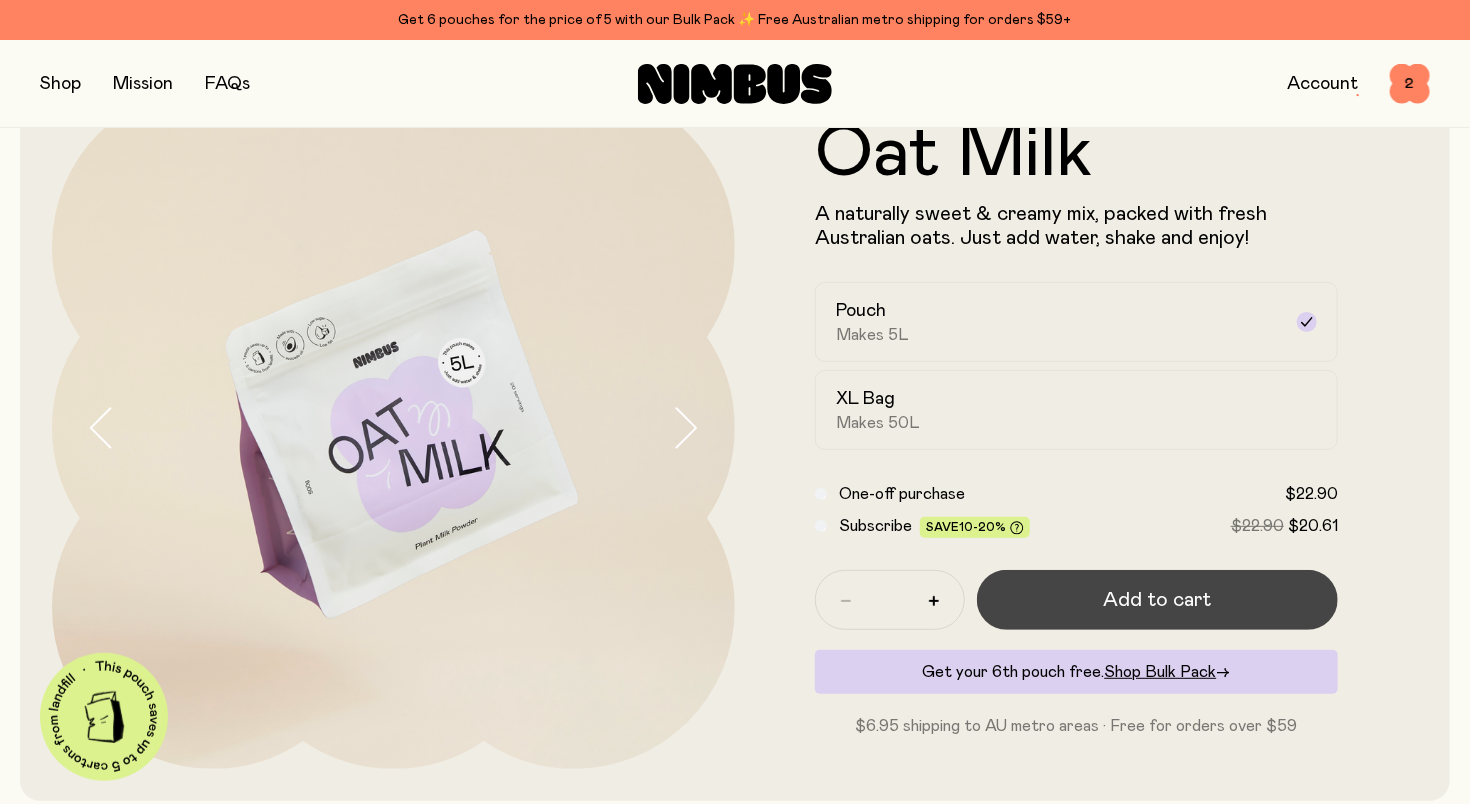 scroll, scrollTop: 99, scrollLeft: 0, axis: vertical 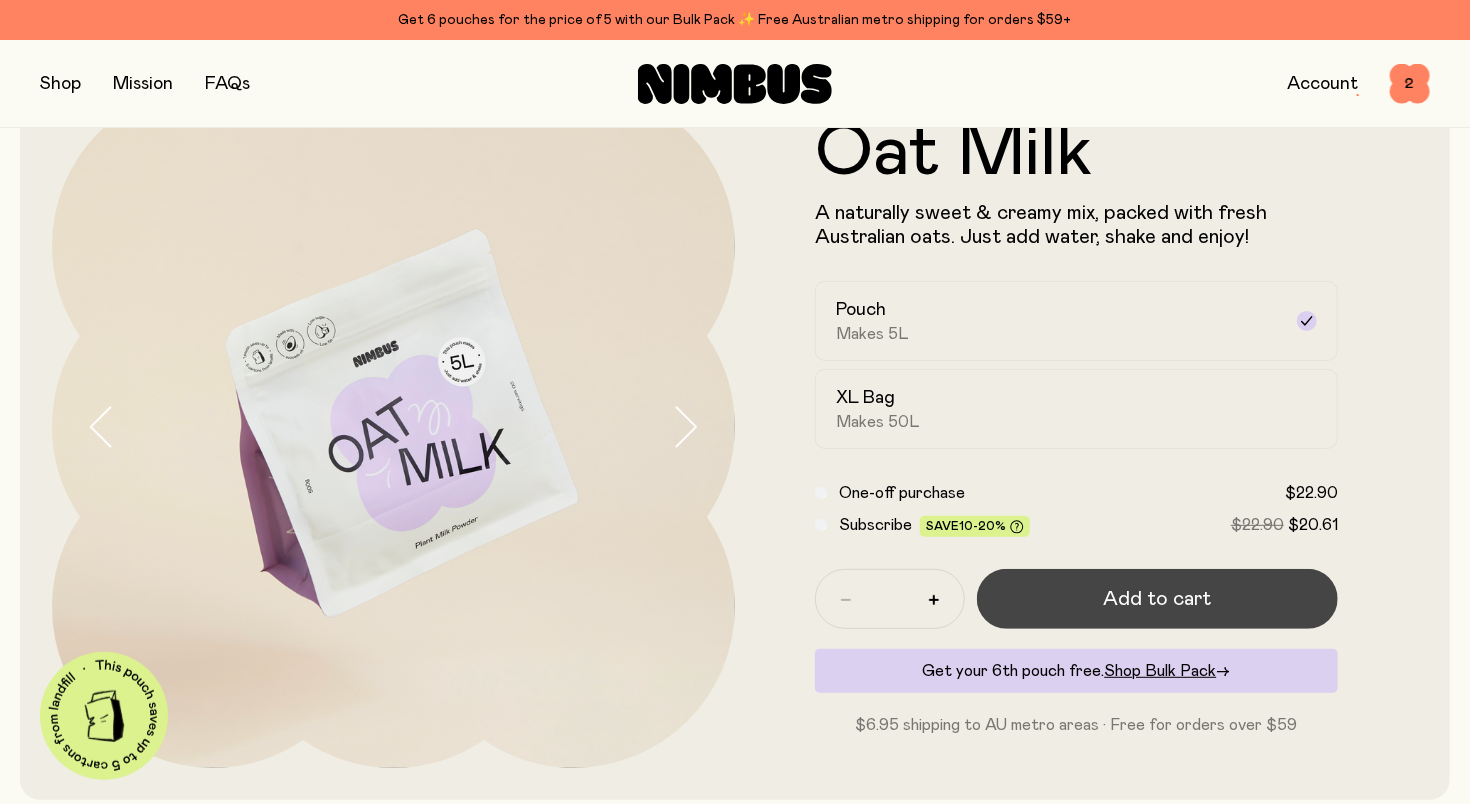 click on "Add to cart" at bounding box center (1158, 599) 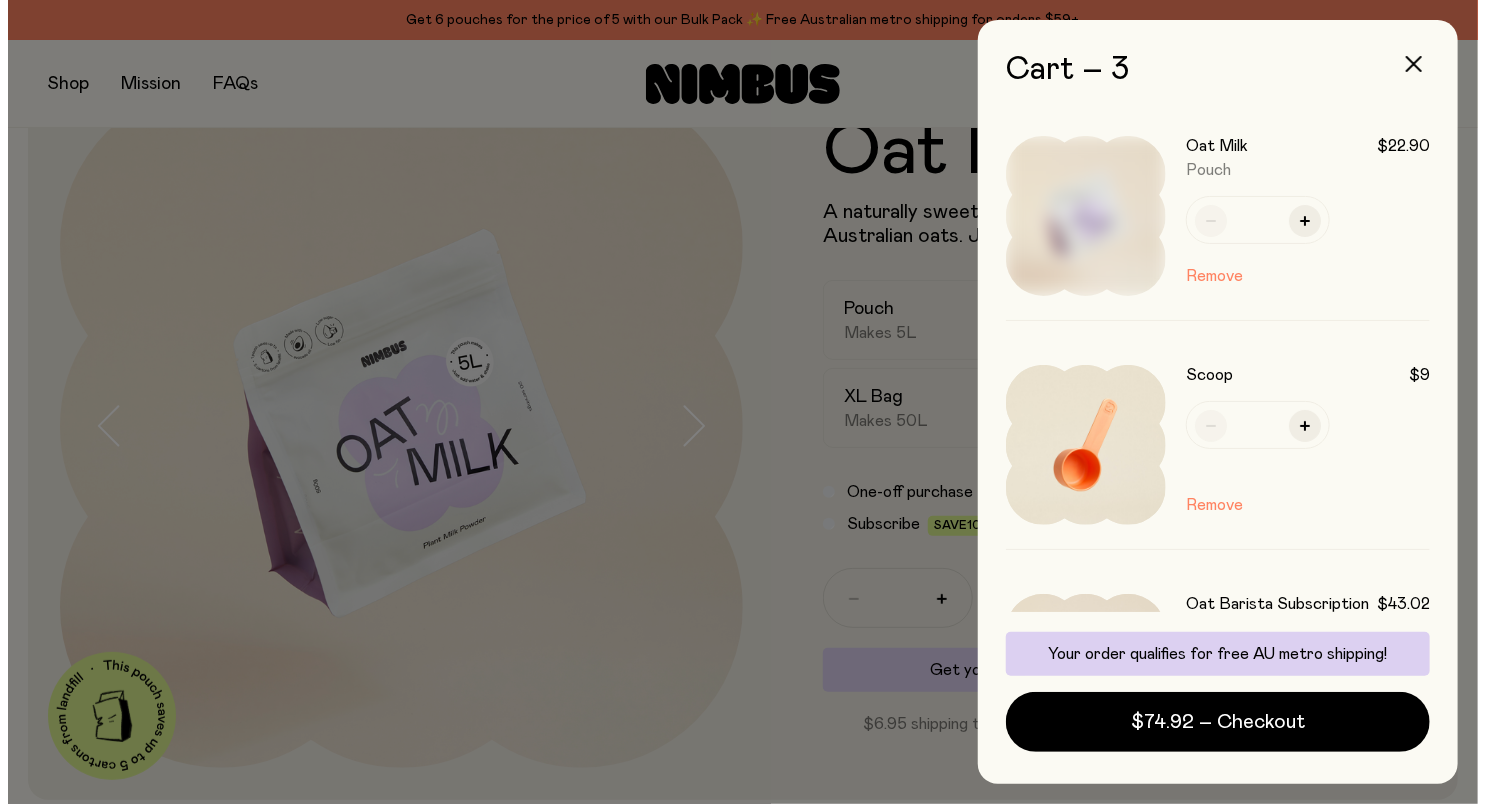scroll, scrollTop: 0, scrollLeft: 0, axis: both 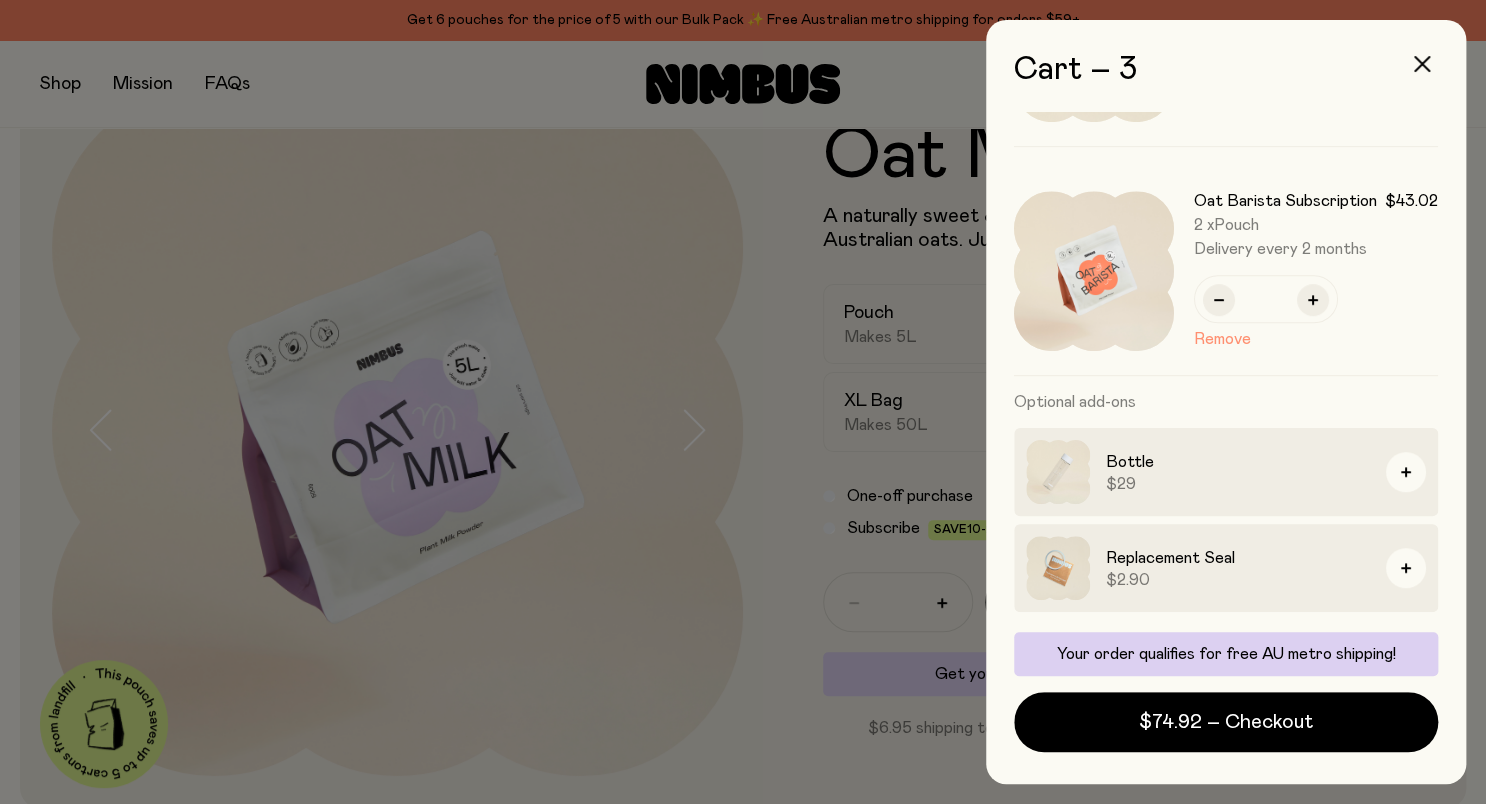 click on "Remove" at bounding box center [1222, 339] 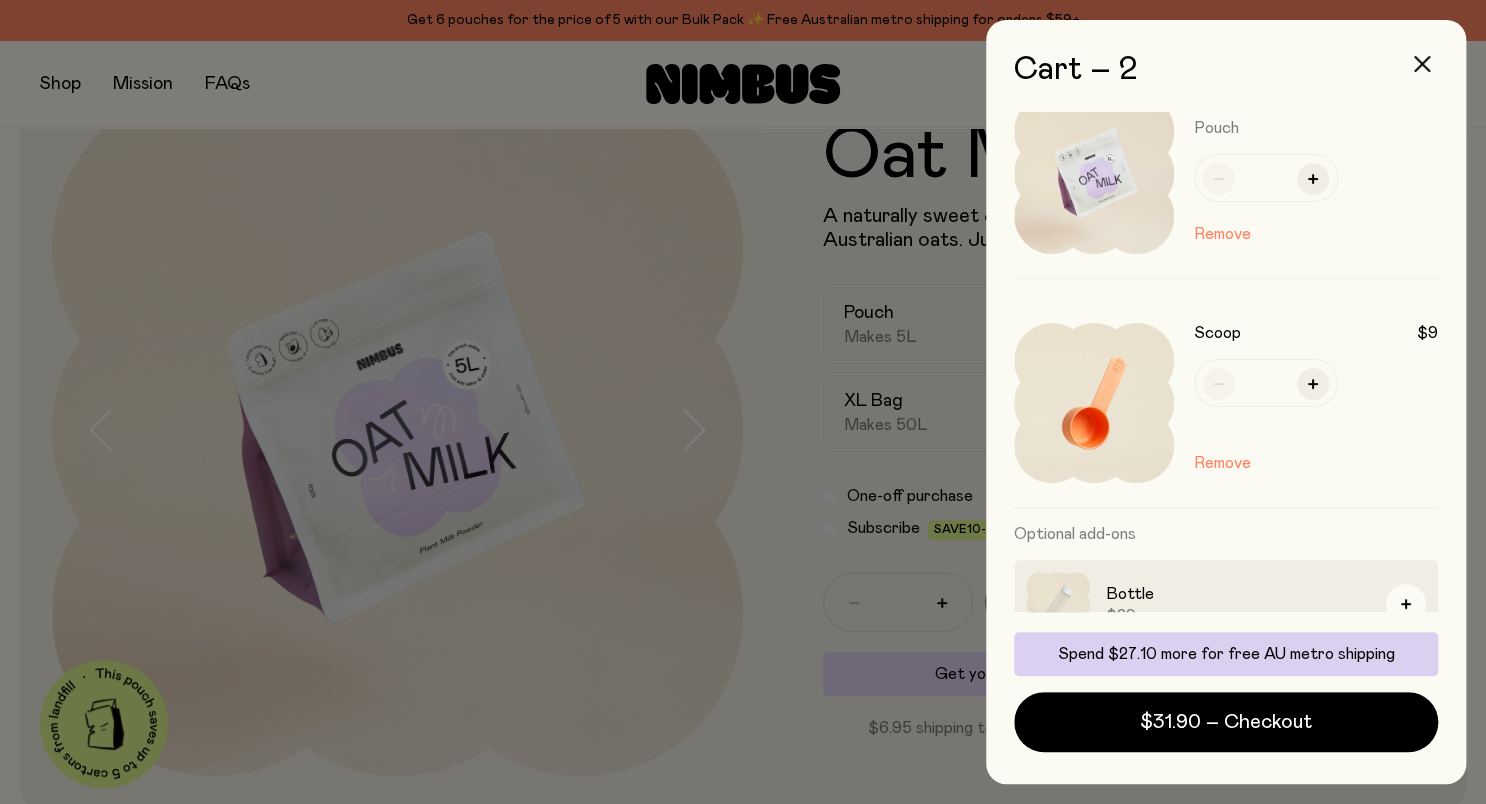 scroll, scrollTop: 0, scrollLeft: 0, axis: both 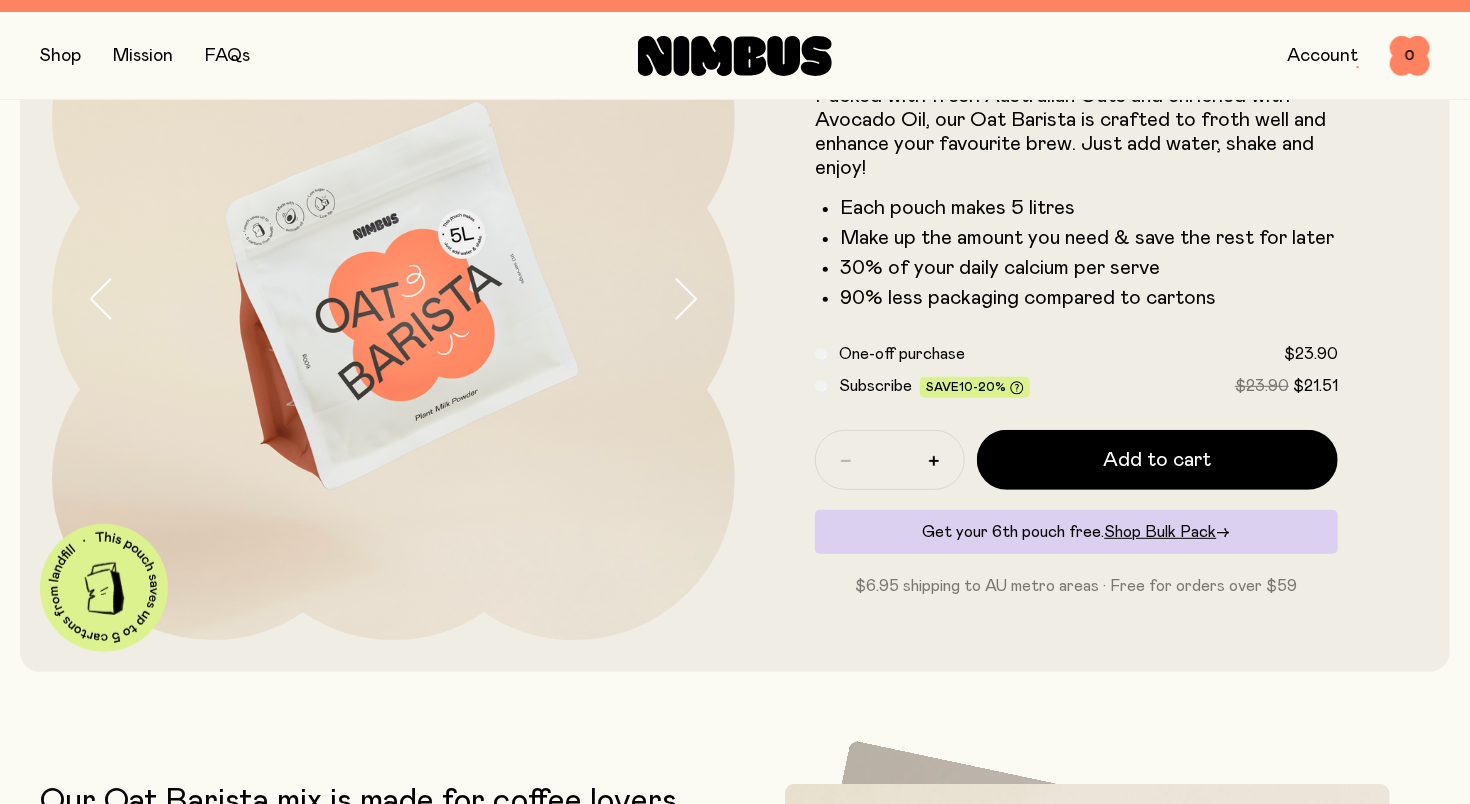 click on "Shop Mission FAQs Account [NUMBER] [NUMBER]" at bounding box center (735, 55) 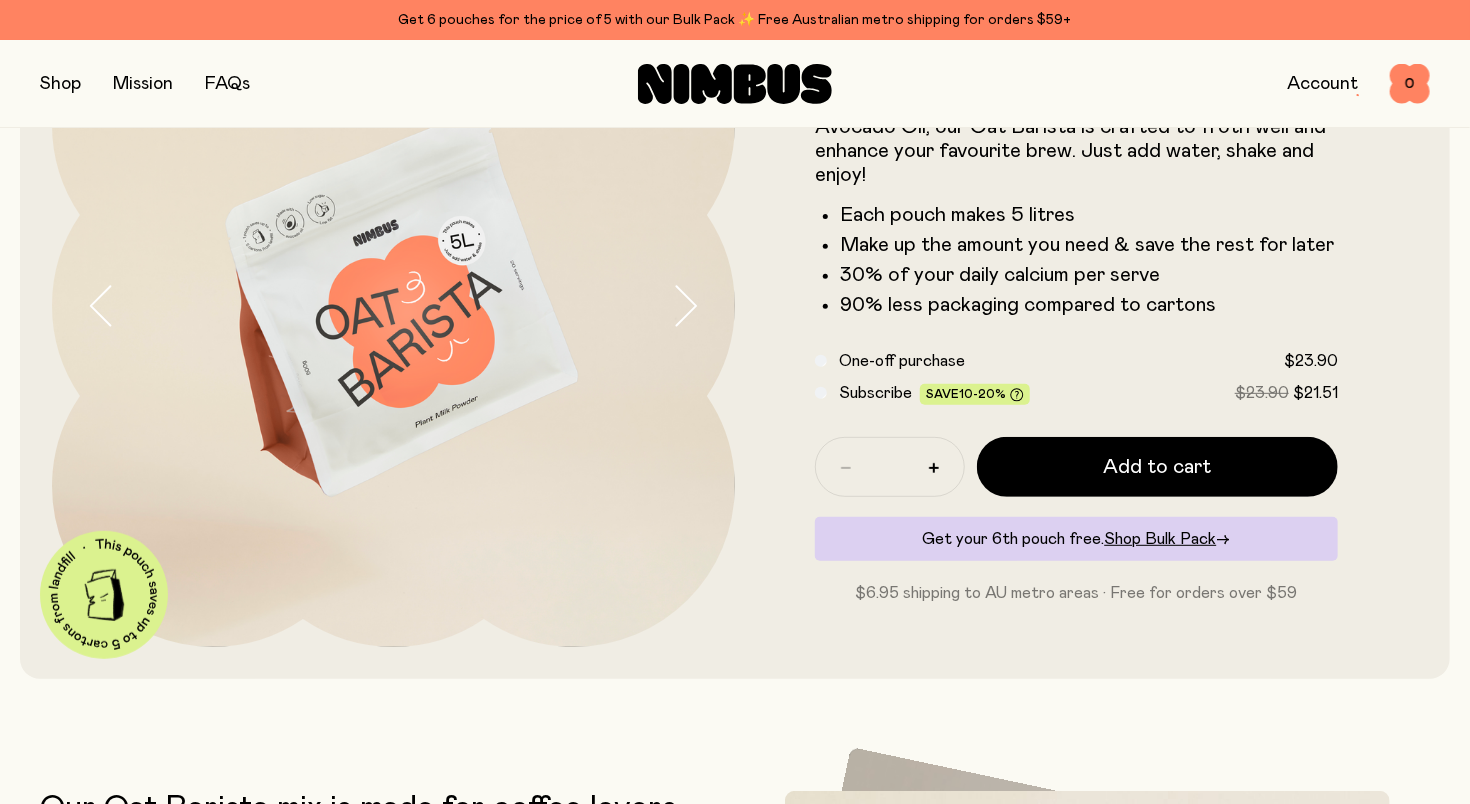 scroll, scrollTop: 220, scrollLeft: 0, axis: vertical 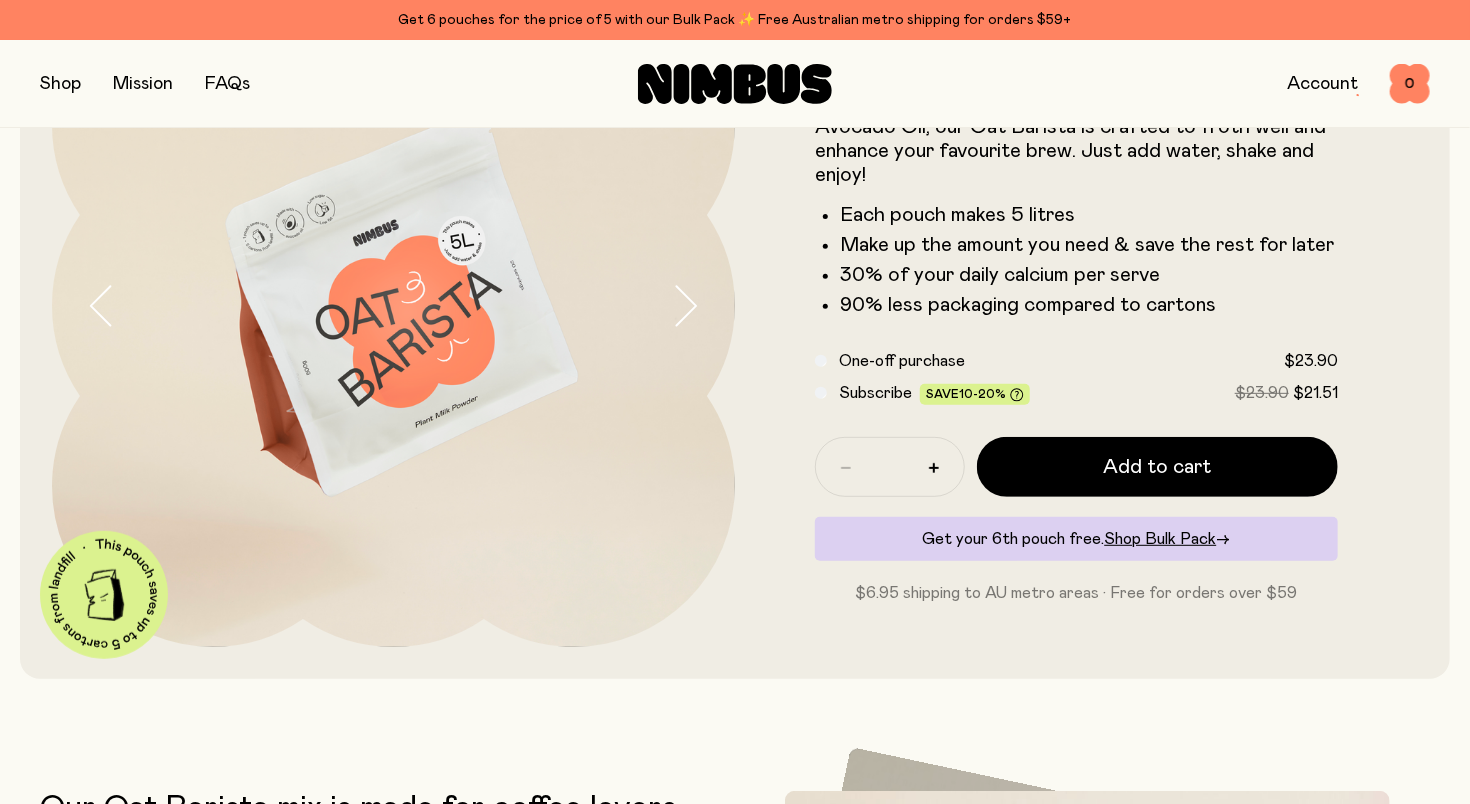 click at bounding box center (60, 84) 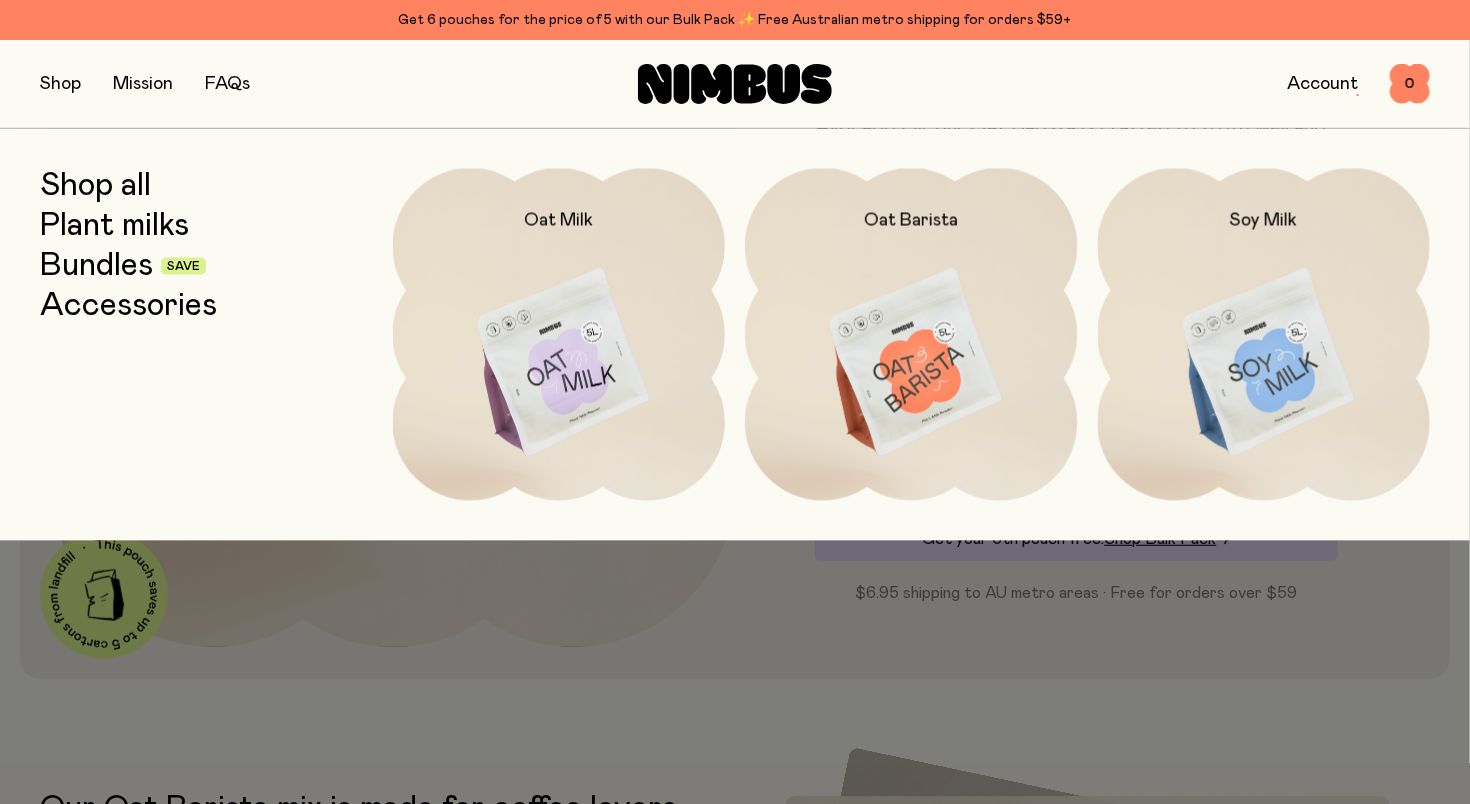 click on "Bundles" at bounding box center (96, 266) 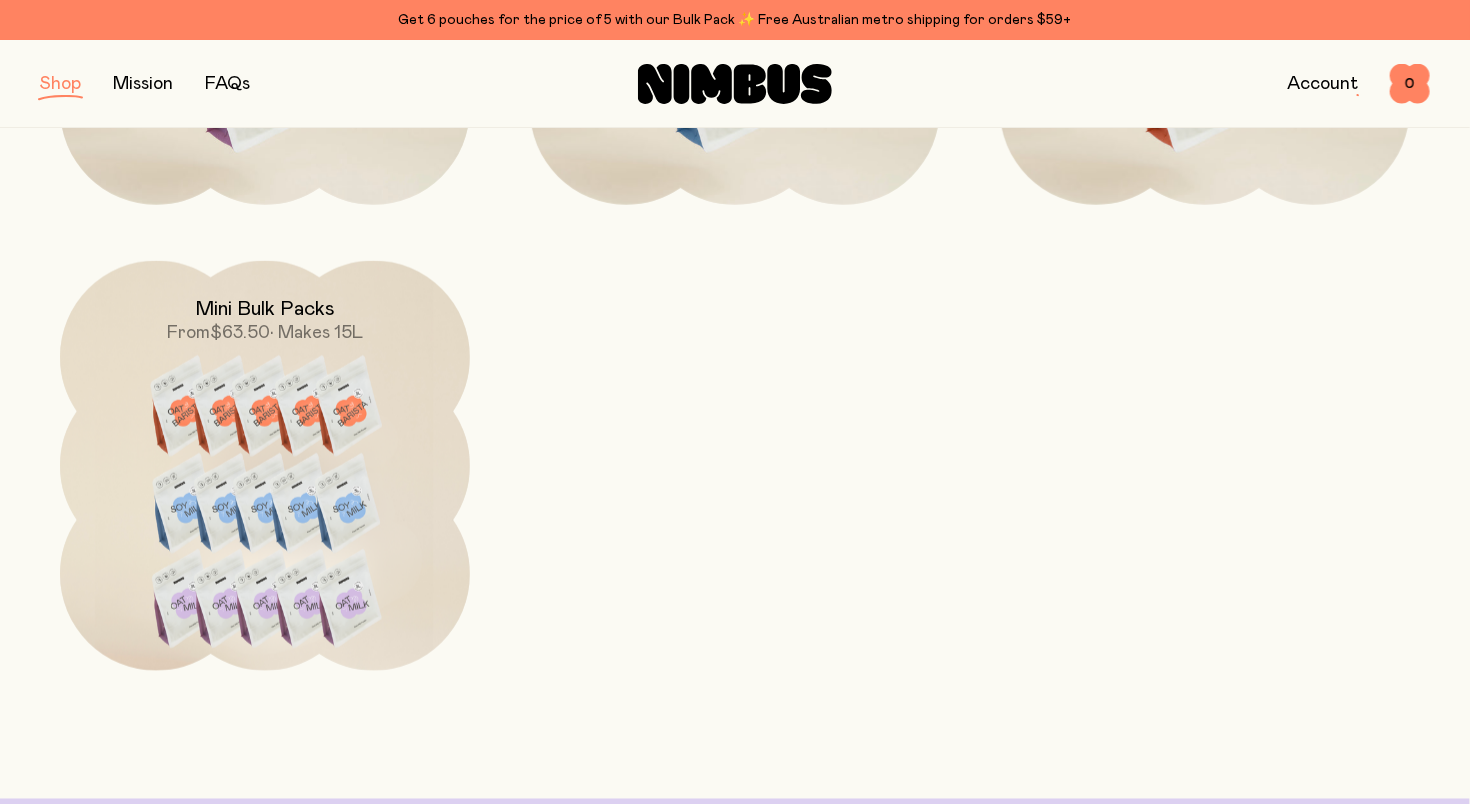 scroll, scrollTop: 1096, scrollLeft: 0, axis: vertical 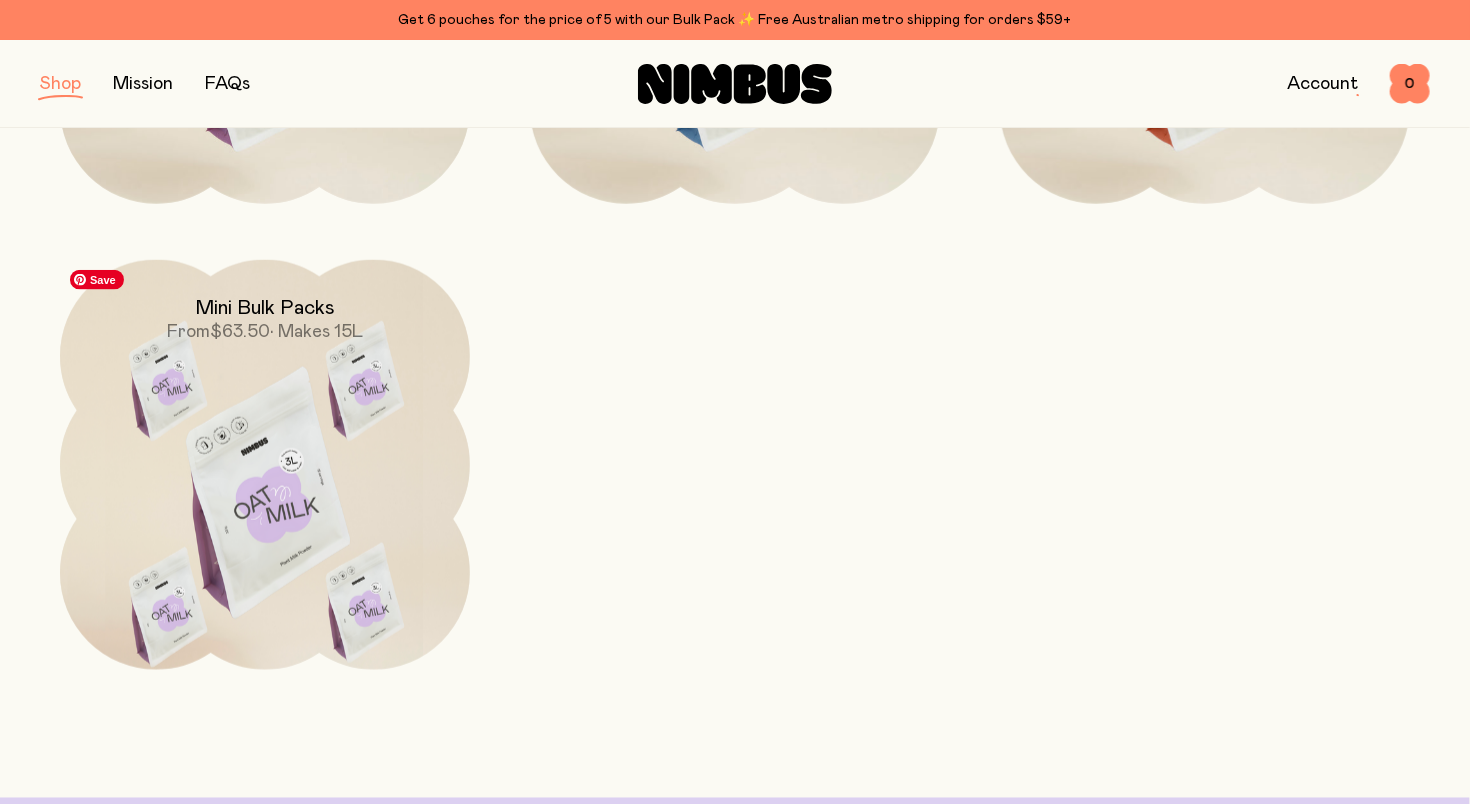 click at bounding box center [265, 501] 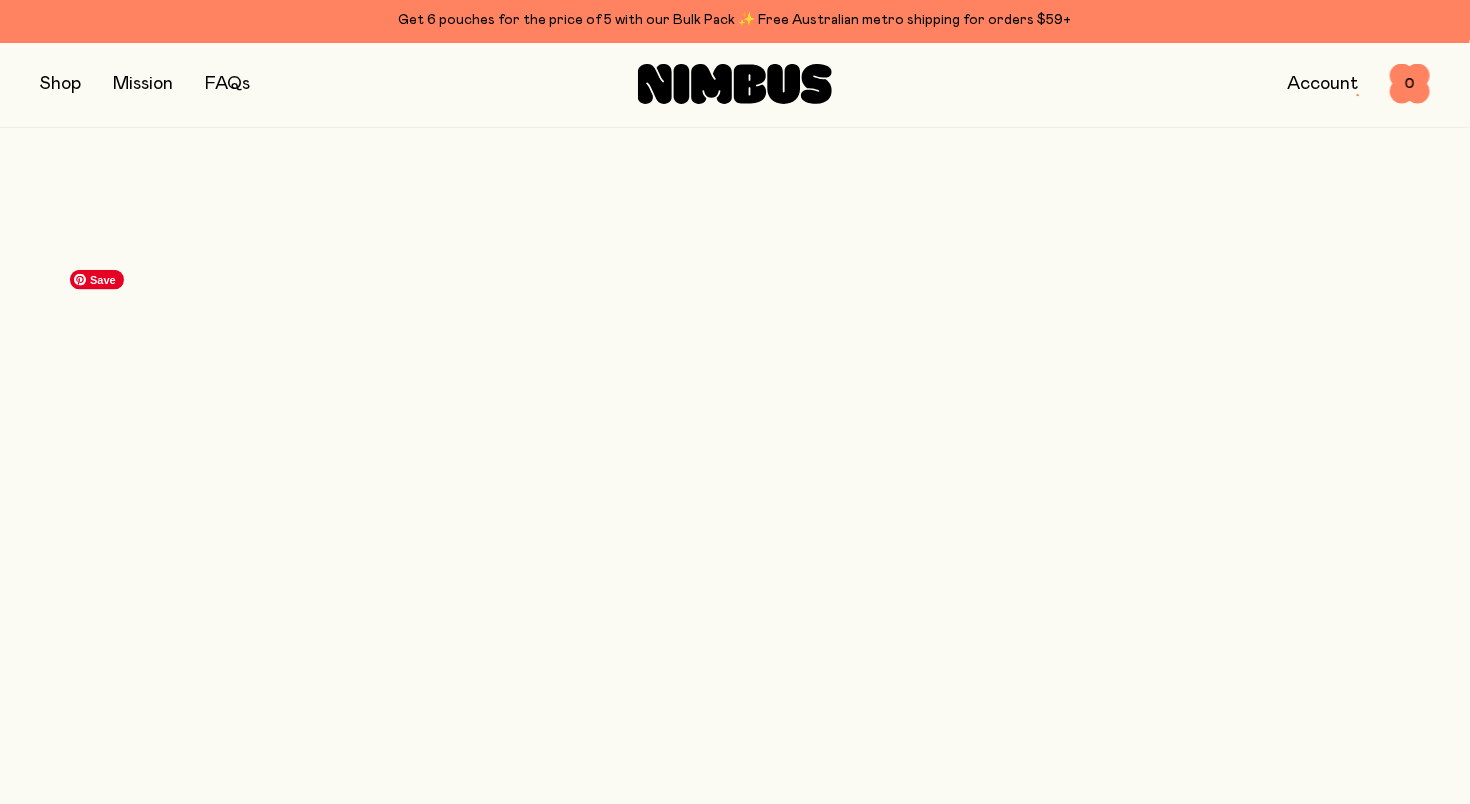 scroll, scrollTop: 0, scrollLeft: 0, axis: both 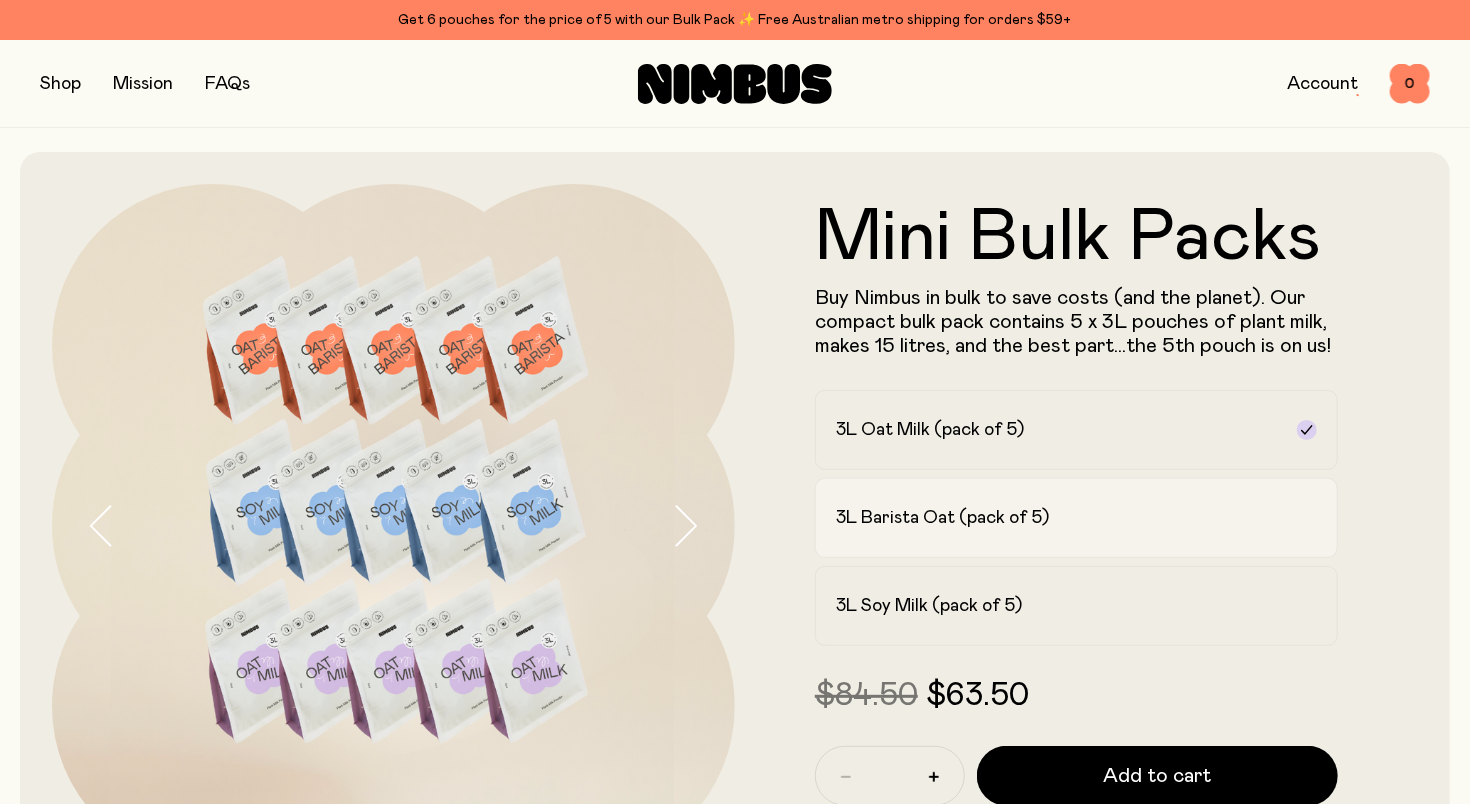 click on "3L Barista Oat (pack of 5)" at bounding box center (942, 518) 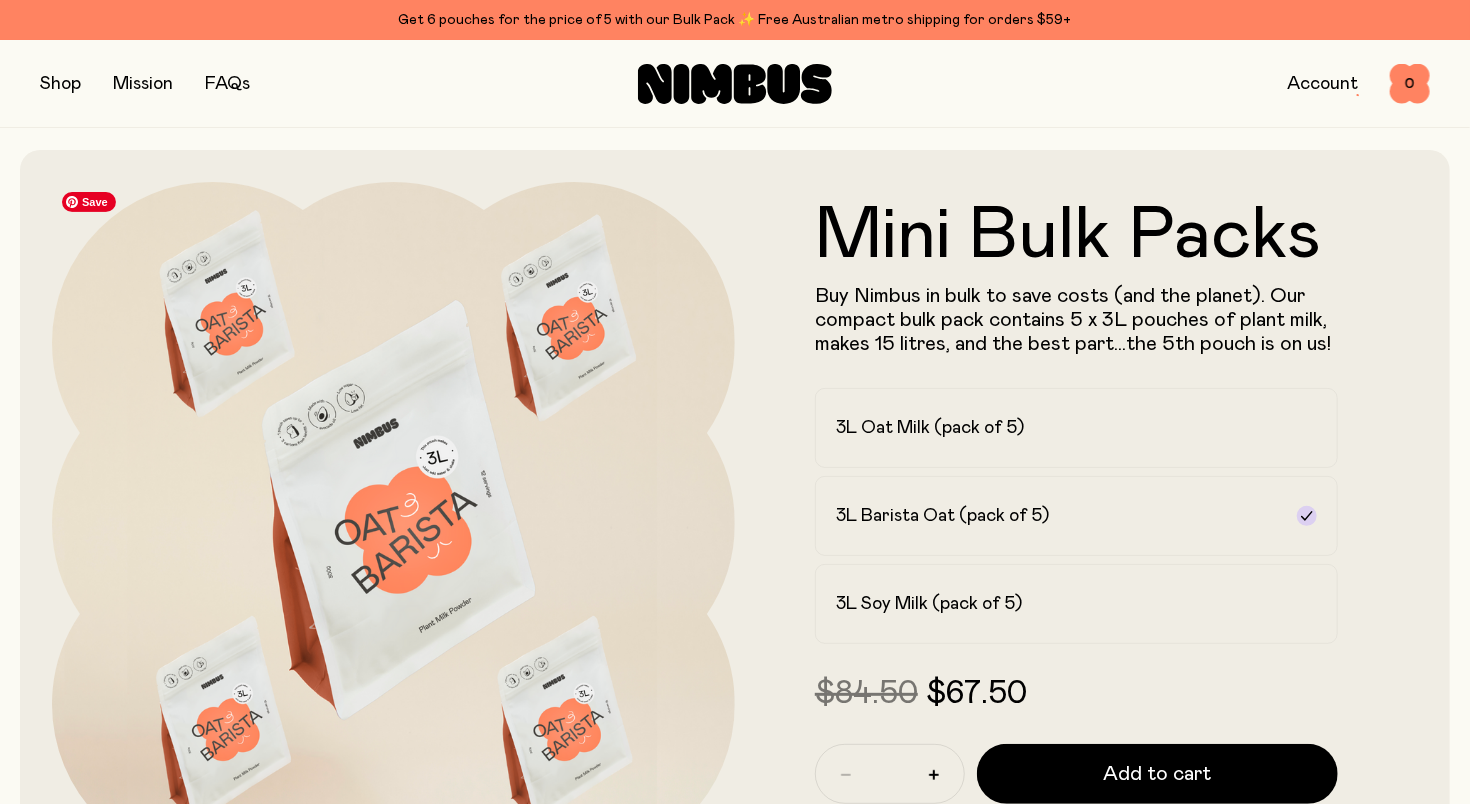 scroll, scrollTop: 1, scrollLeft: 0, axis: vertical 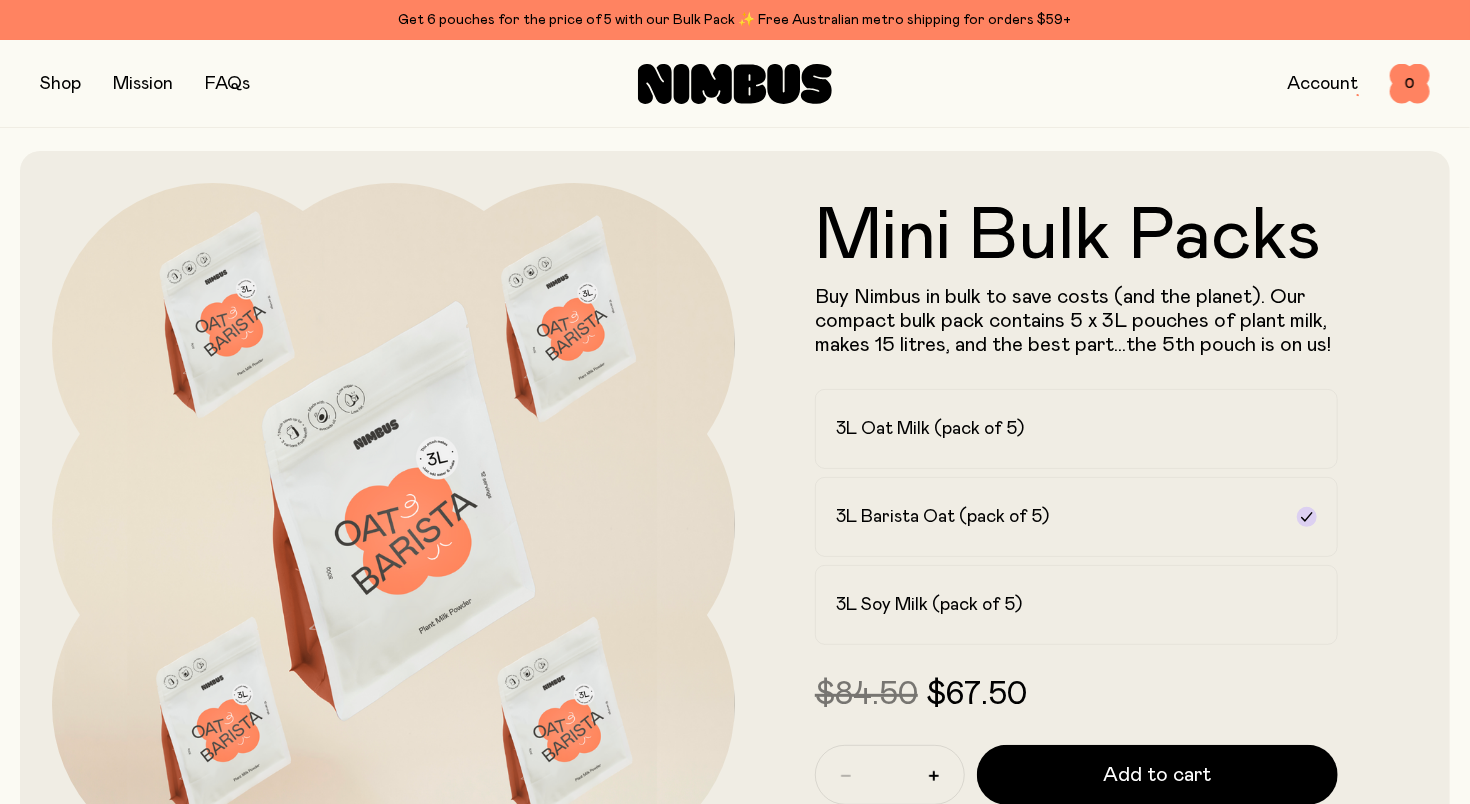 click at bounding box center [60, 84] 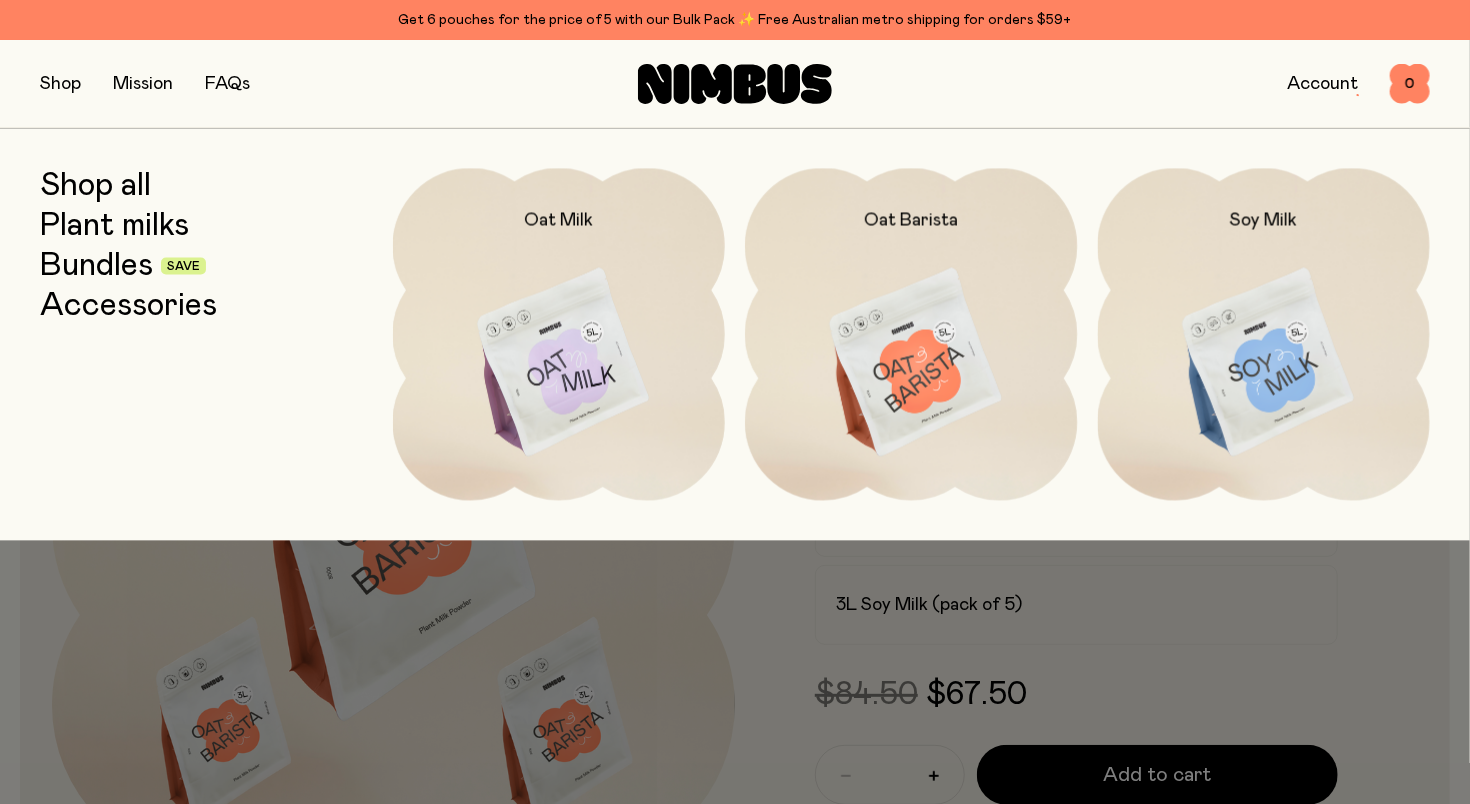click on "Plant milks" at bounding box center [114, 226] 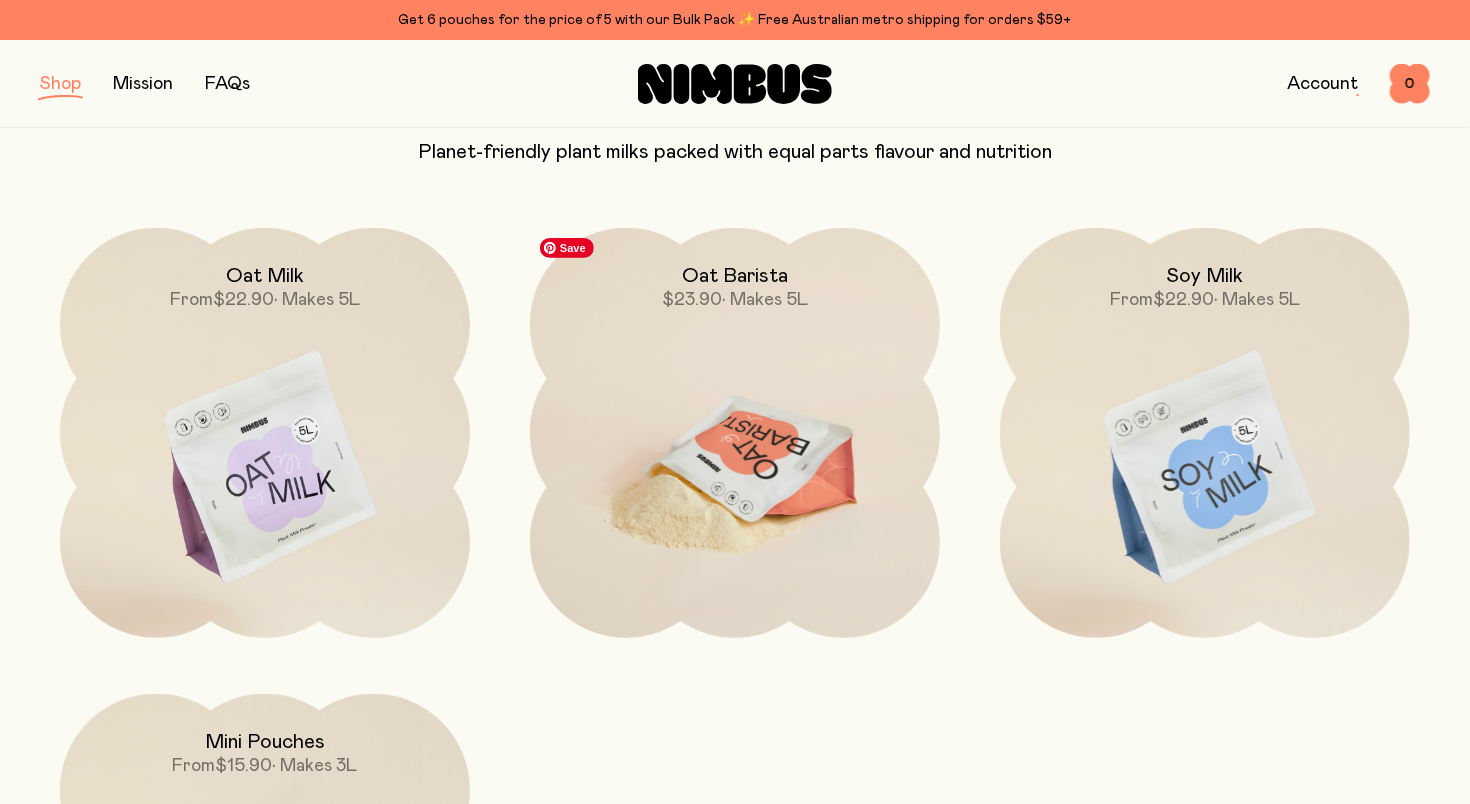 scroll, scrollTop: 197, scrollLeft: 0, axis: vertical 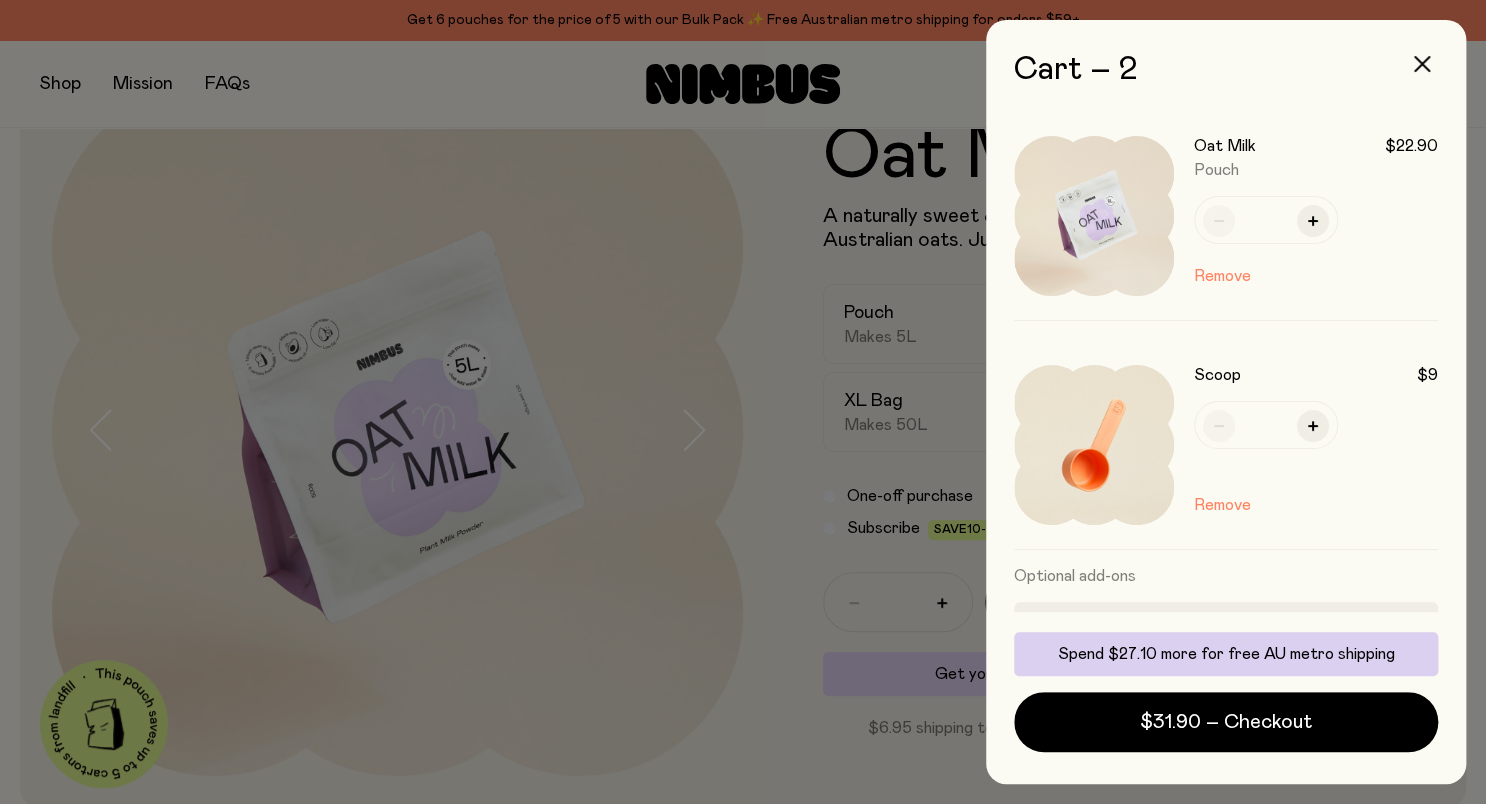 click at bounding box center (743, 402) 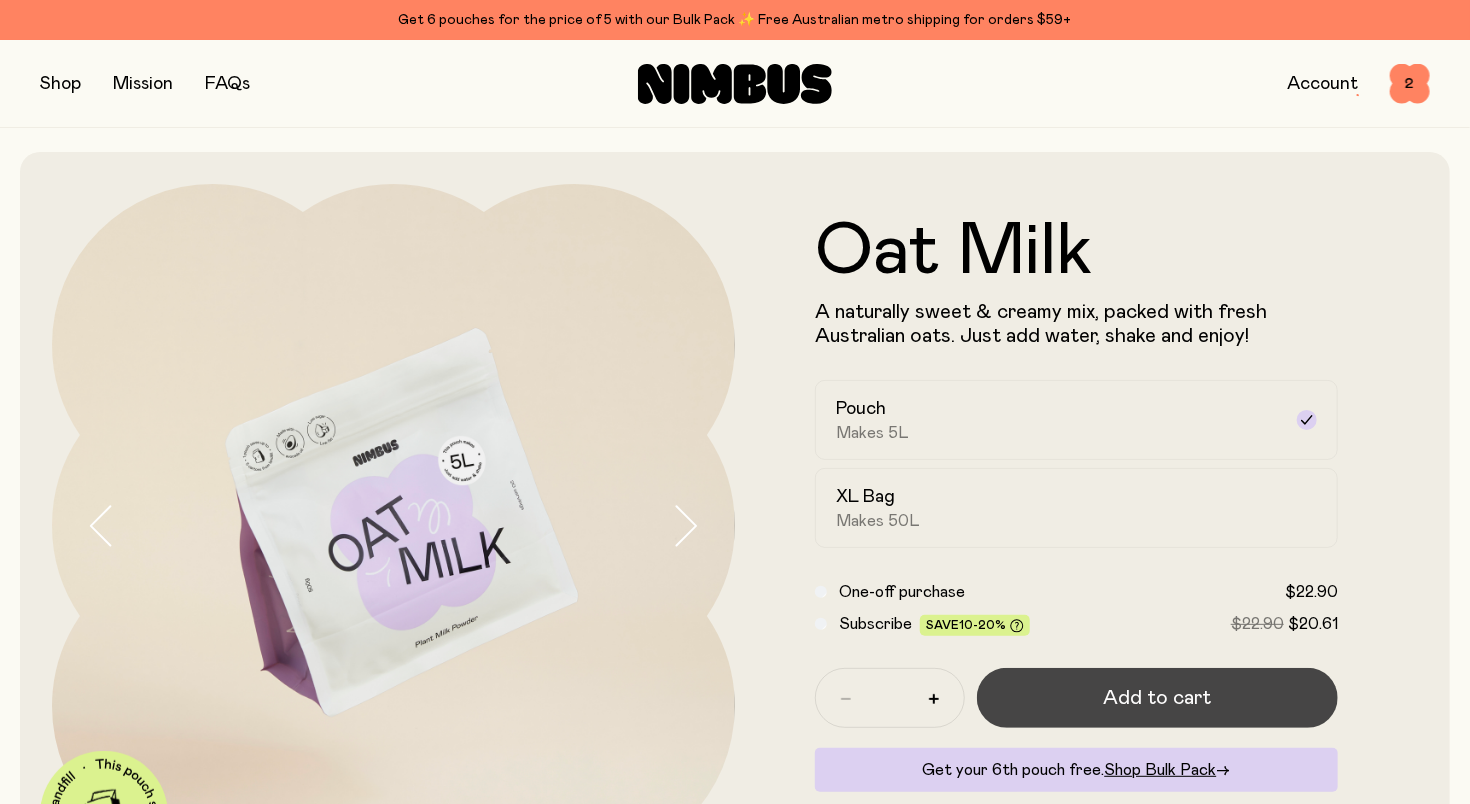 scroll, scrollTop: 0, scrollLeft: 0, axis: both 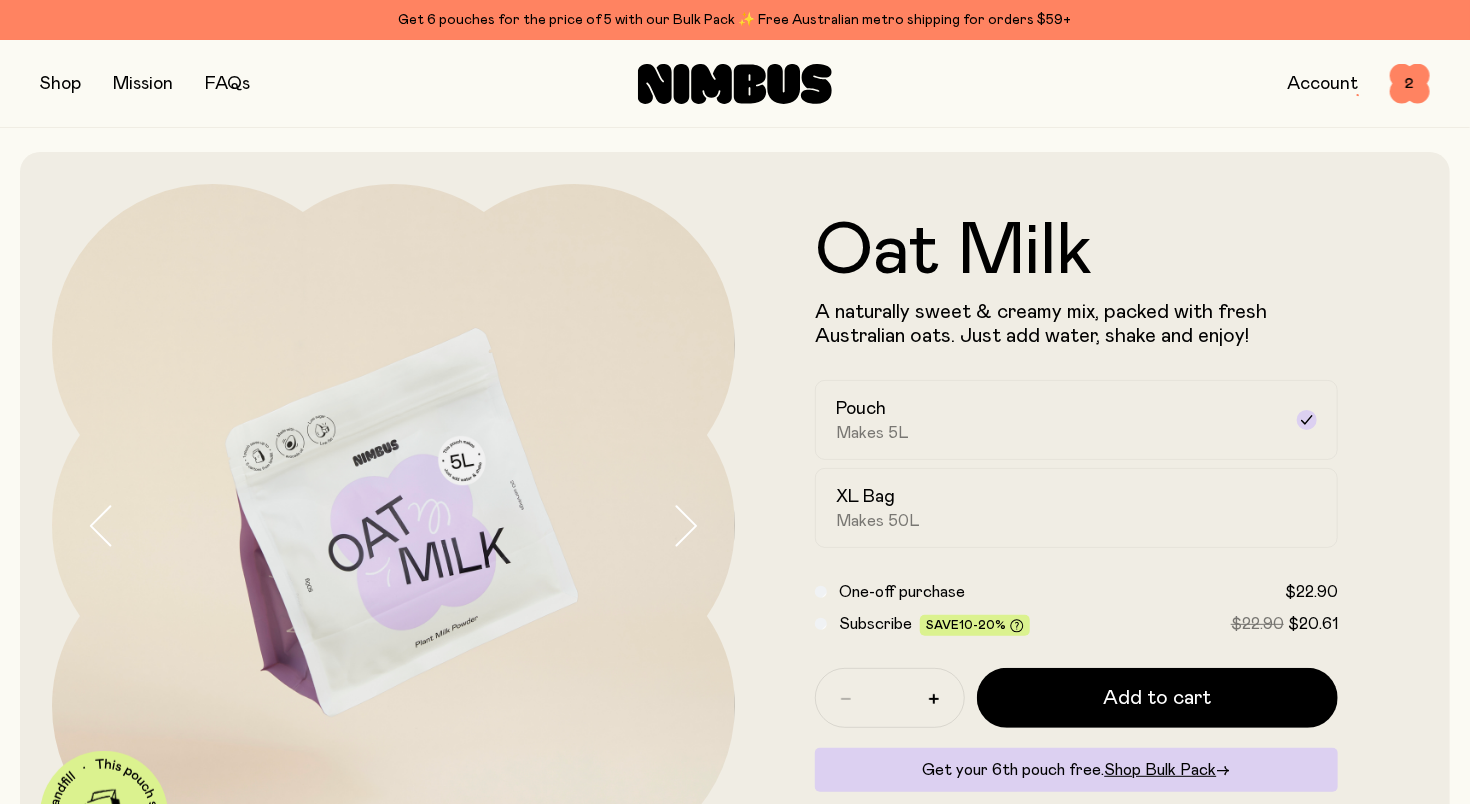 click at bounding box center (60, 84) 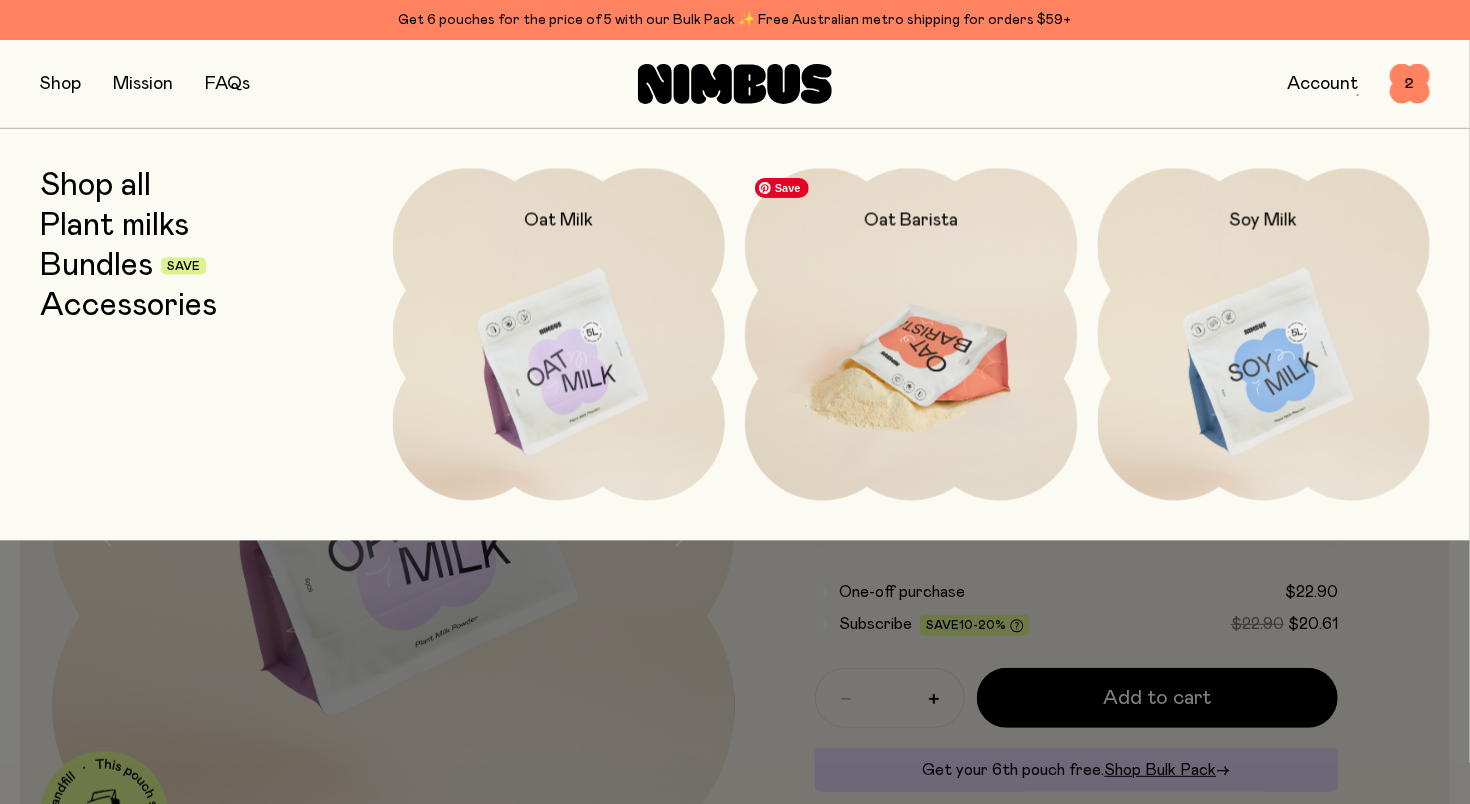 click at bounding box center (911, 363) 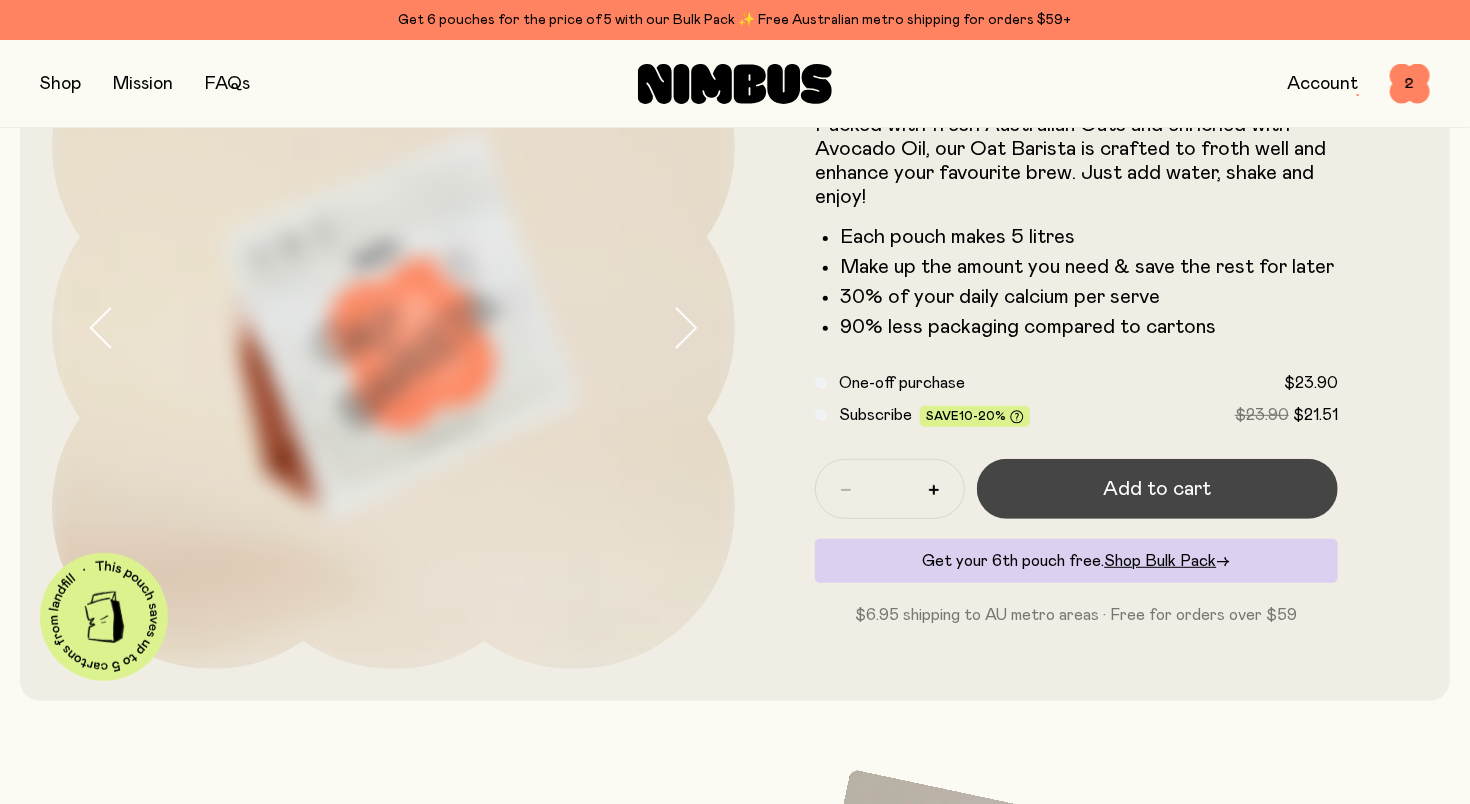 scroll, scrollTop: 199, scrollLeft: 0, axis: vertical 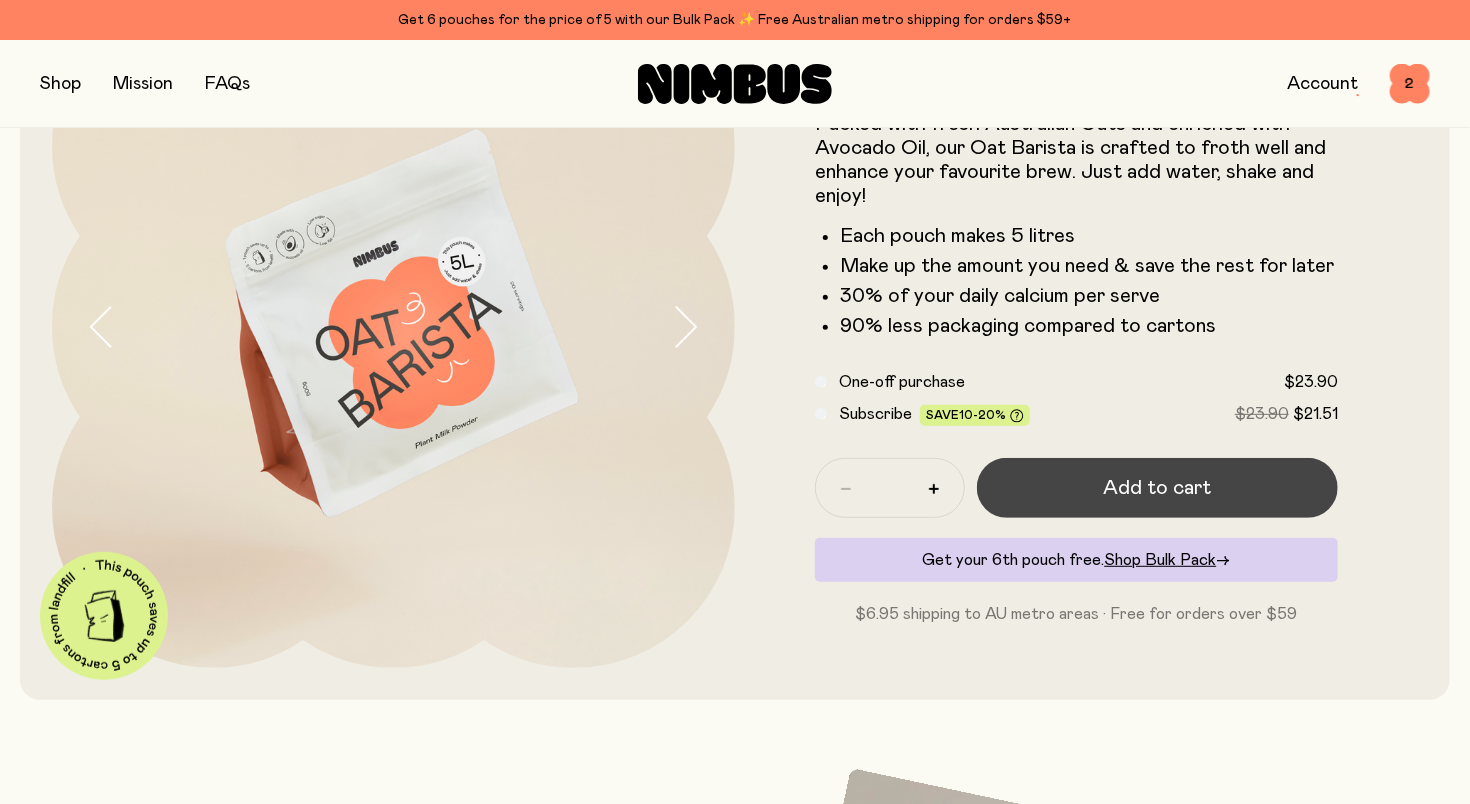 click on "Add to cart" at bounding box center (1158, 488) 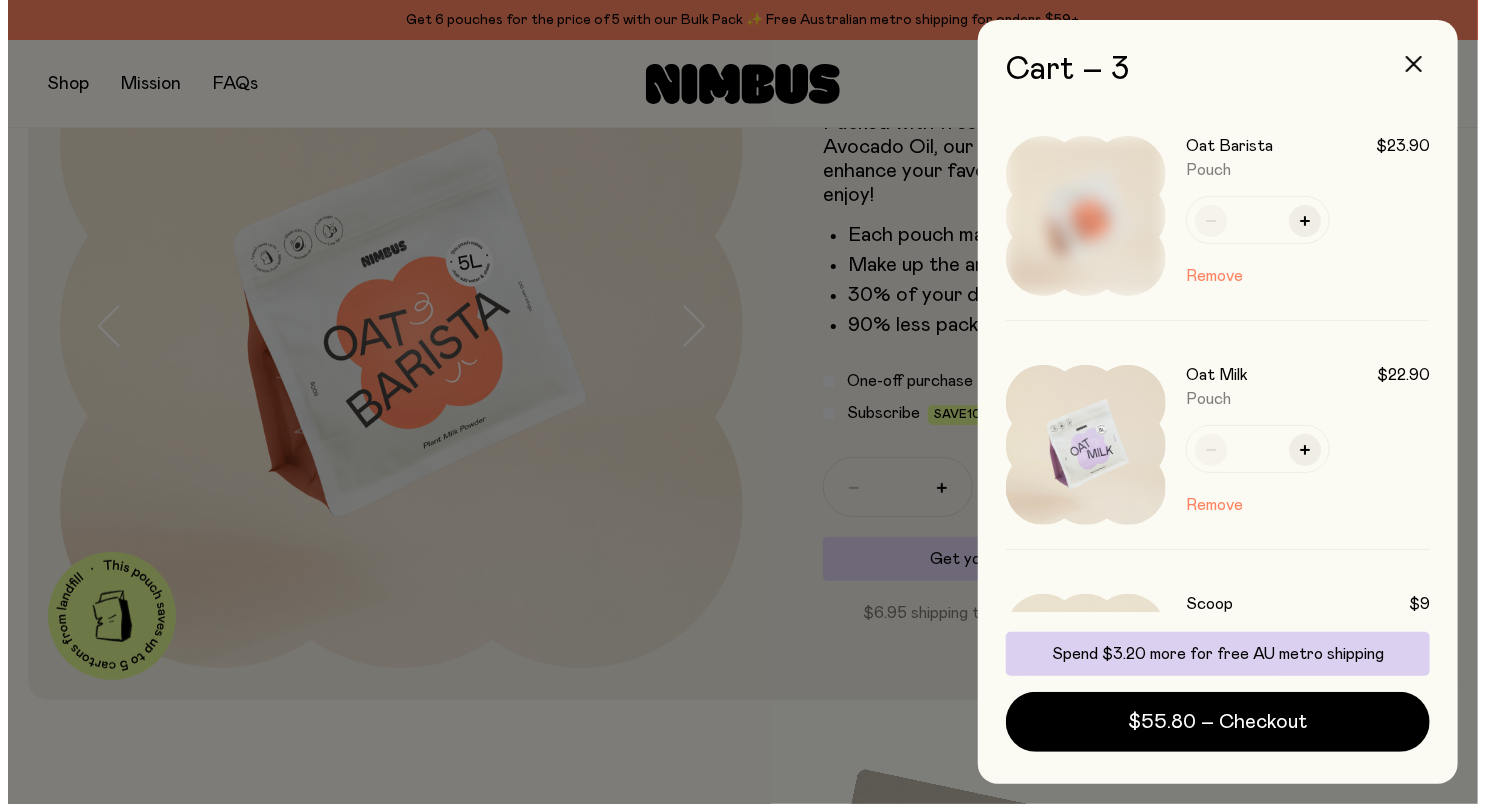 scroll, scrollTop: 0, scrollLeft: 0, axis: both 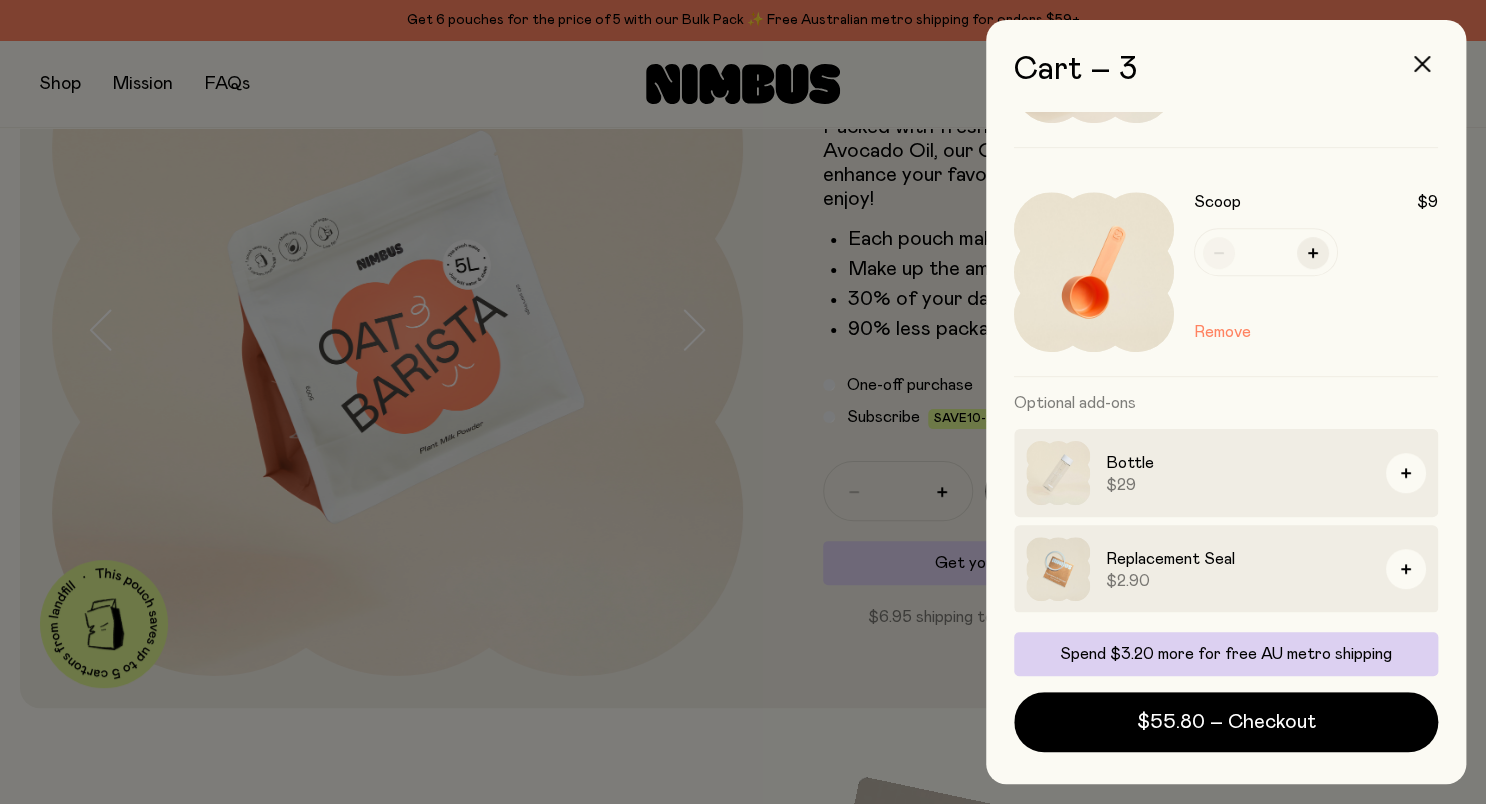click at bounding box center (743, 402) 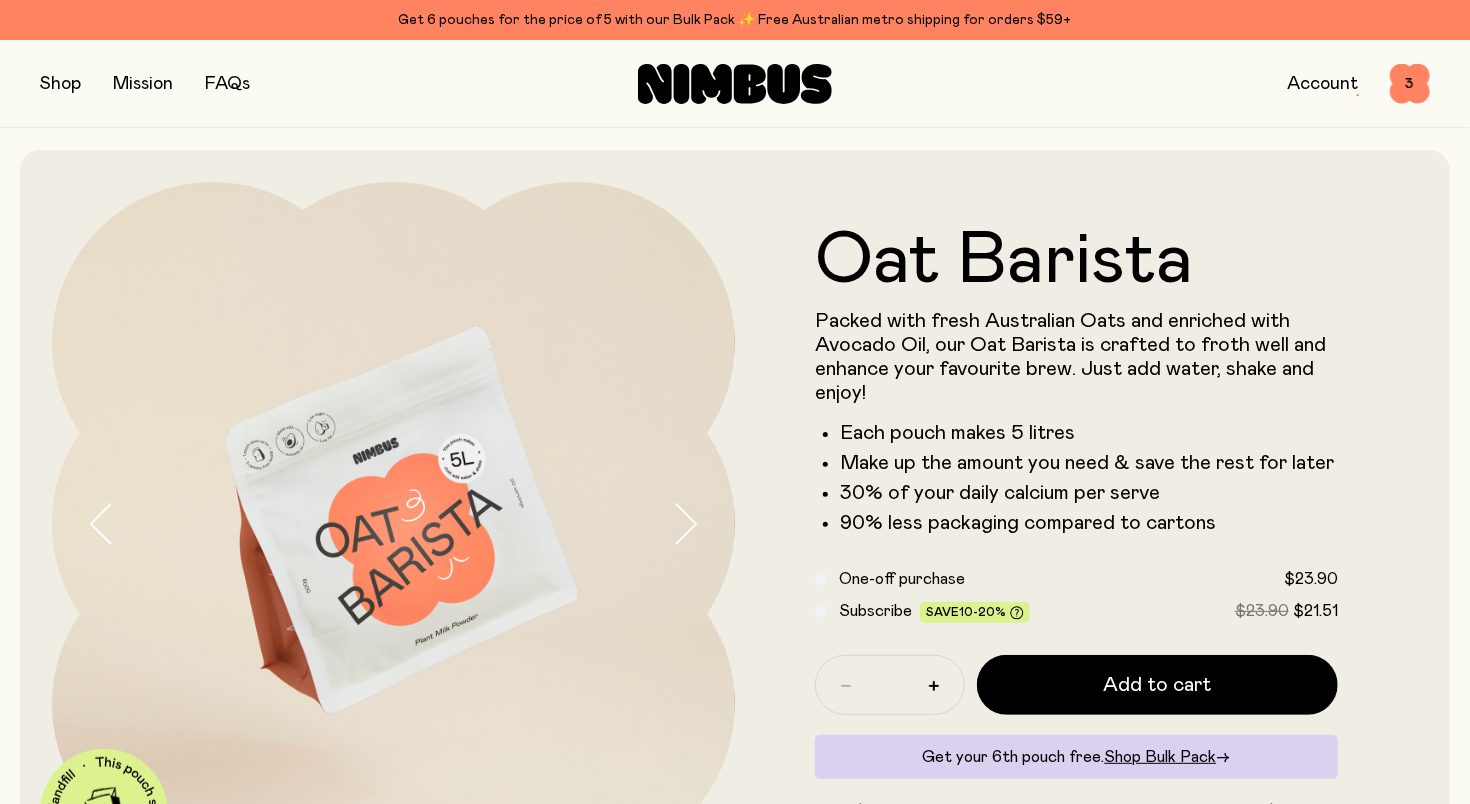 scroll, scrollTop: 0, scrollLeft: 0, axis: both 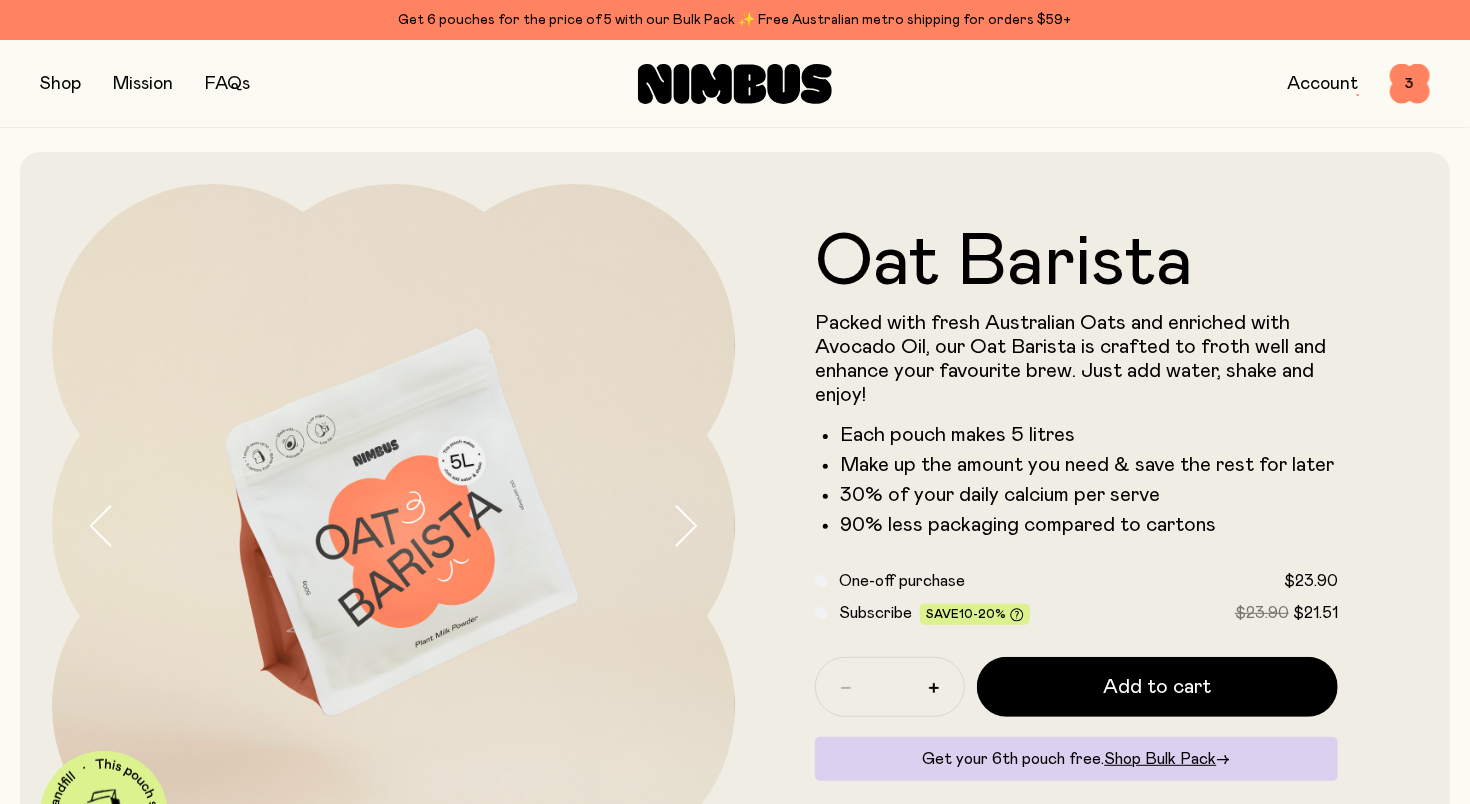click at bounding box center [60, 84] 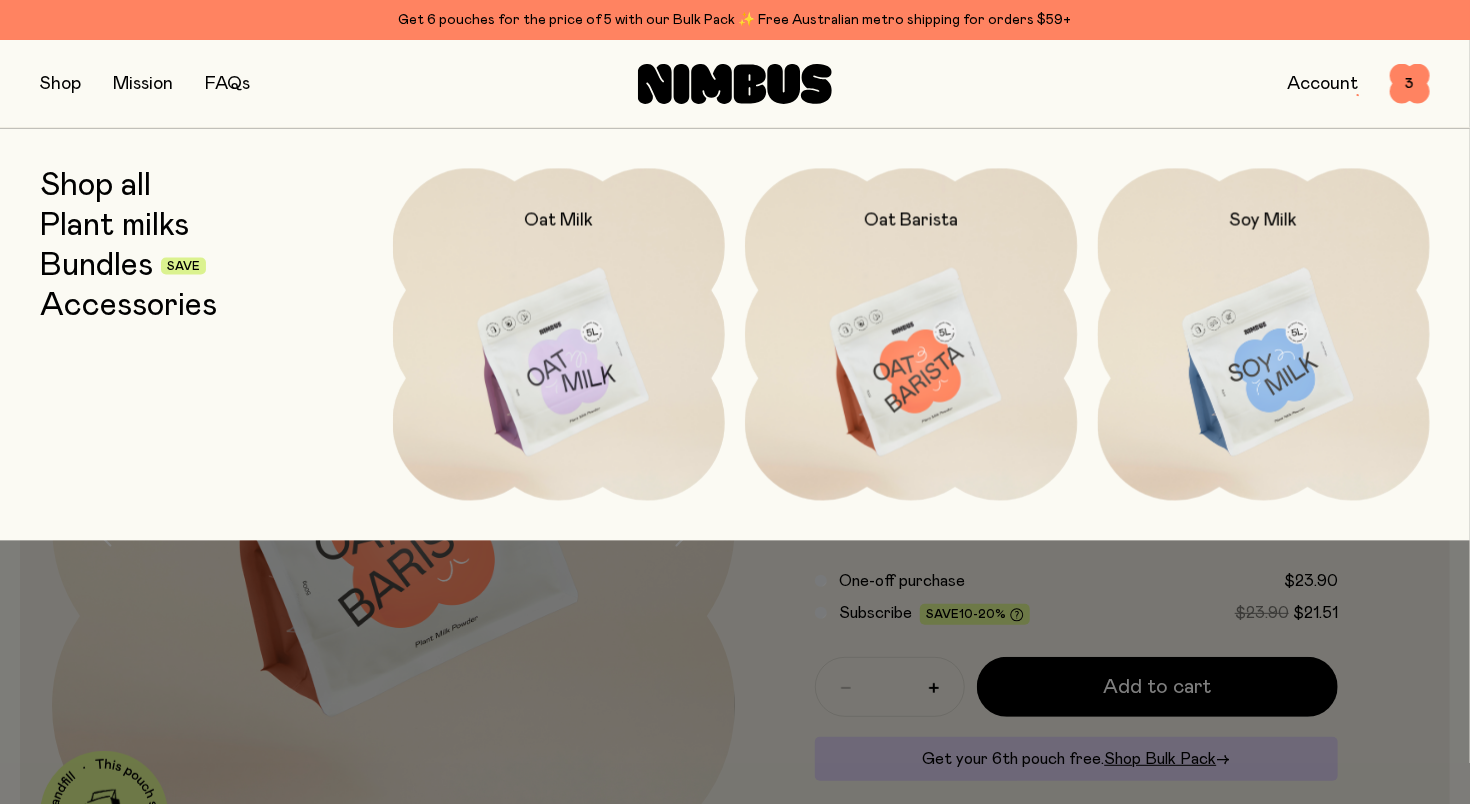 click on "Shop all" at bounding box center (95, 186) 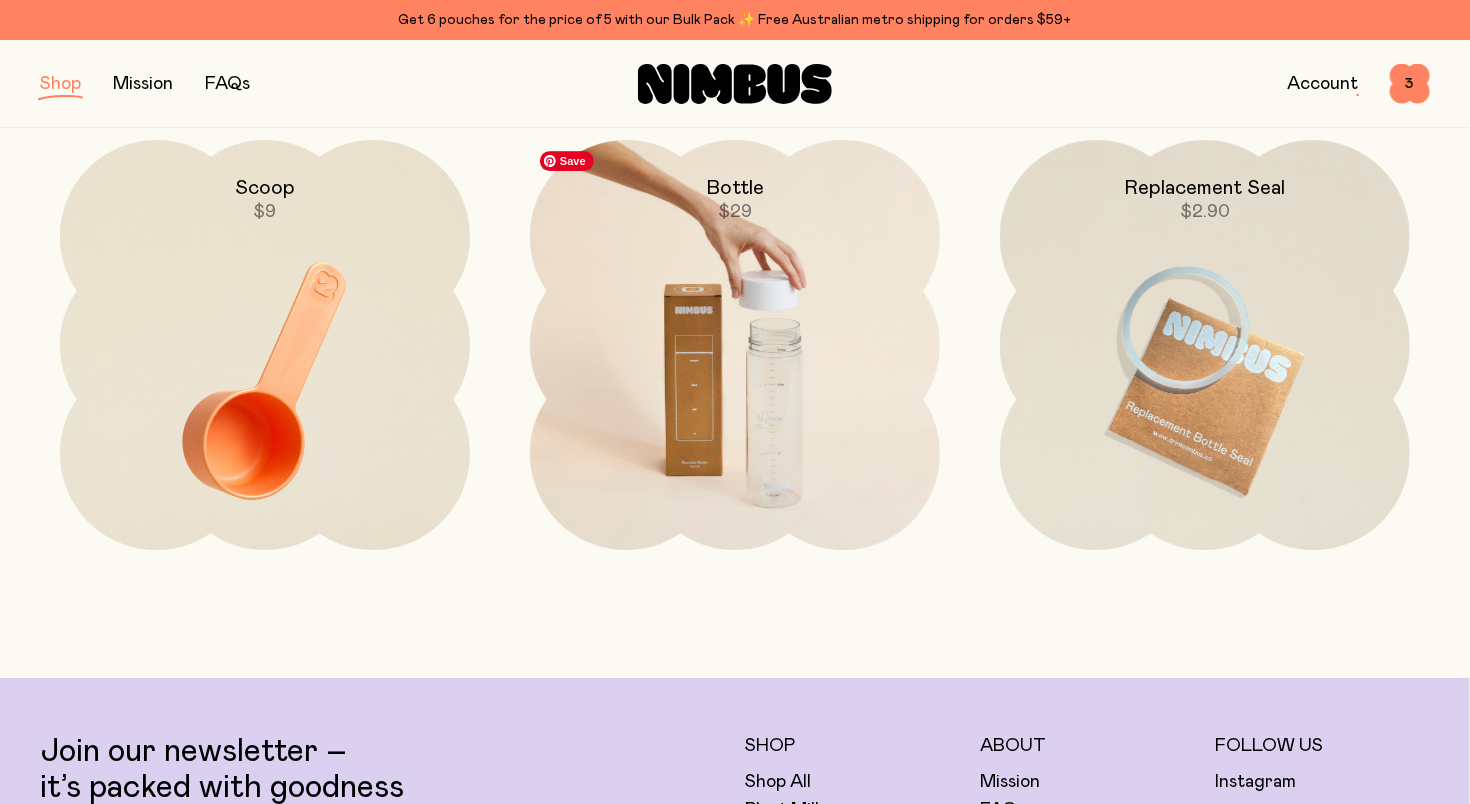 scroll, scrollTop: 3095, scrollLeft: 0, axis: vertical 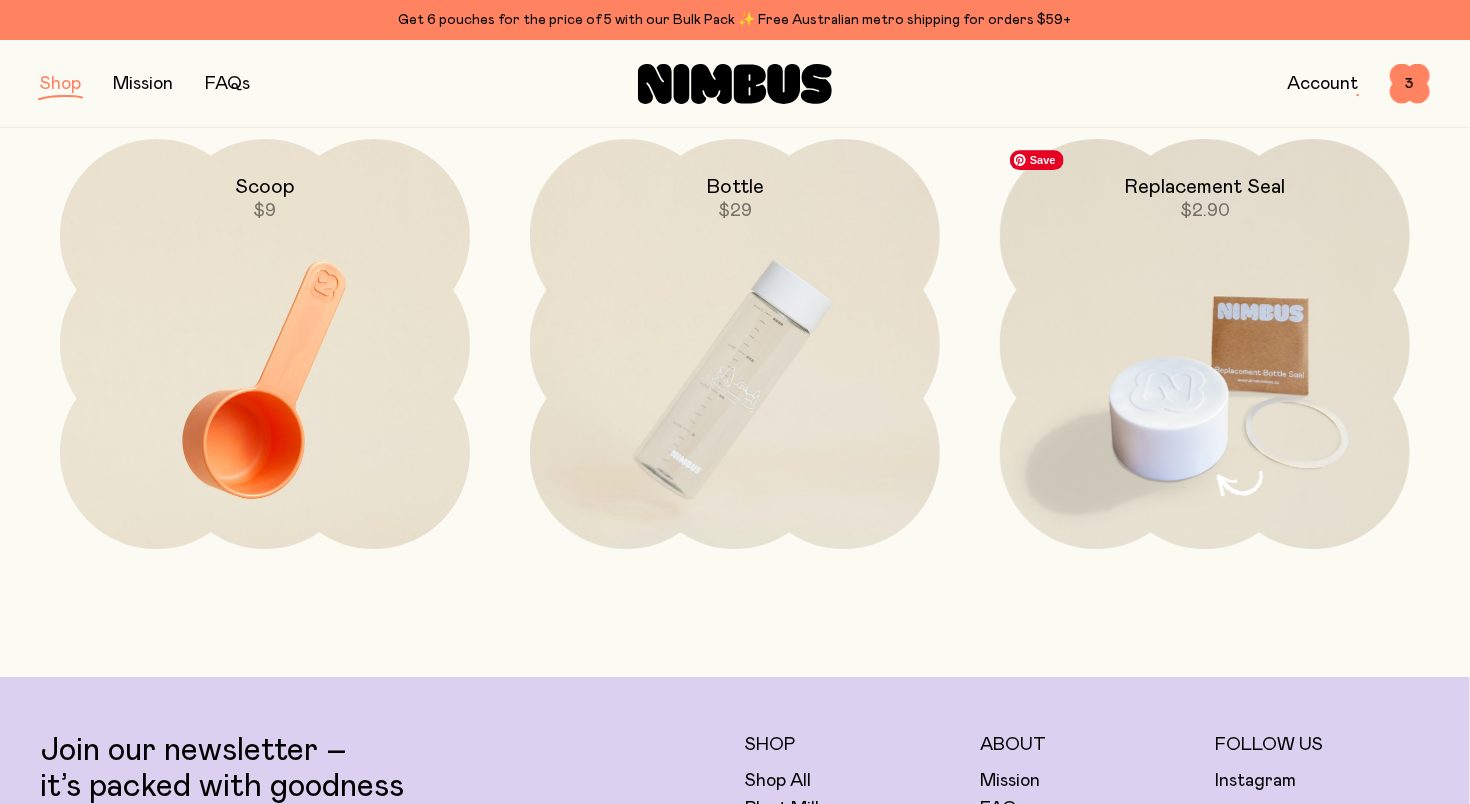 click at bounding box center (1205, 380) 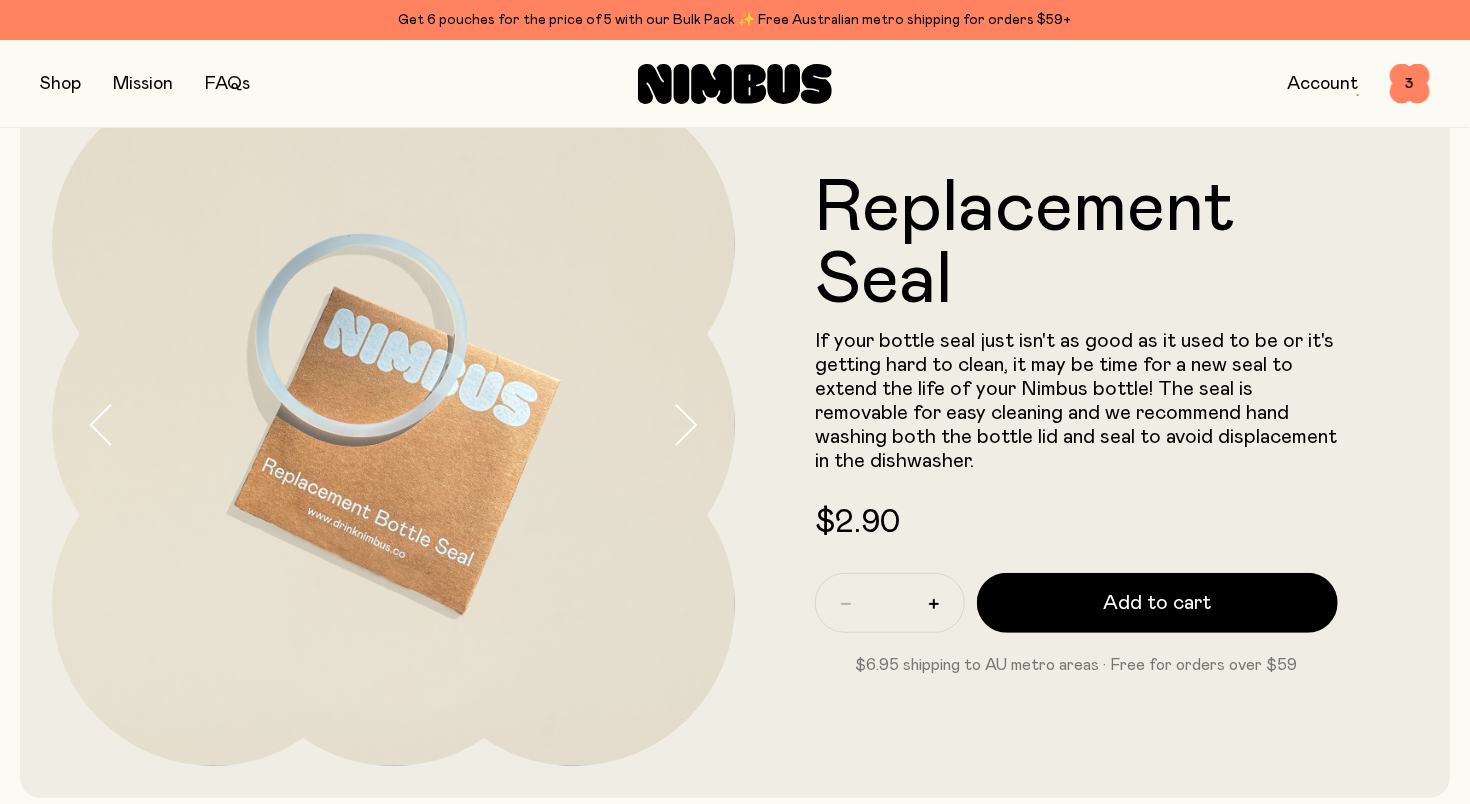 scroll, scrollTop: 100, scrollLeft: 0, axis: vertical 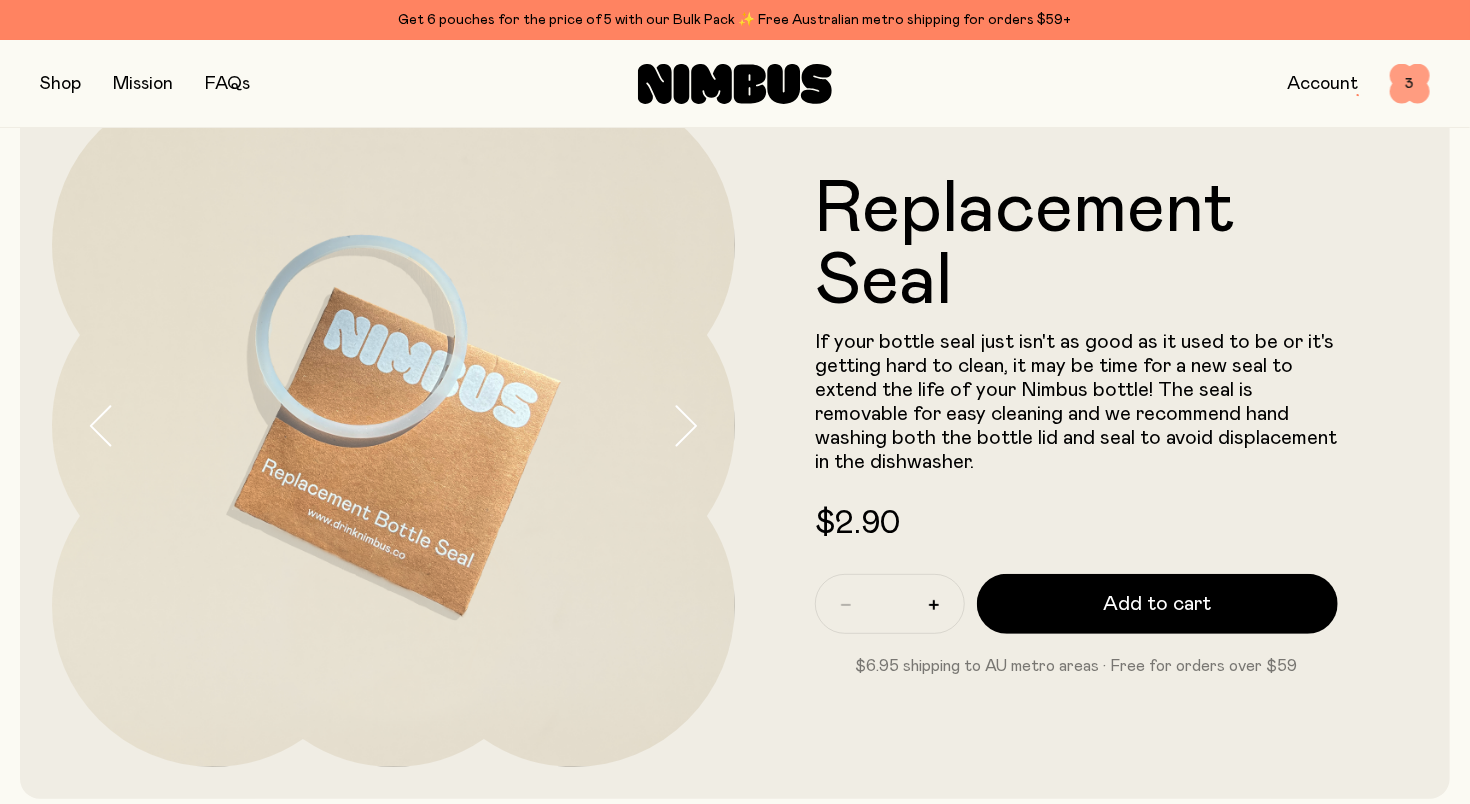 click on "3" at bounding box center (1410, 84) 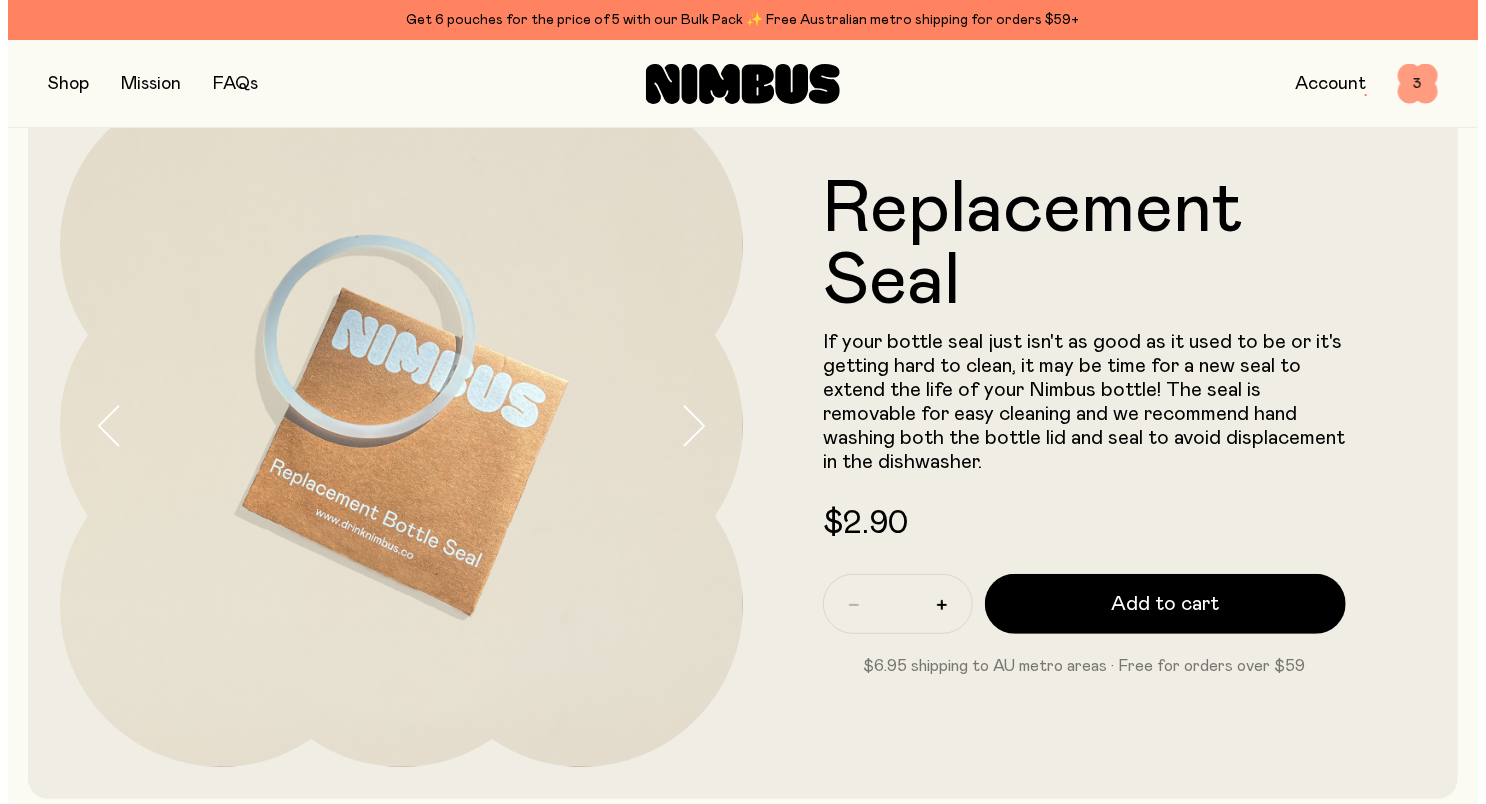 scroll, scrollTop: 0, scrollLeft: 0, axis: both 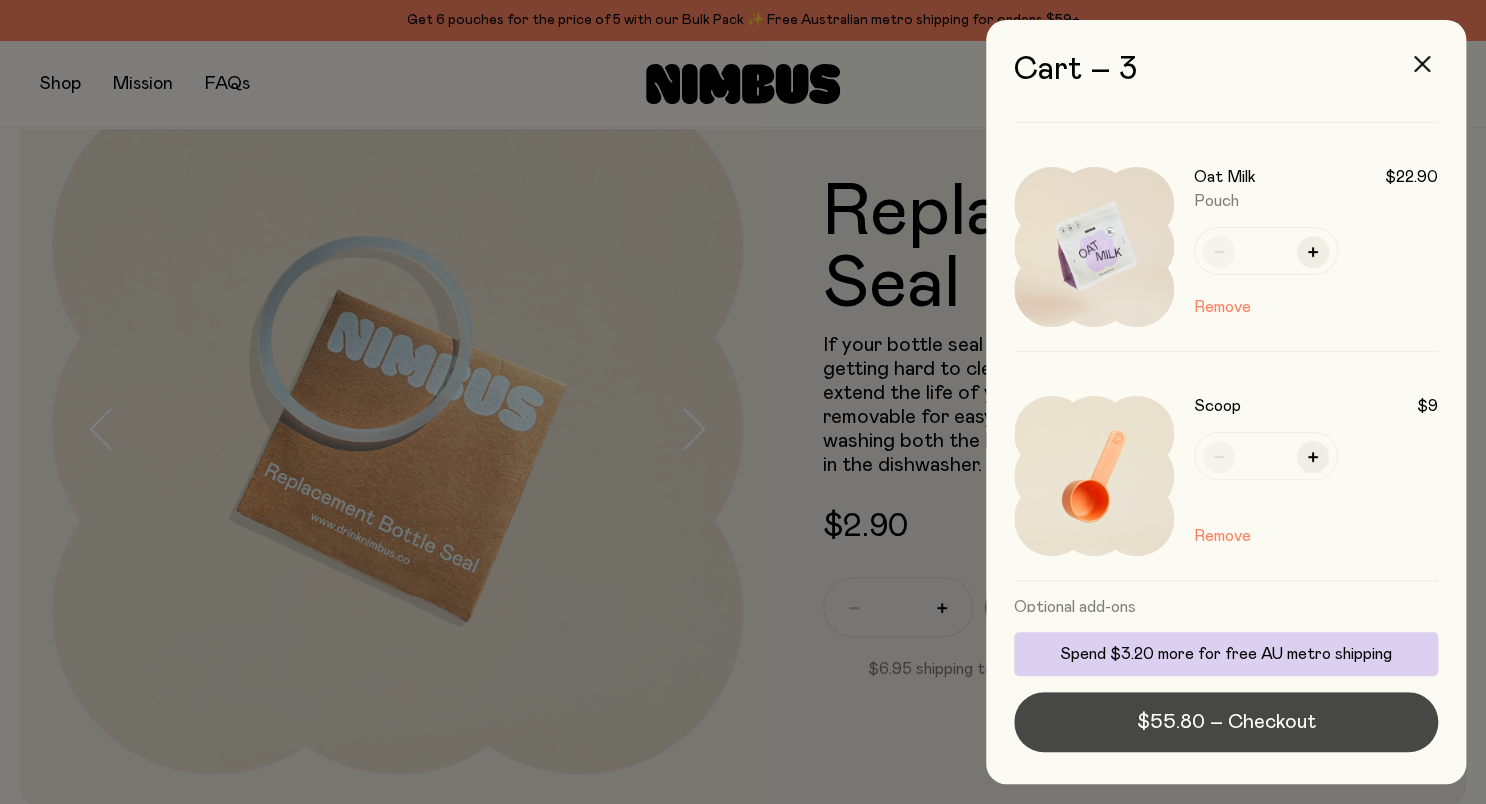 click on "$55.80 – Checkout" at bounding box center (1226, 722) 